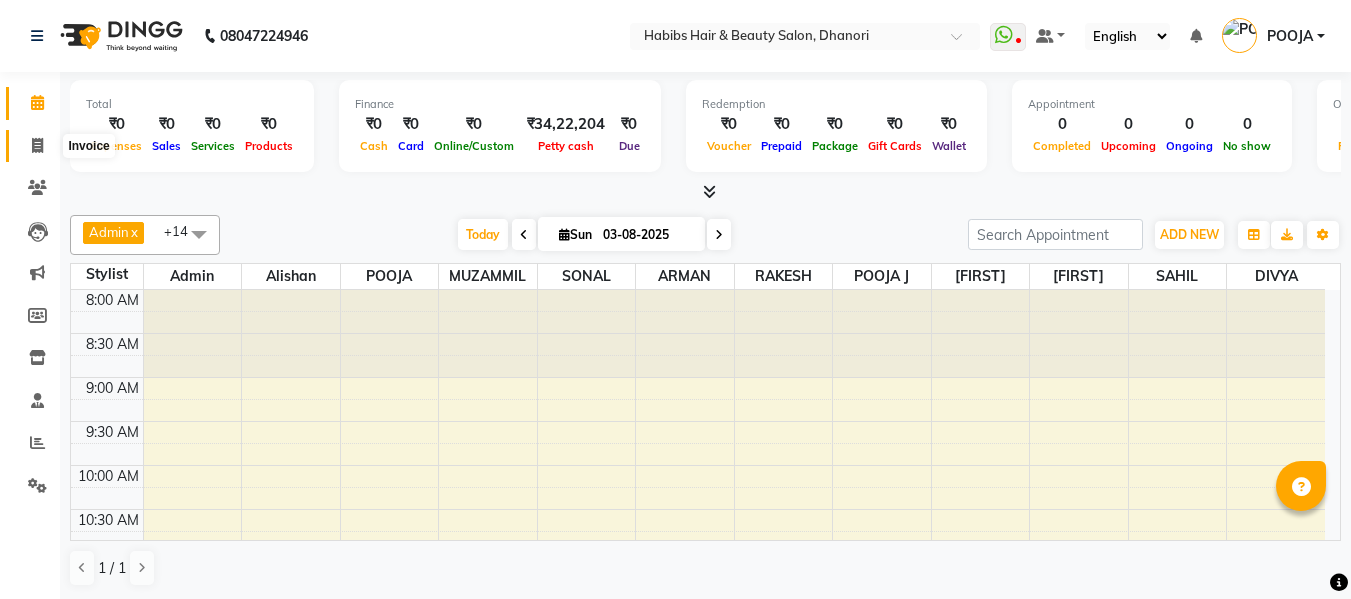 scroll, scrollTop: 0, scrollLeft: 0, axis: both 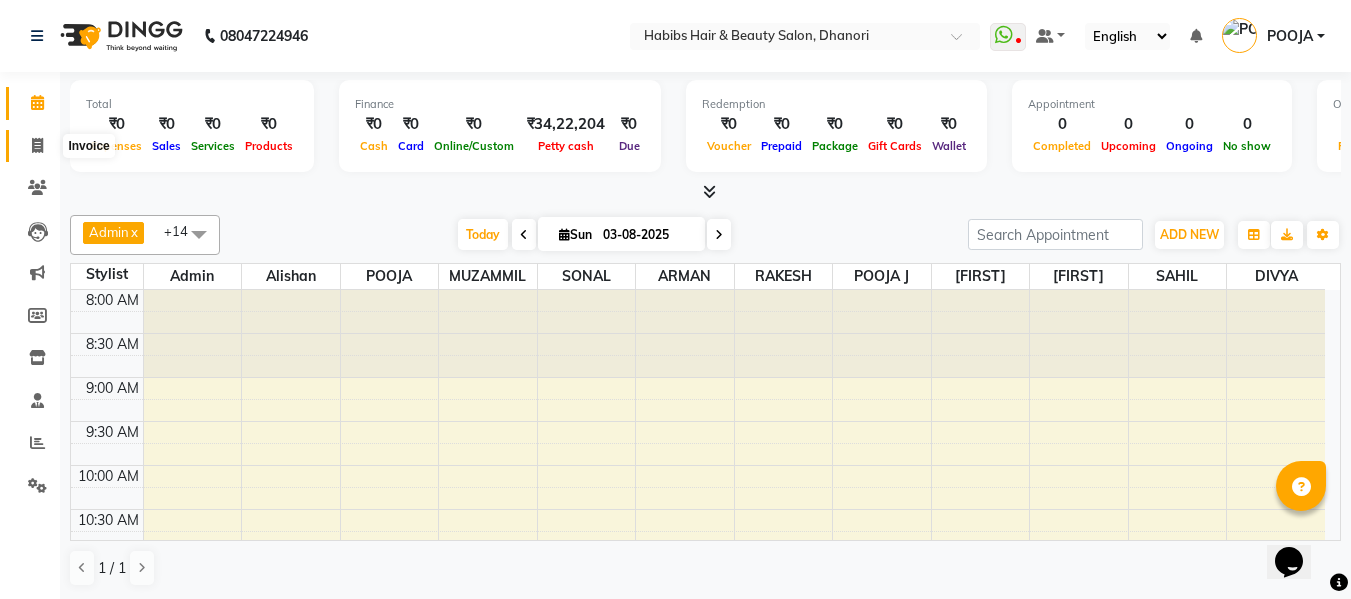 click 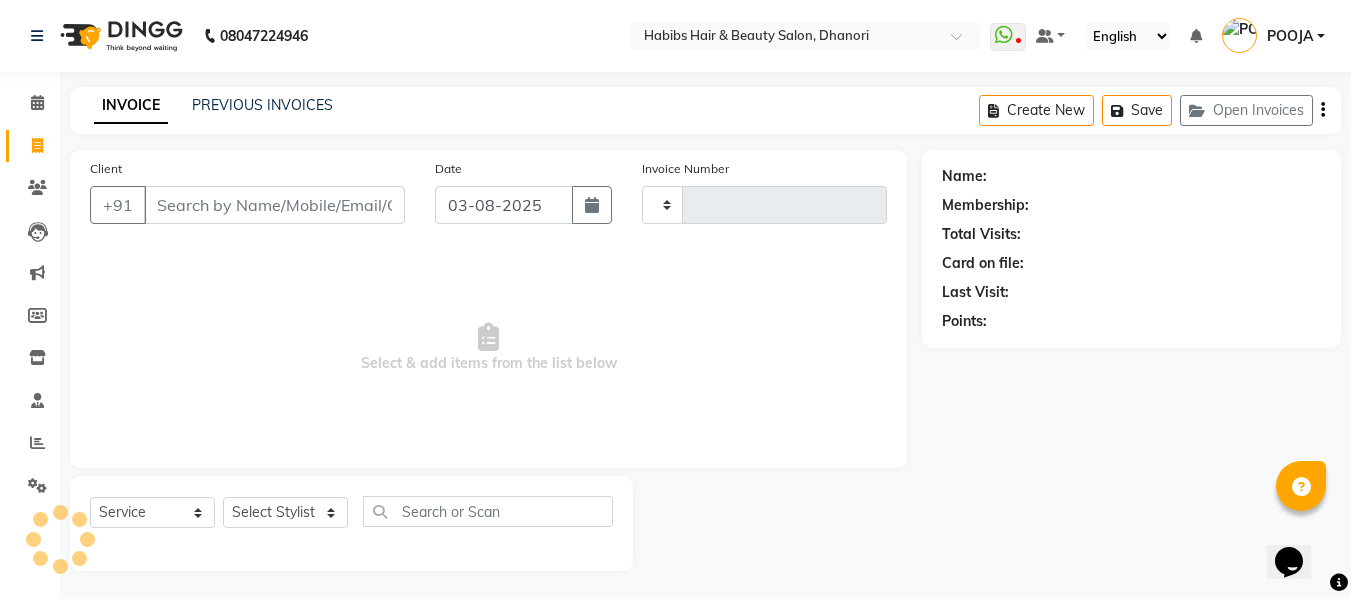 type on "2937" 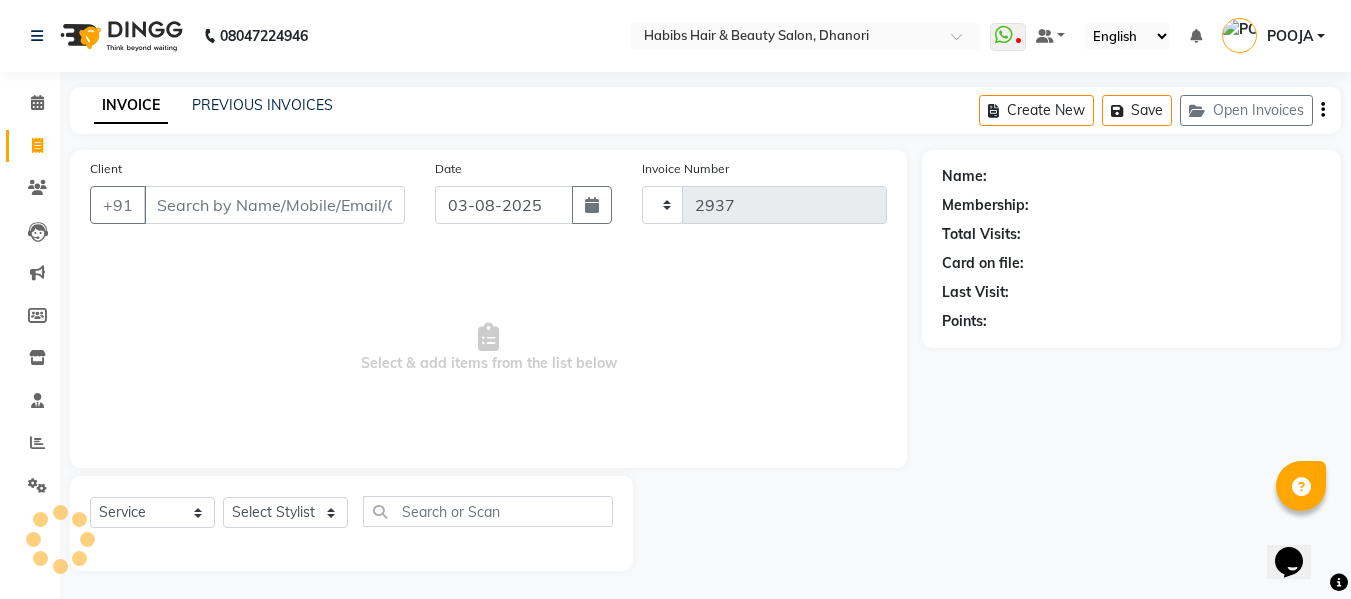 select on "4967" 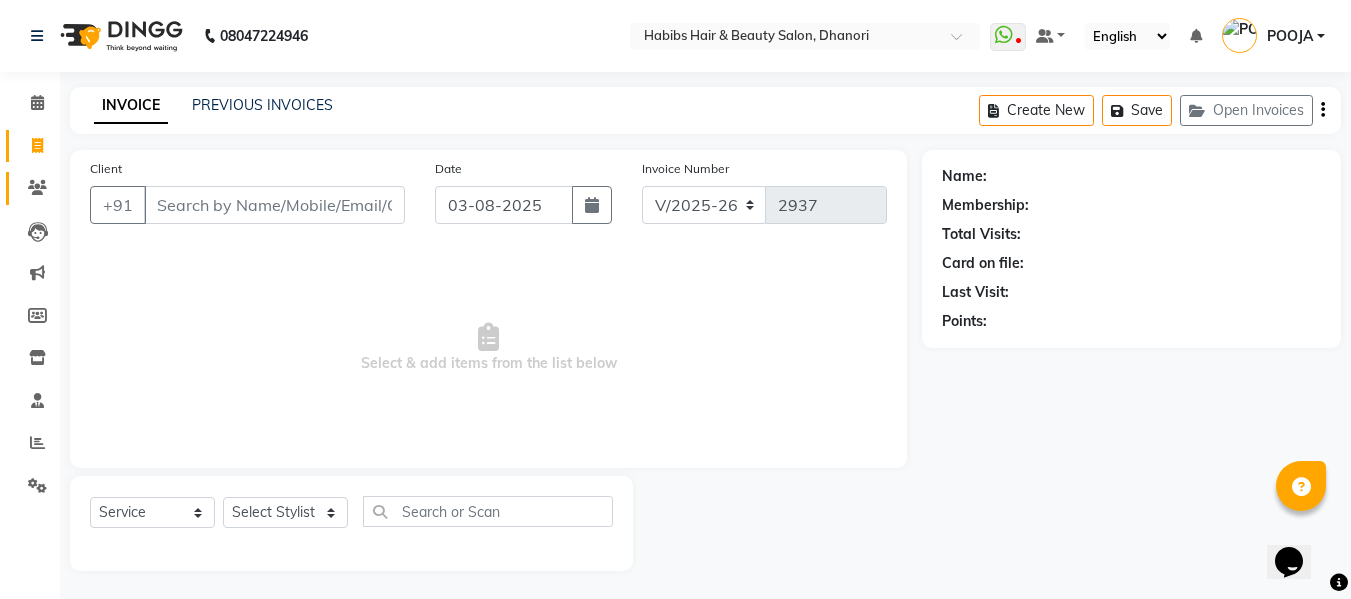 click on "Clients" 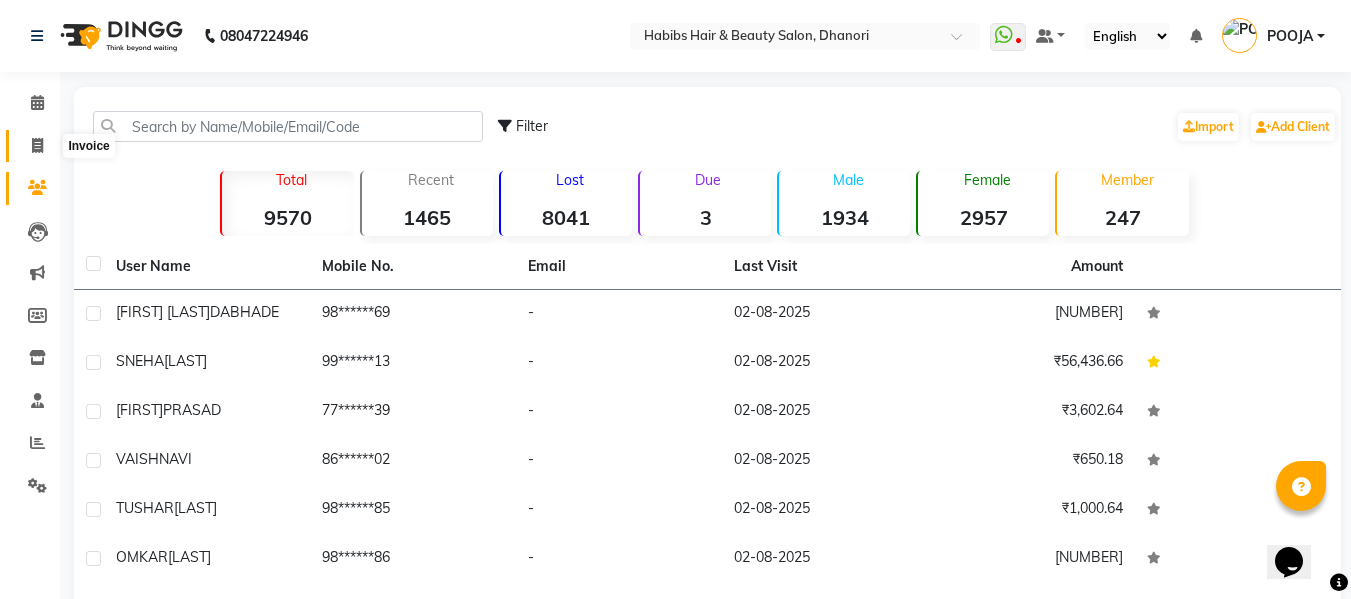 click 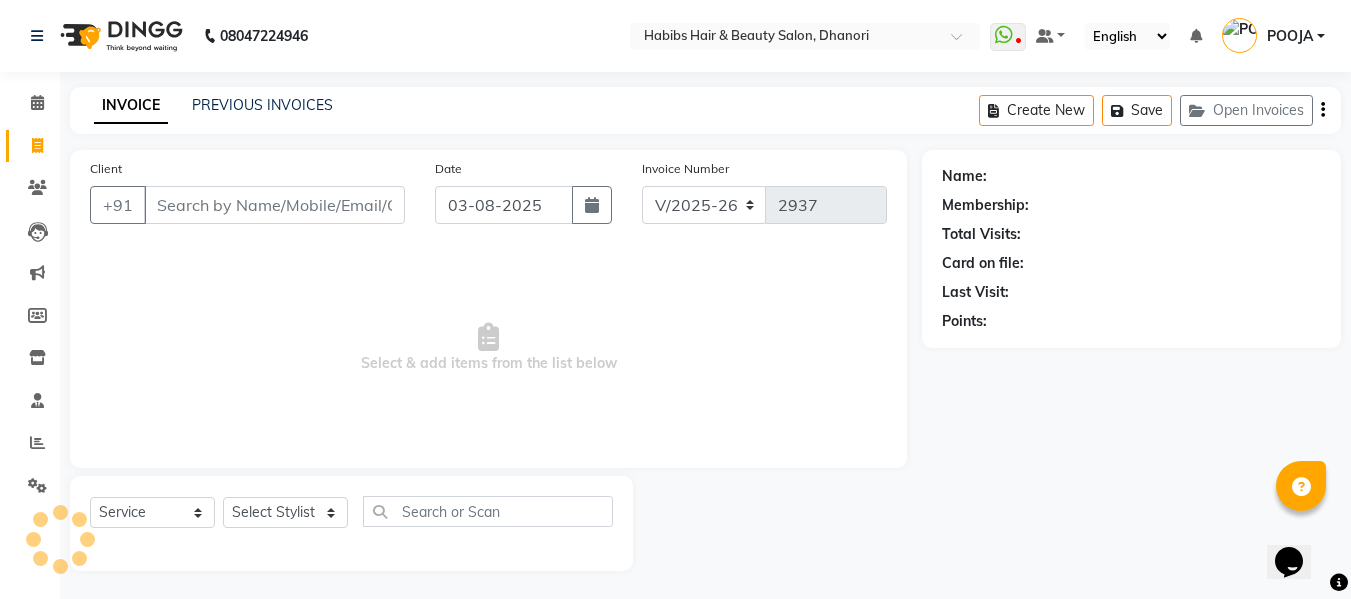 scroll, scrollTop: 2, scrollLeft: 0, axis: vertical 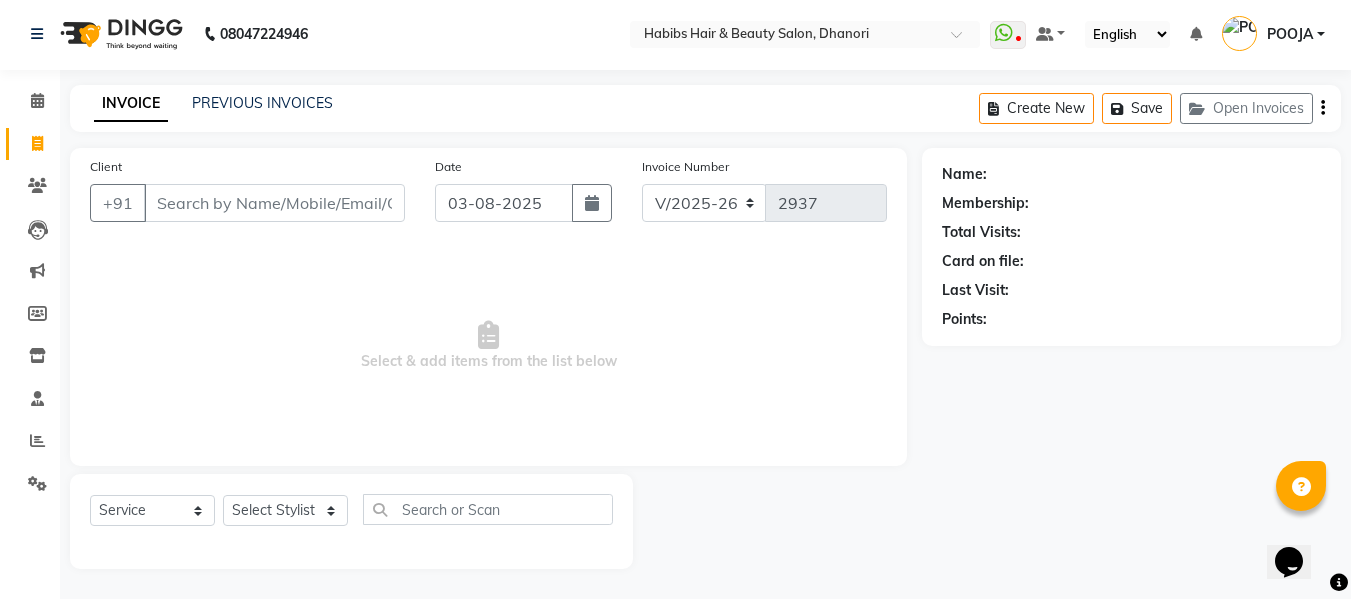 click on "Client" at bounding box center (274, 203) 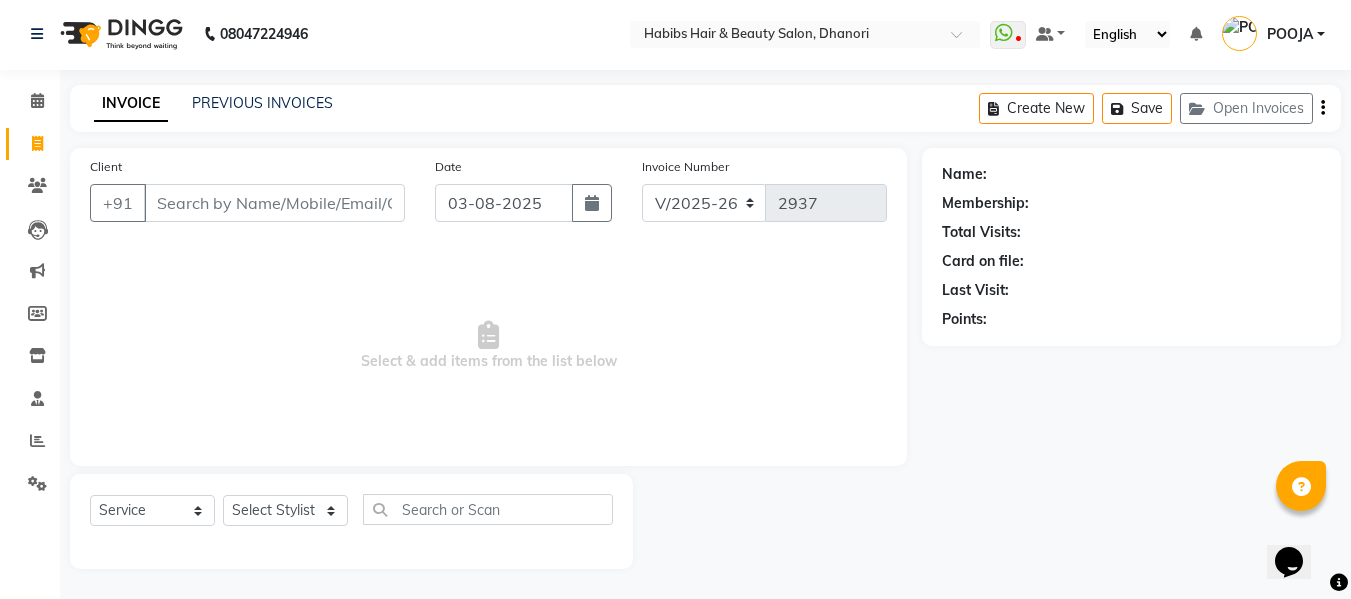 click on "Client" at bounding box center [274, 203] 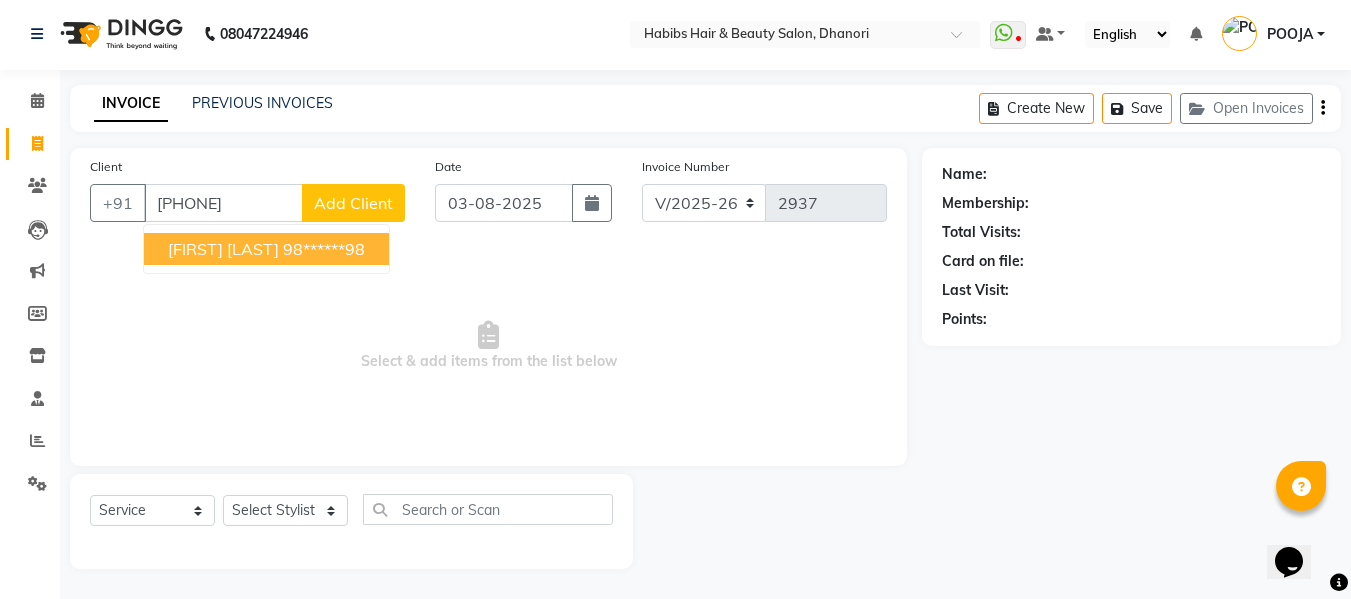 click on "[FIRST] [LAST] [PHONE]" at bounding box center [266, 249] 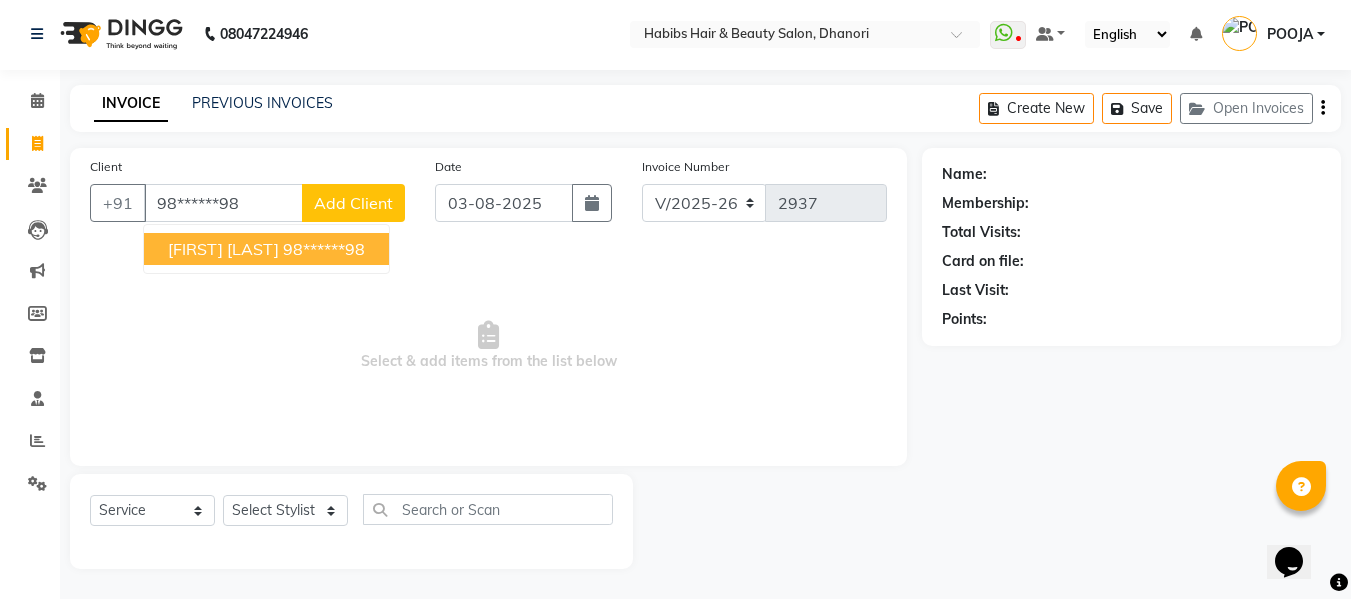 type on "98******98" 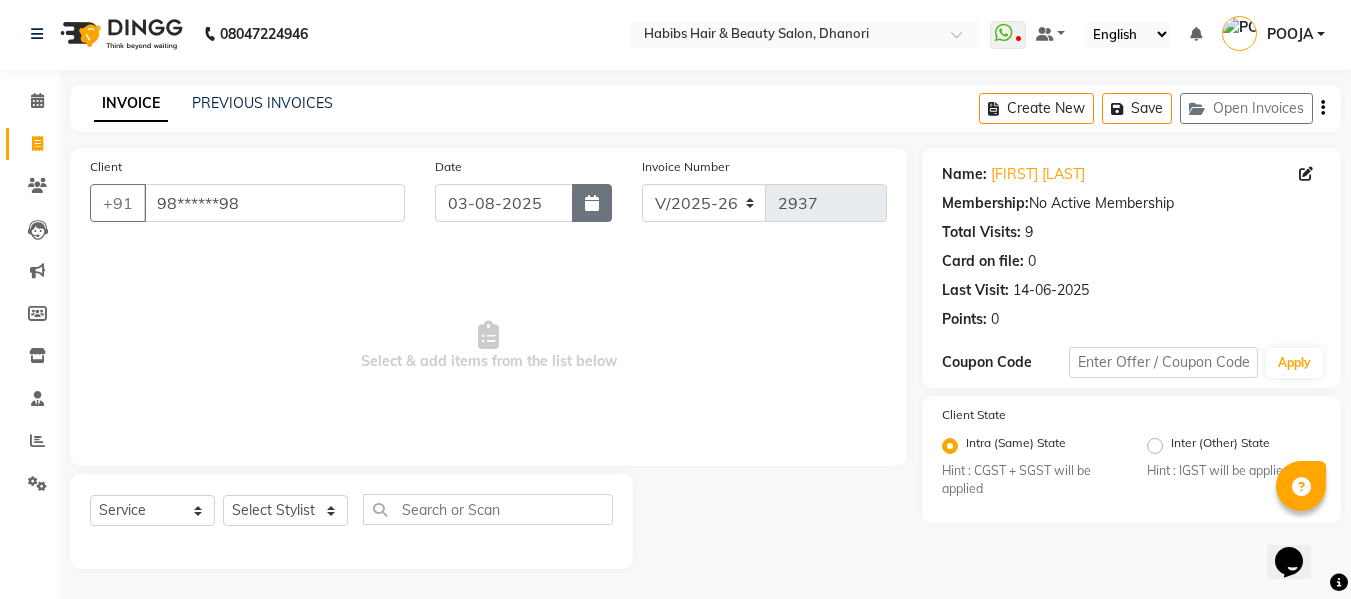 click 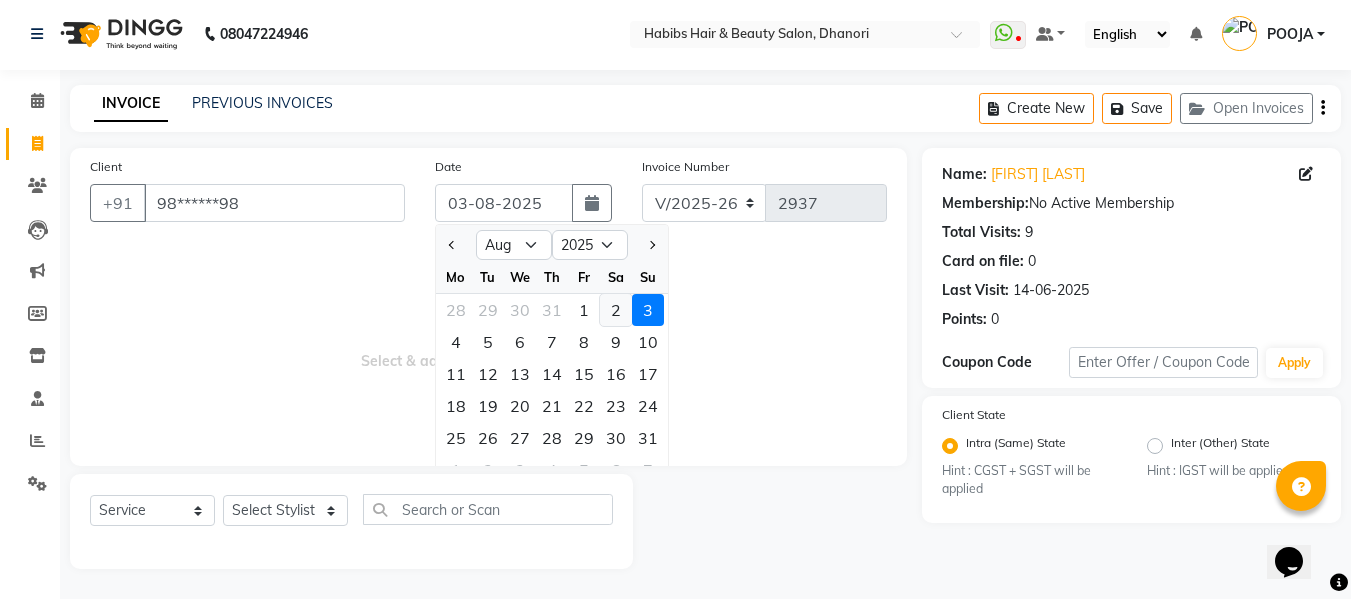 click on "2" 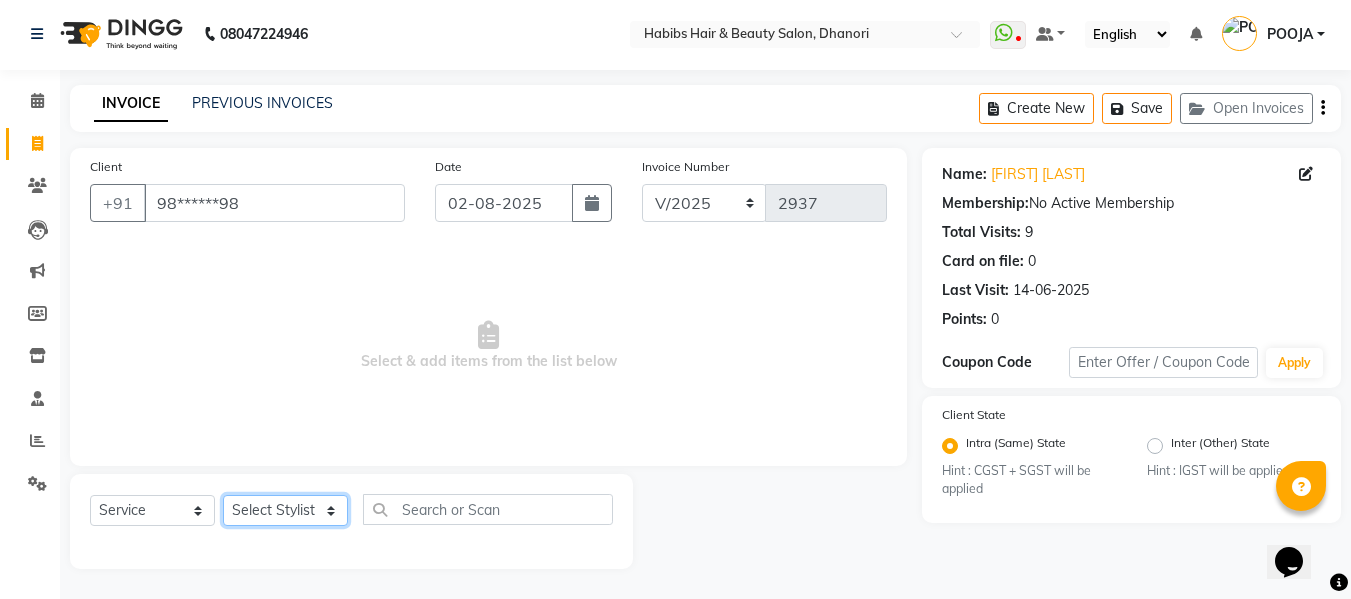 click on "Select Stylist Admin [FIRST] [FIRST] [FIRST] [FIRST] [FIRST] [FIRST] [FIRST] [FIRST] [FIRST] [FIRST] [FIRST] [FIRST] [FIRST]" 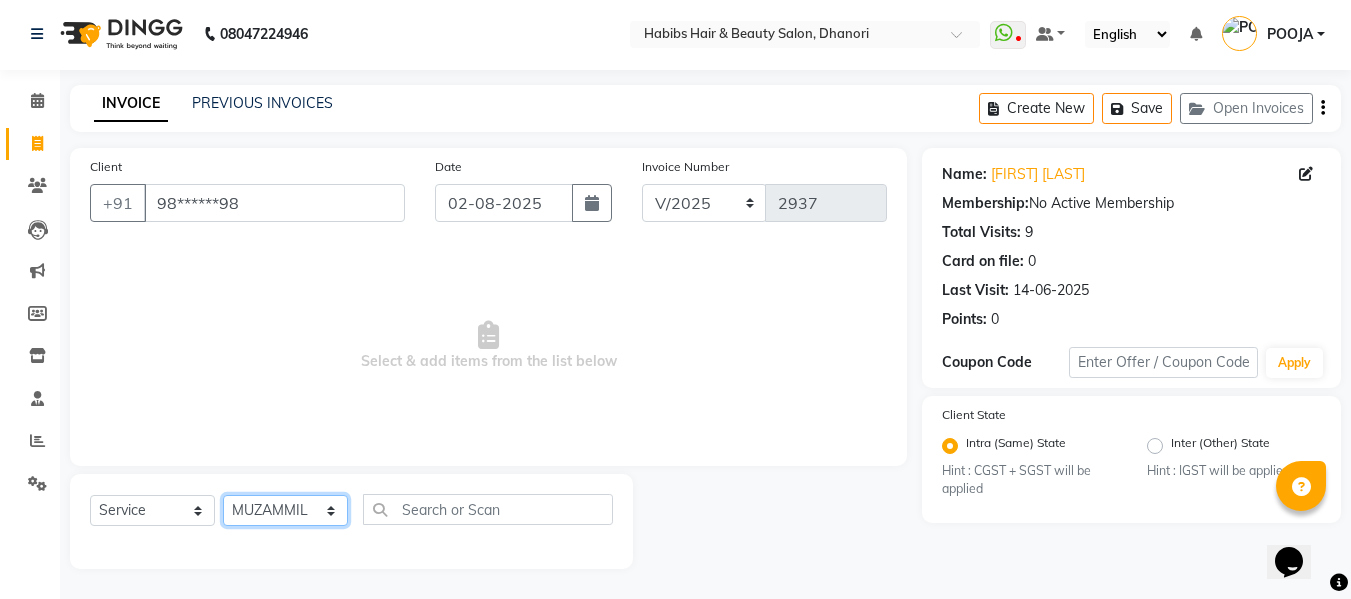 click on "Select Stylist Admin [FIRST] [FIRST] [FIRST] [FIRST] [FIRST] [FIRST] [FIRST] [FIRST] [FIRST] [FIRST] [FIRST] [FIRST] [FIRST]" 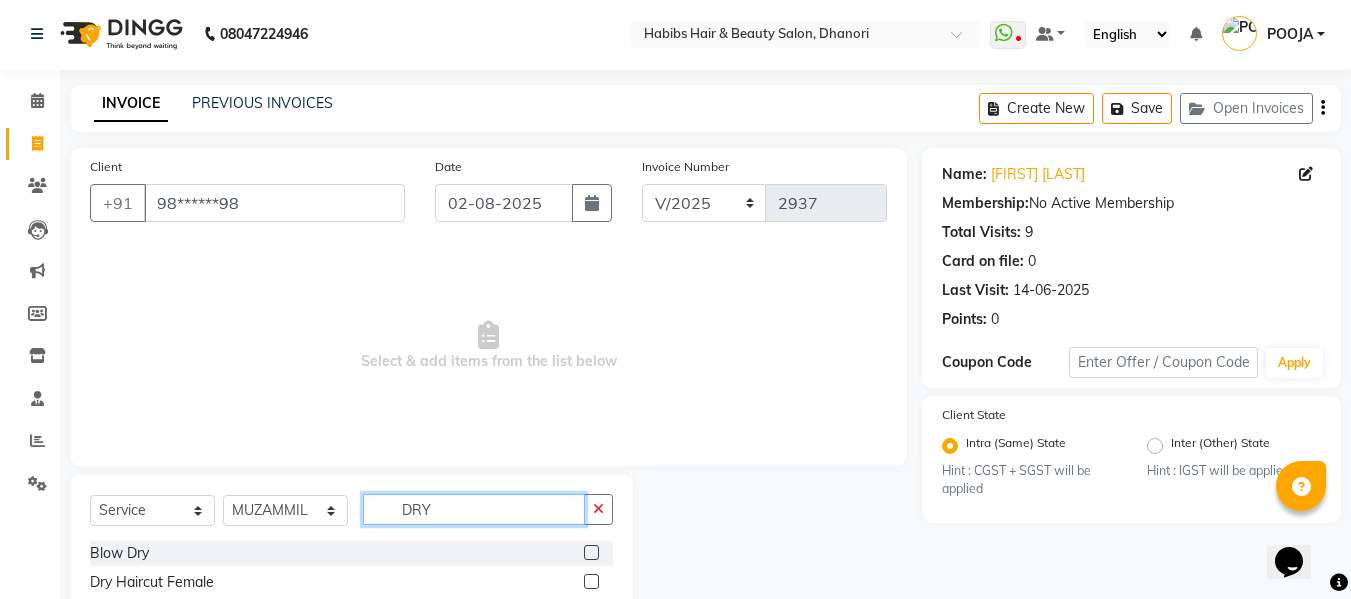 type on "DRY" 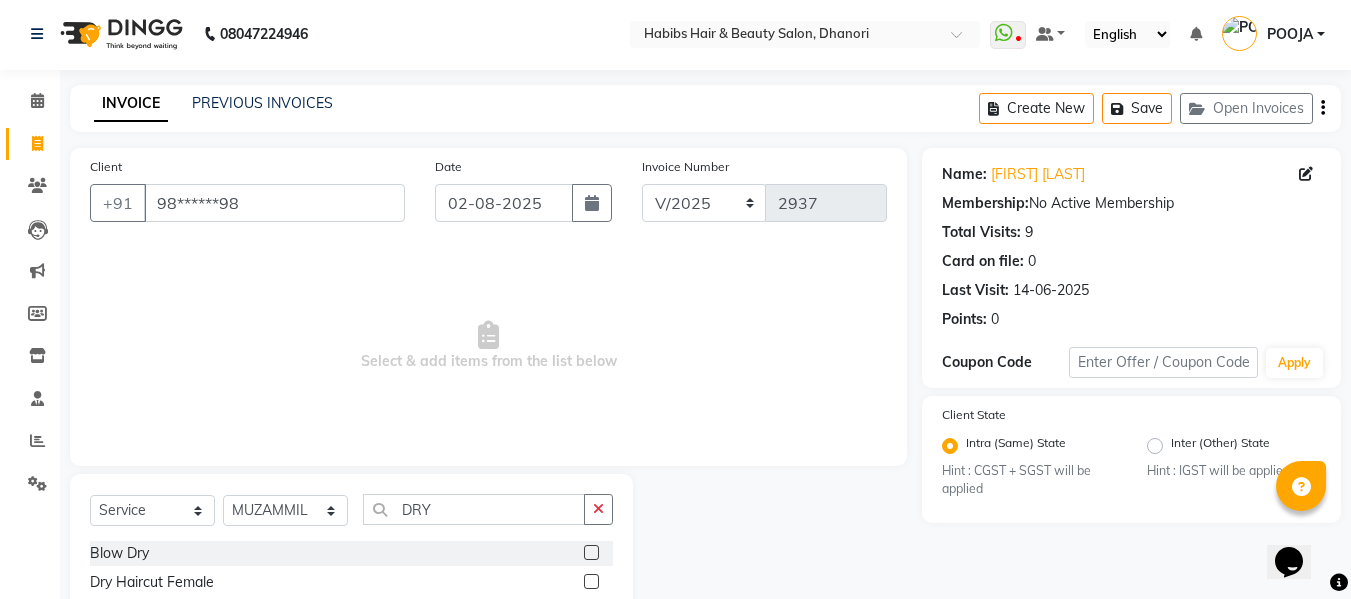 click 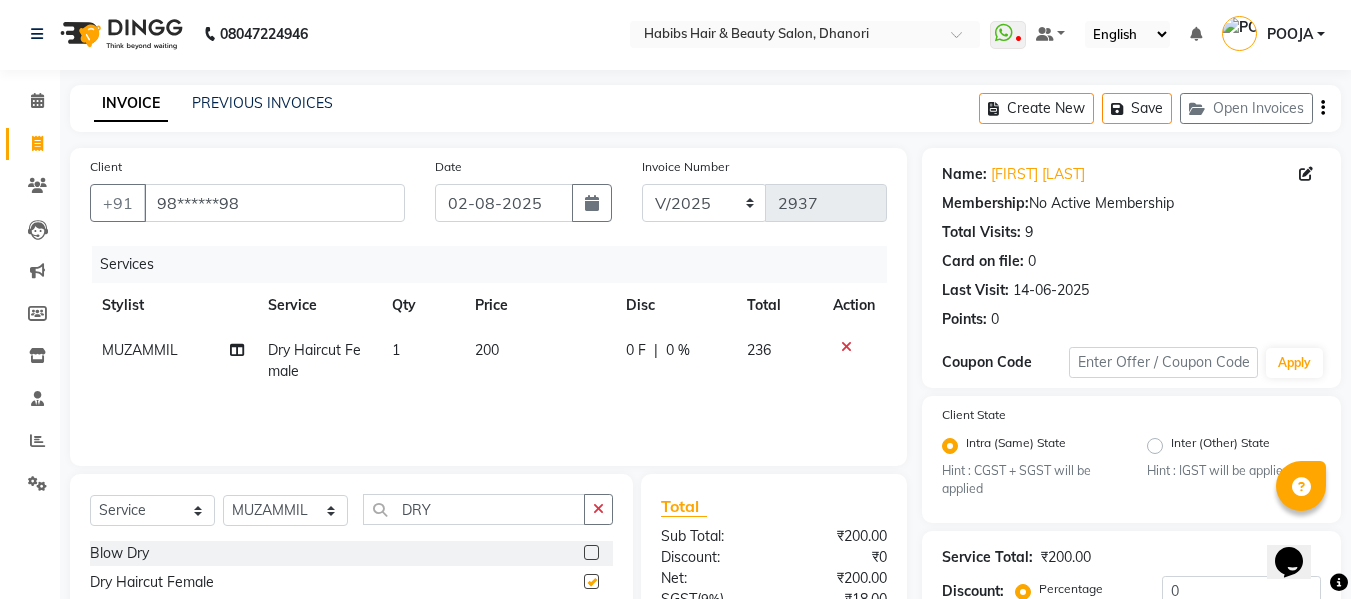 checkbox on "false" 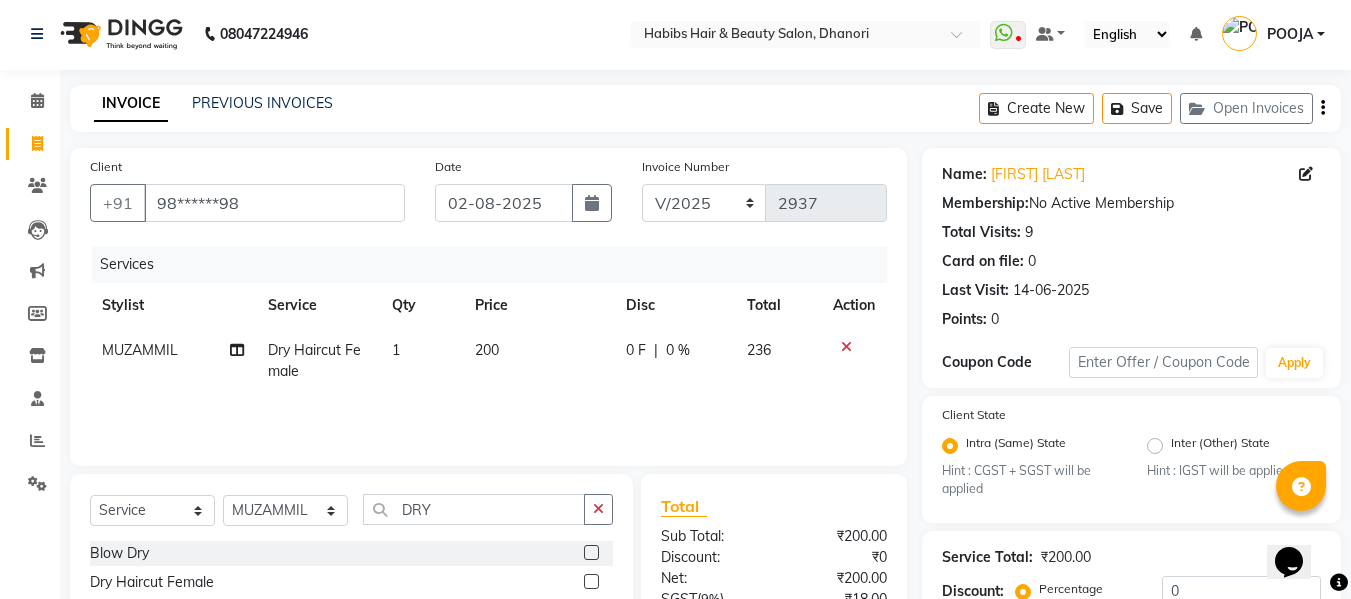 click on "200" 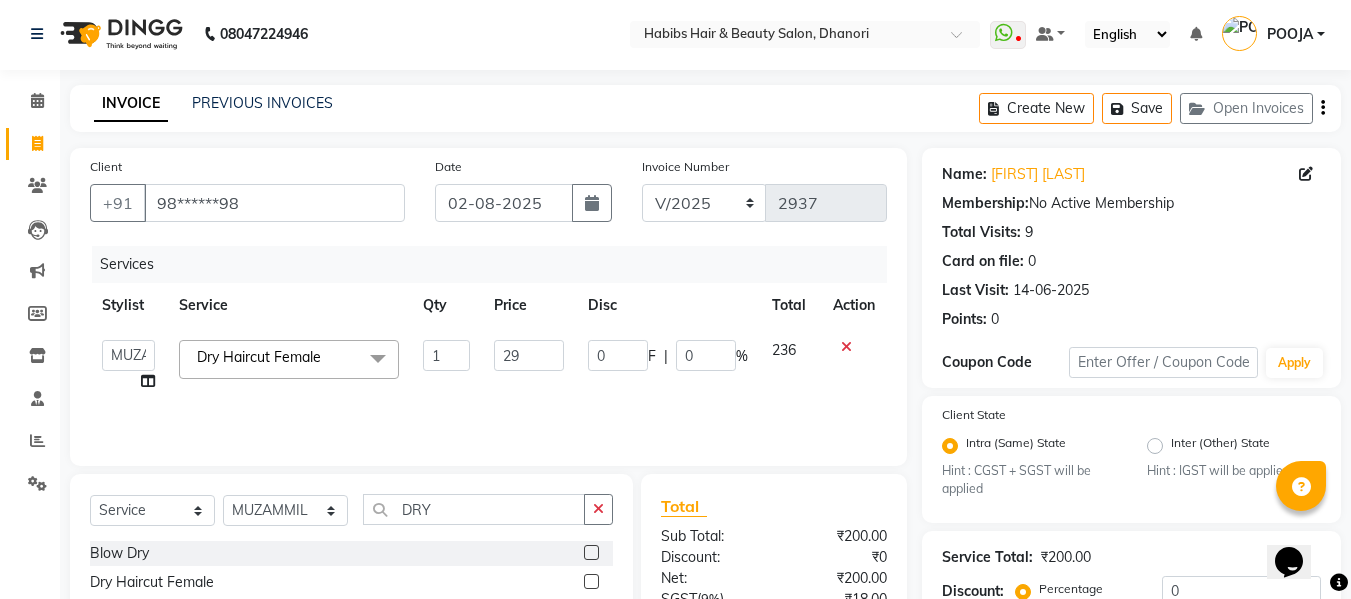 type on "297" 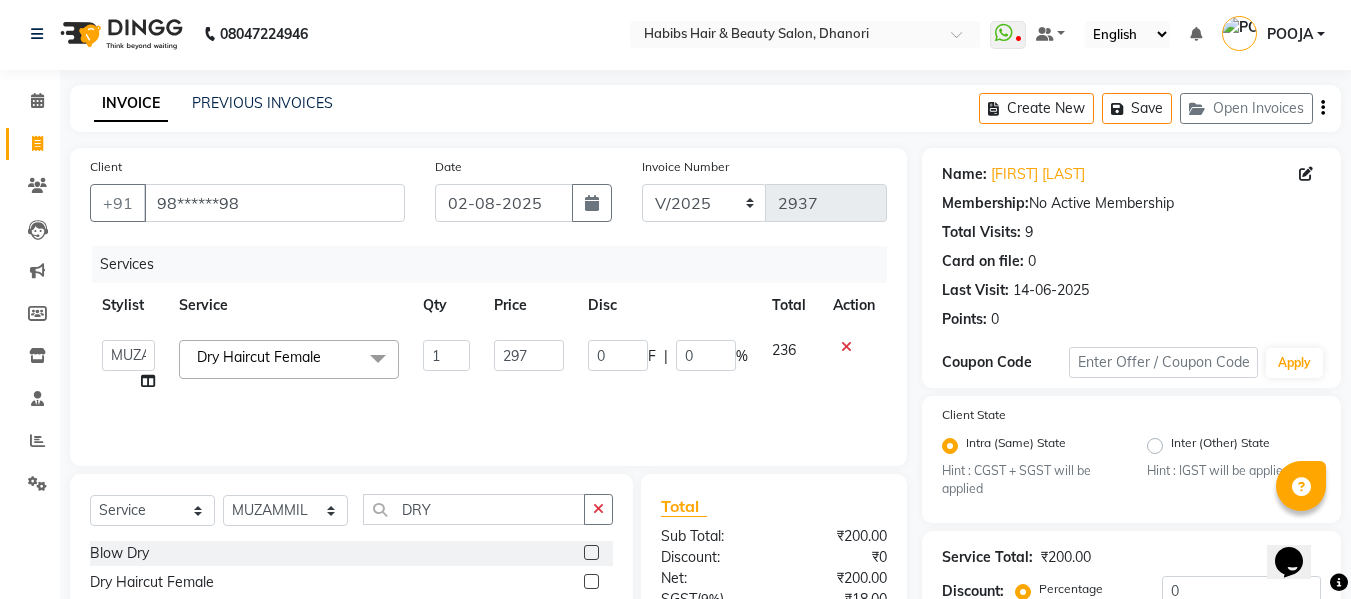 click on "297" 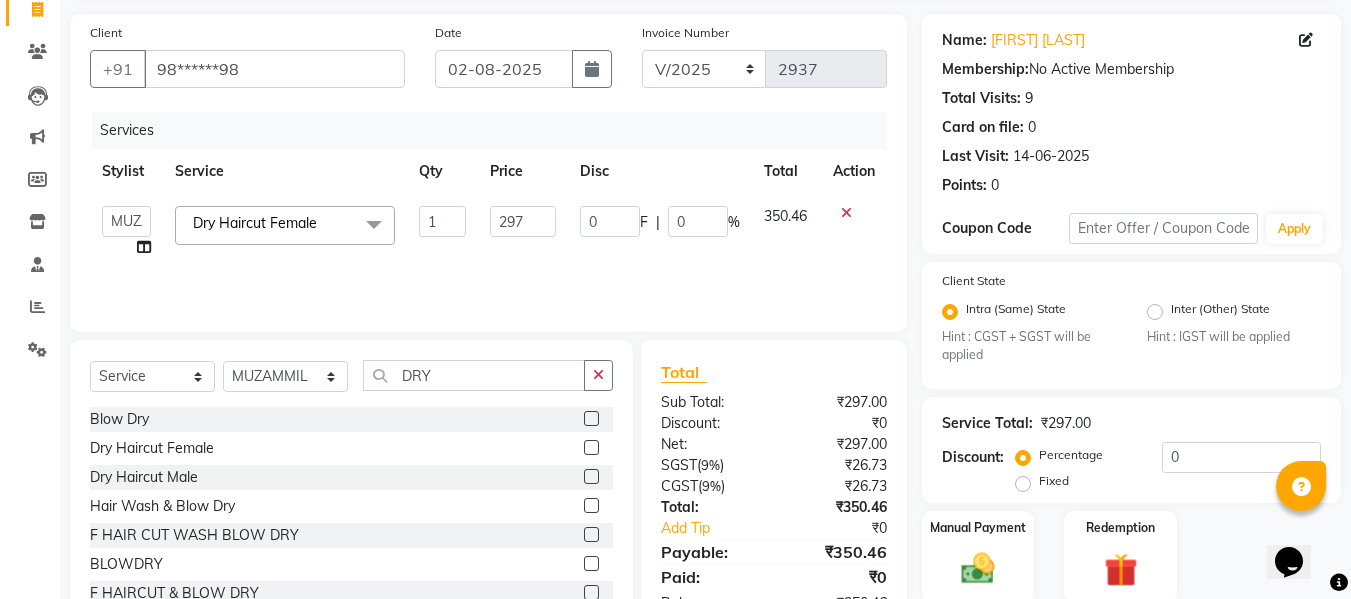 scroll, scrollTop: 211, scrollLeft: 0, axis: vertical 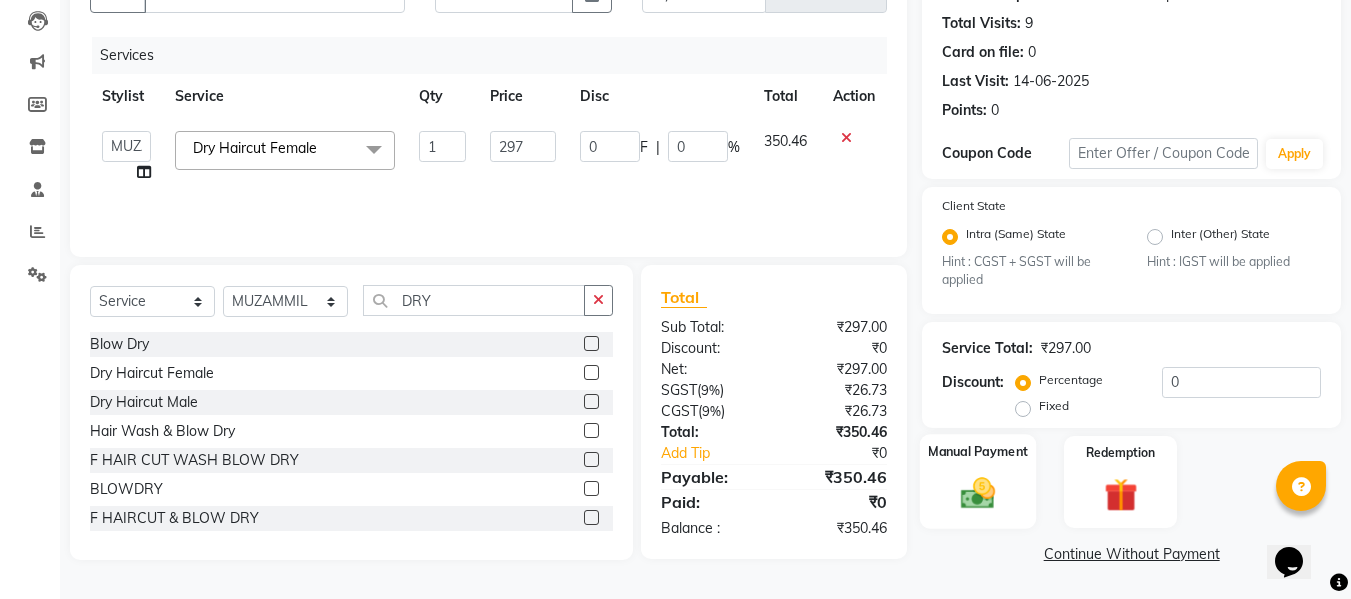 click 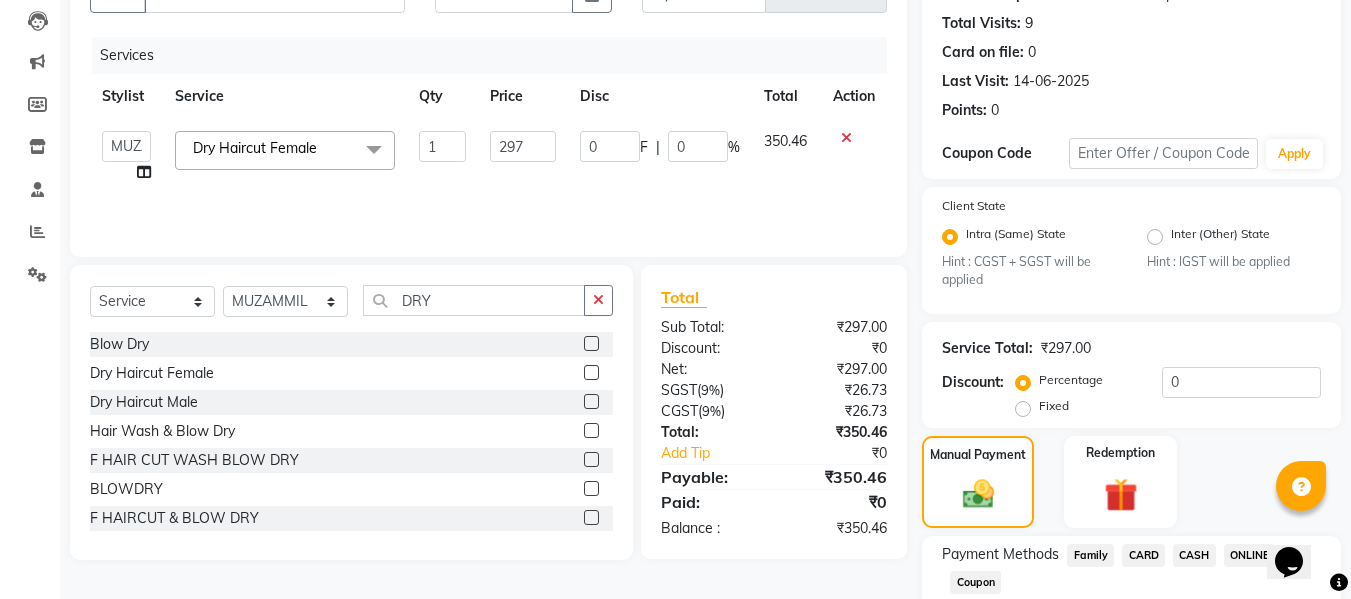 scroll, scrollTop: 0, scrollLeft: 0, axis: both 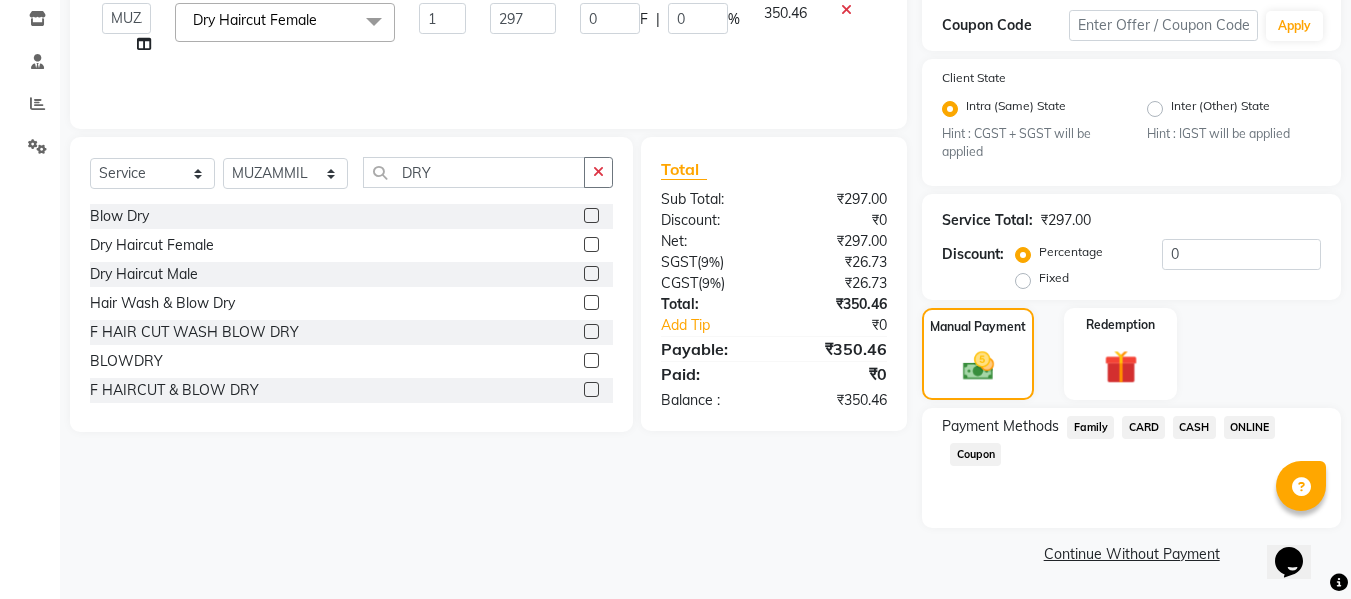 click on "ONLINE" 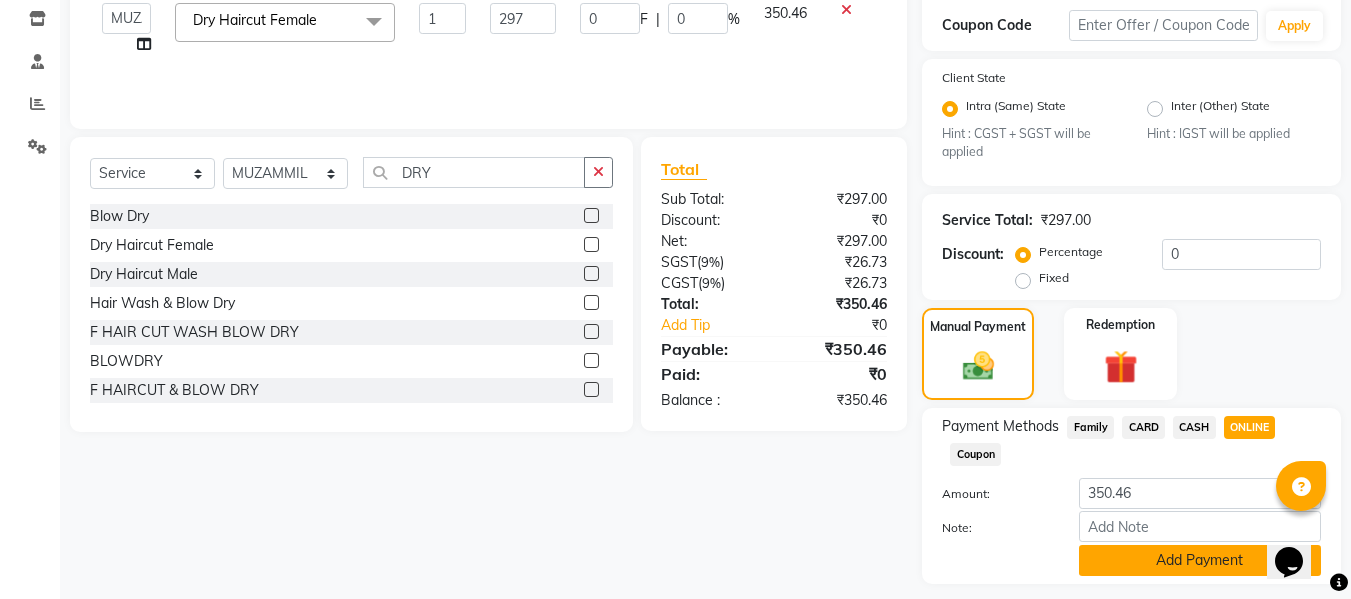 click on "Add Payment" 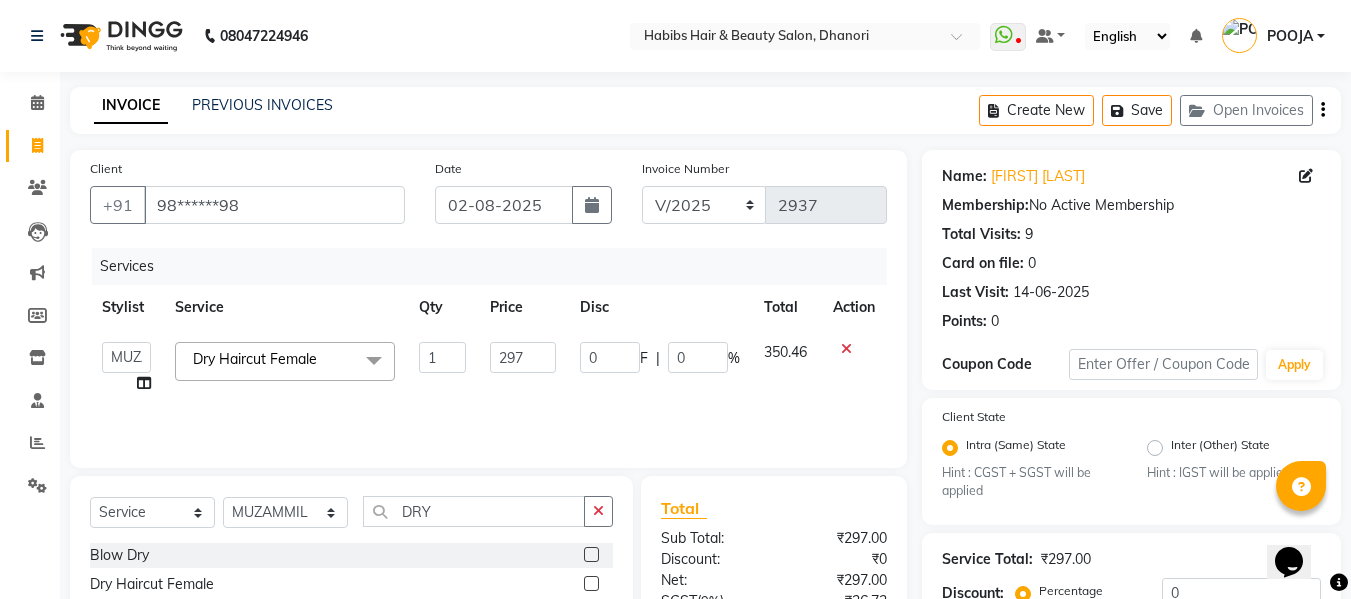 scroll, scrollTop: 452, scrollLeft: 0, axis: vertical 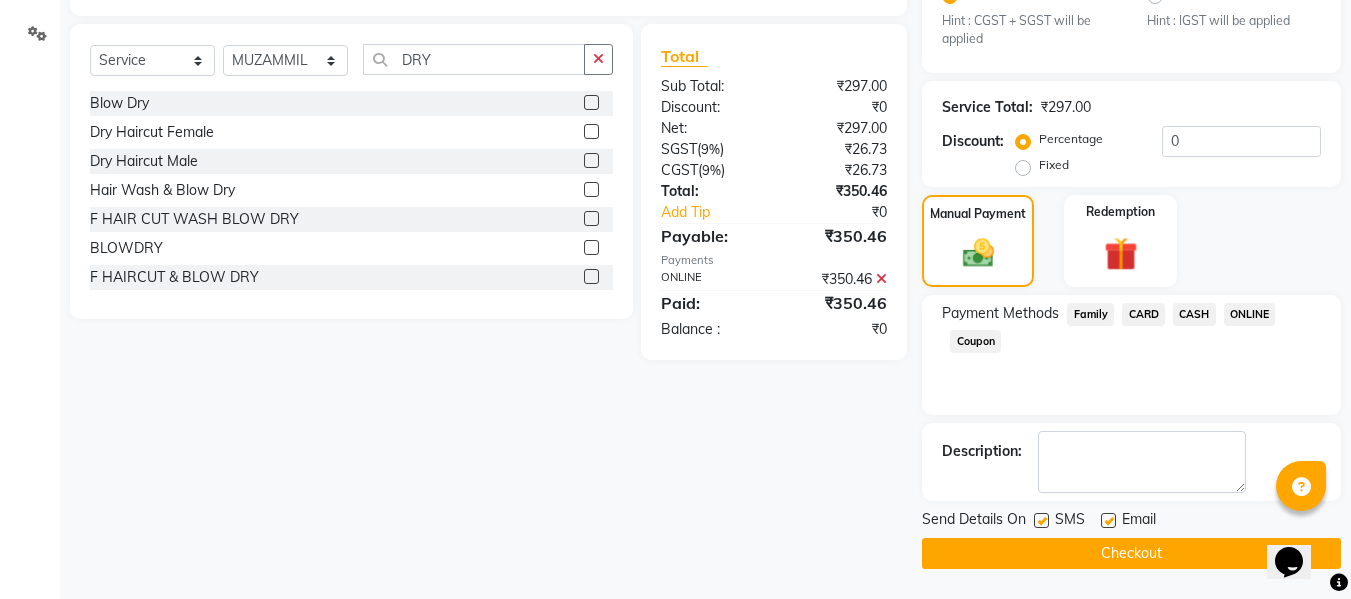 click on "Checkout" 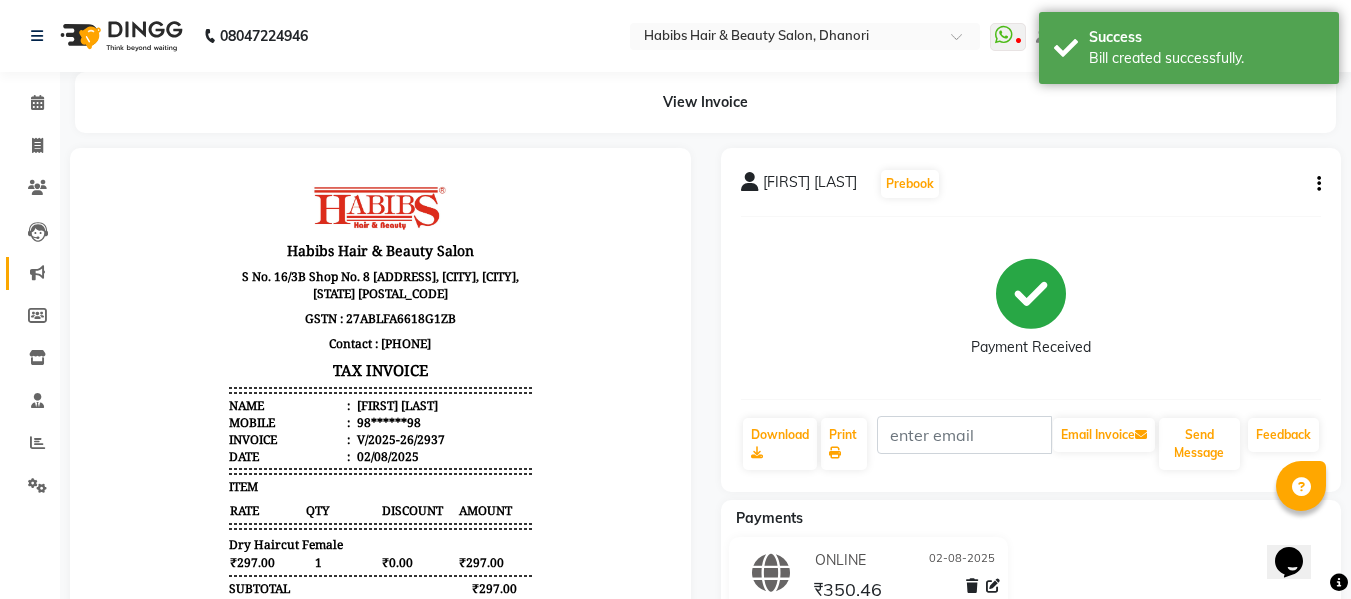 scroll, scrollTop: 0, scrollLeft: 0, axis: both 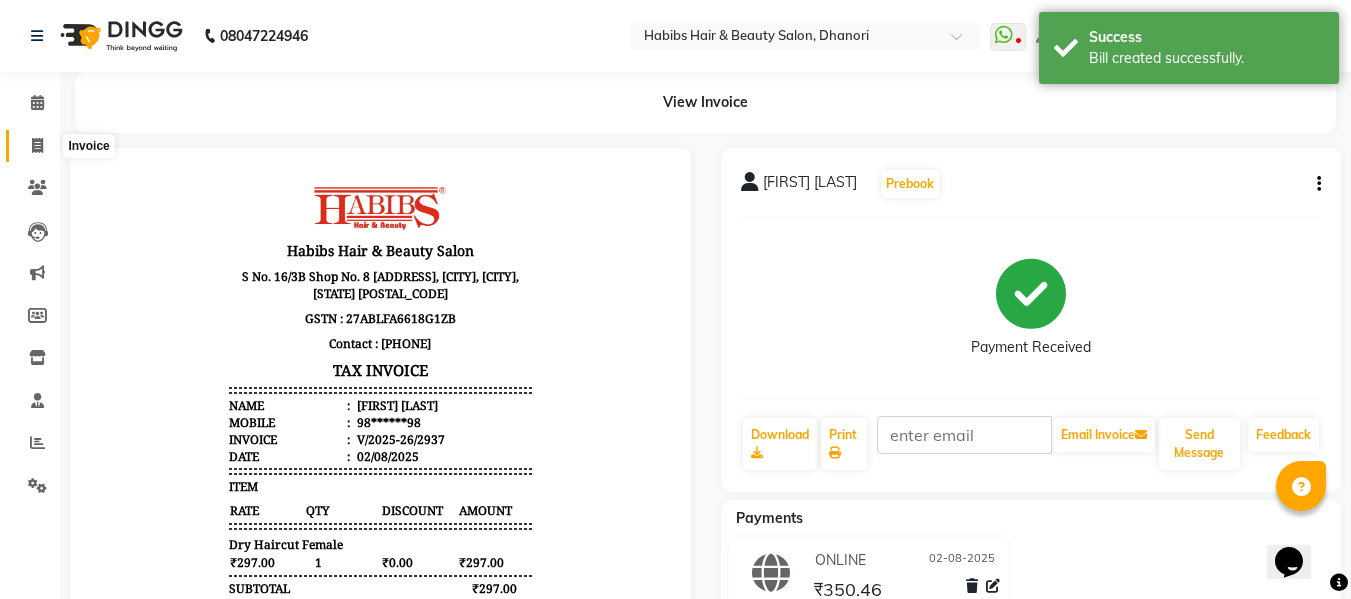 click 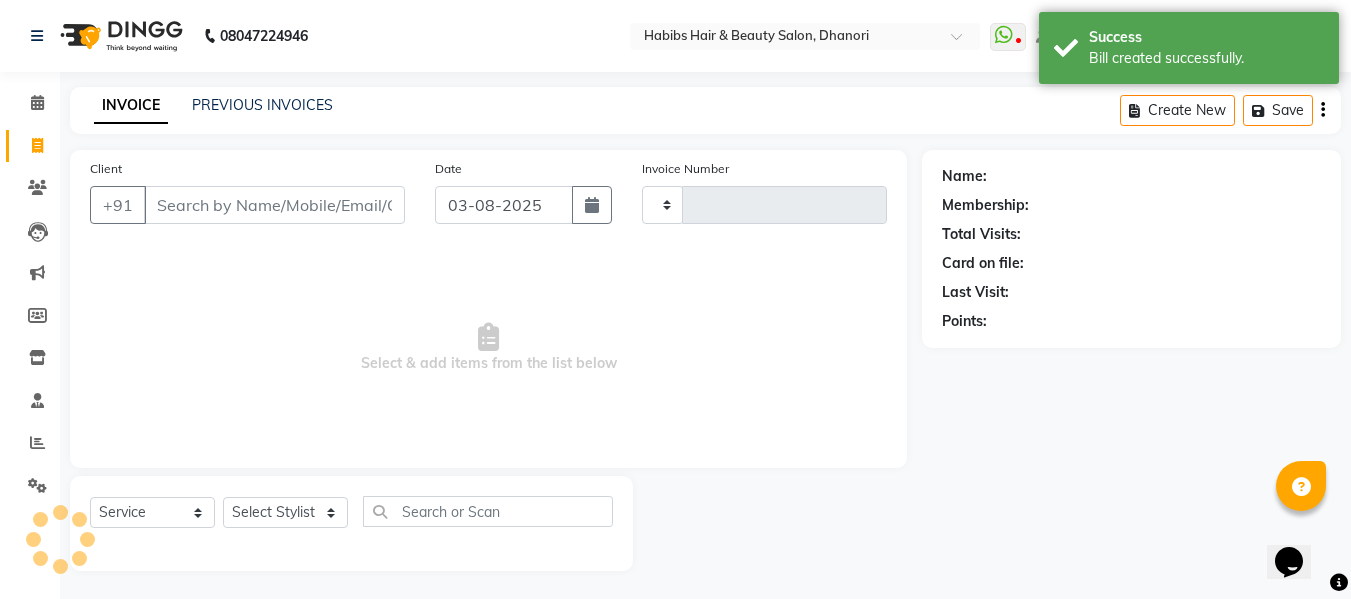 scroll, scrollTop: 2, scrollLeft: 0, axis: vertical 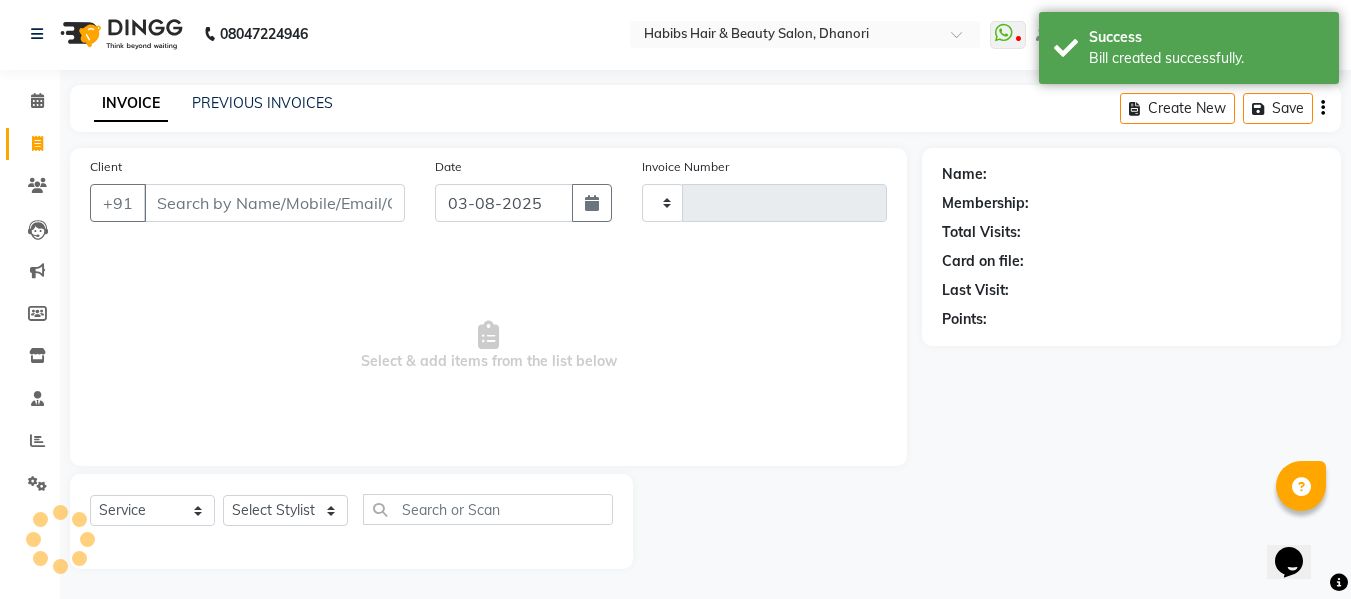 type on "2938" 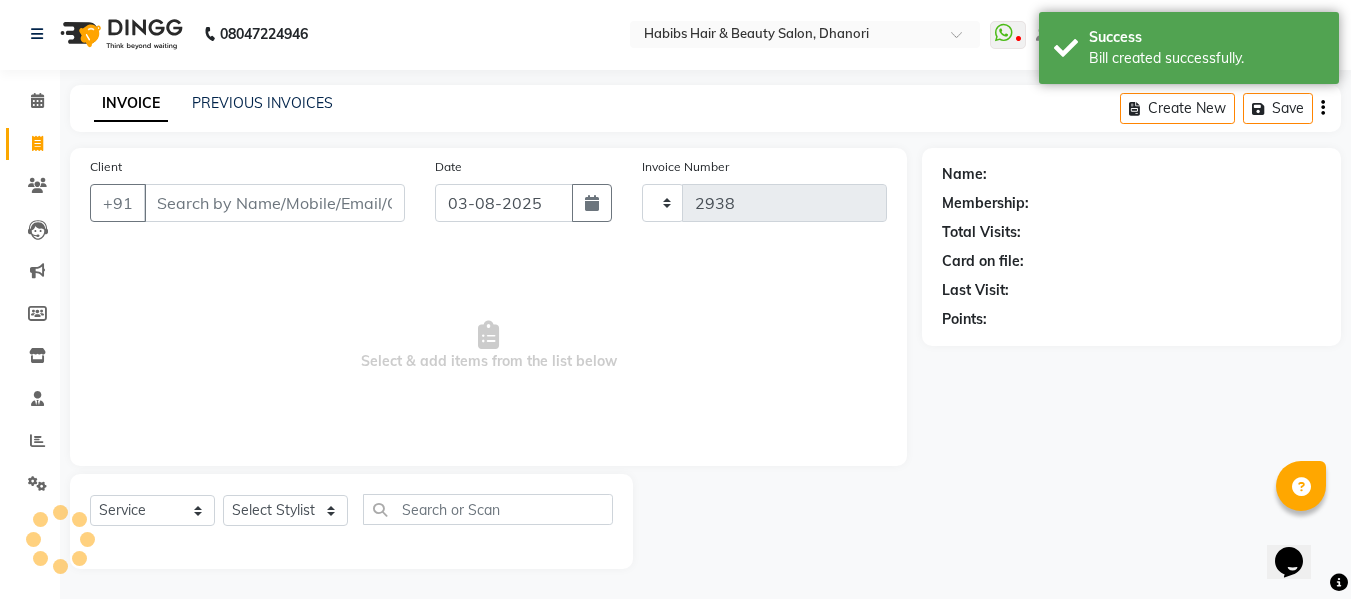 select on "4967" 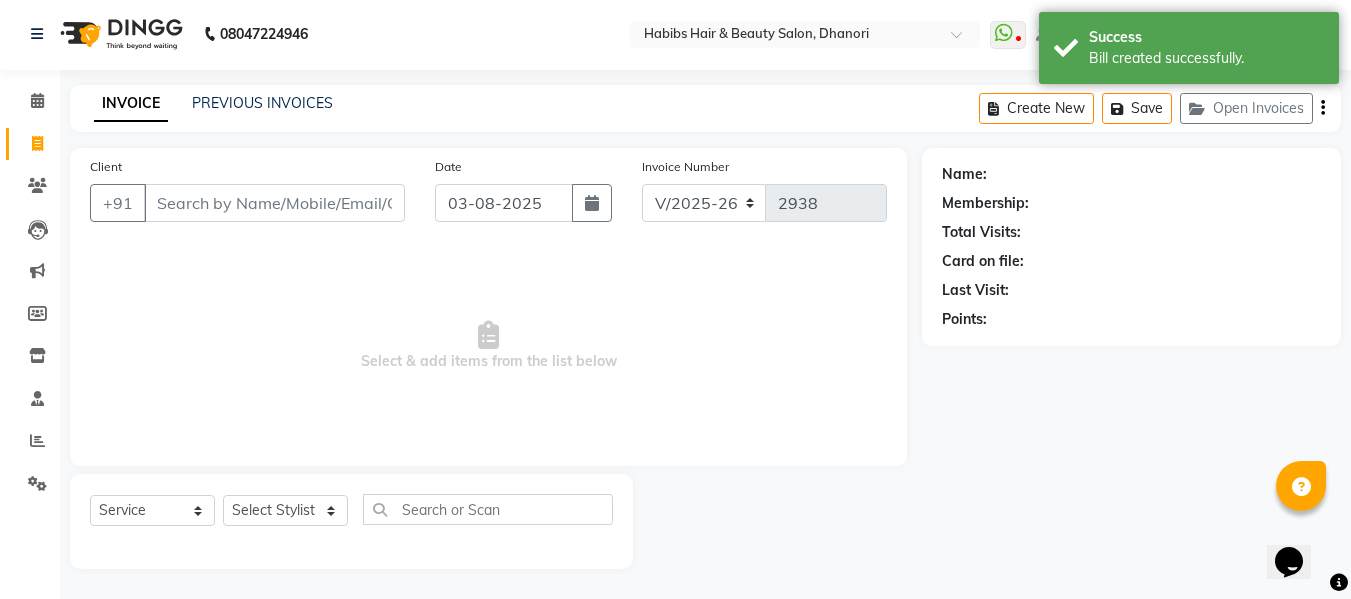 click on "Client" at bounding box center (274, 203) 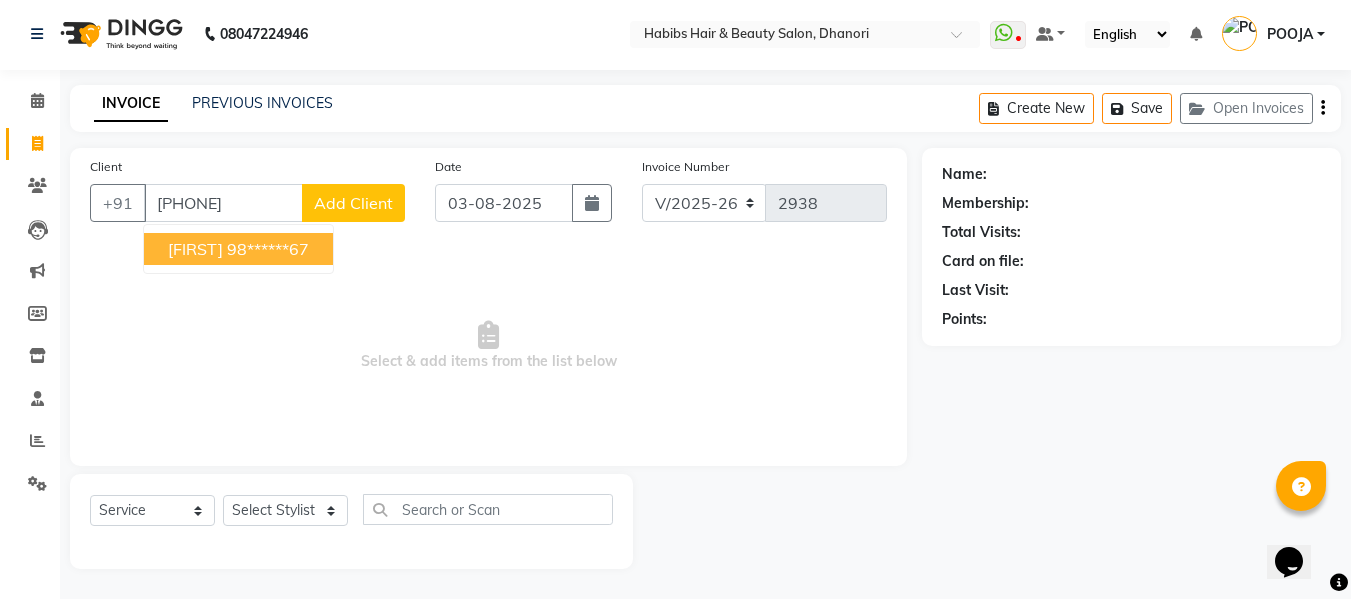 click on "[FIRST]" at bounding box center (195, 249) 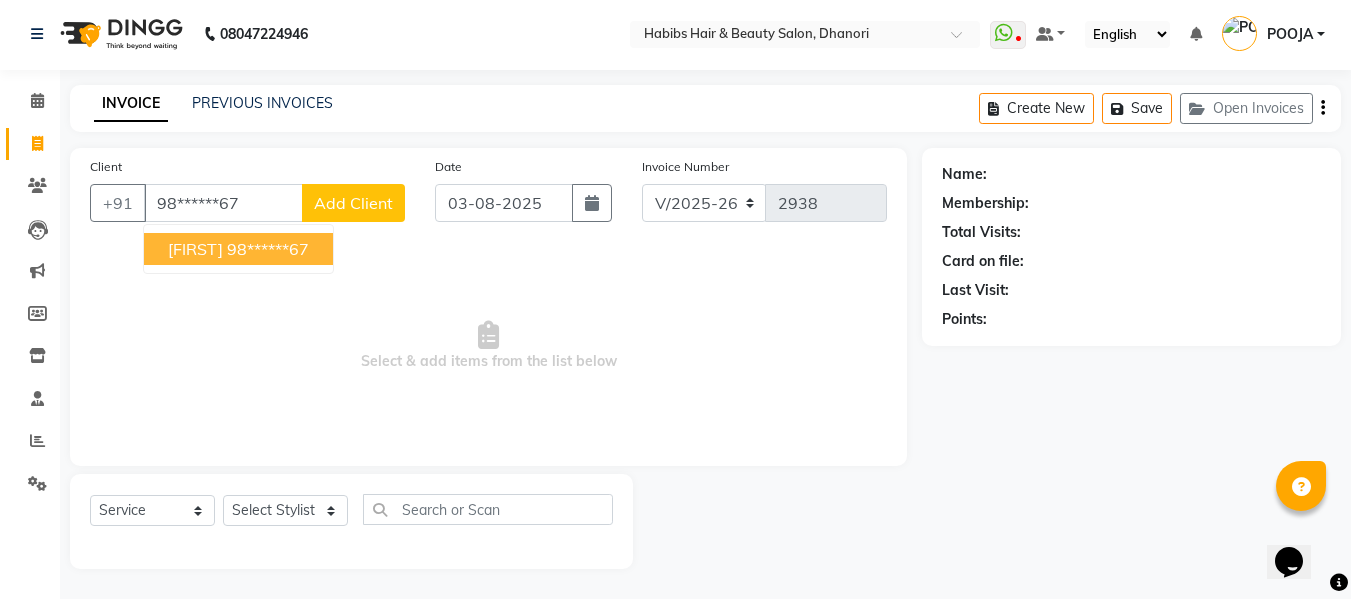 type on "98******67" 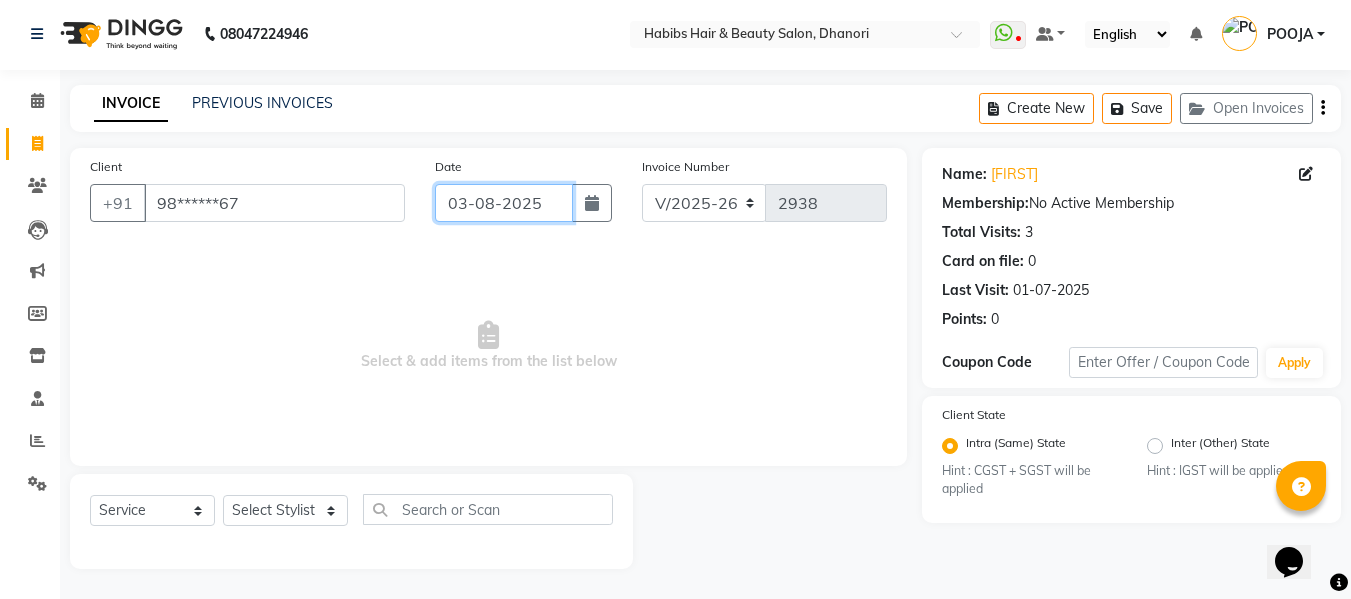 click on "03-08-2025" 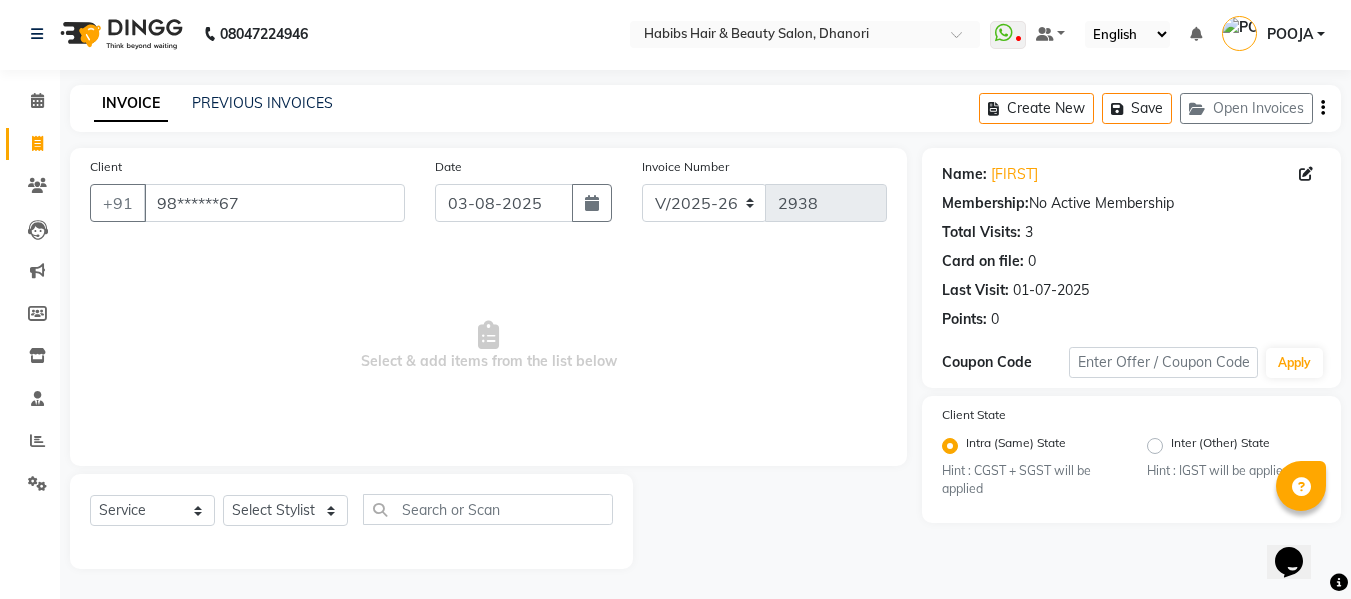 select on "8" 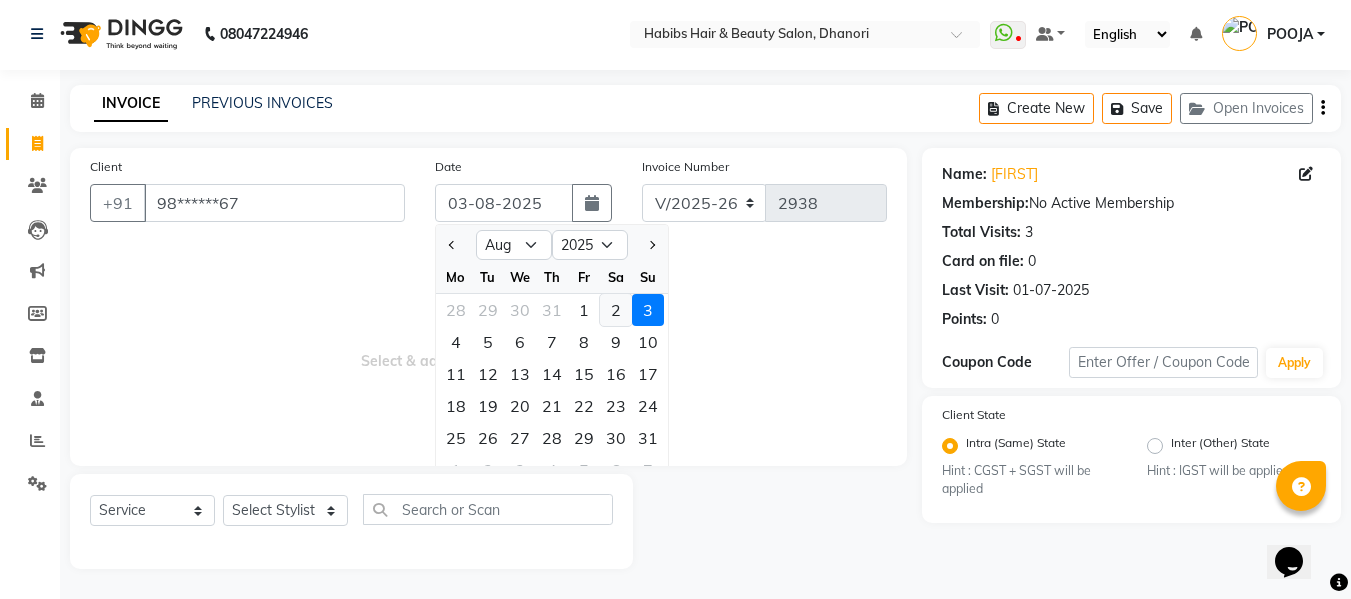 click on "2" 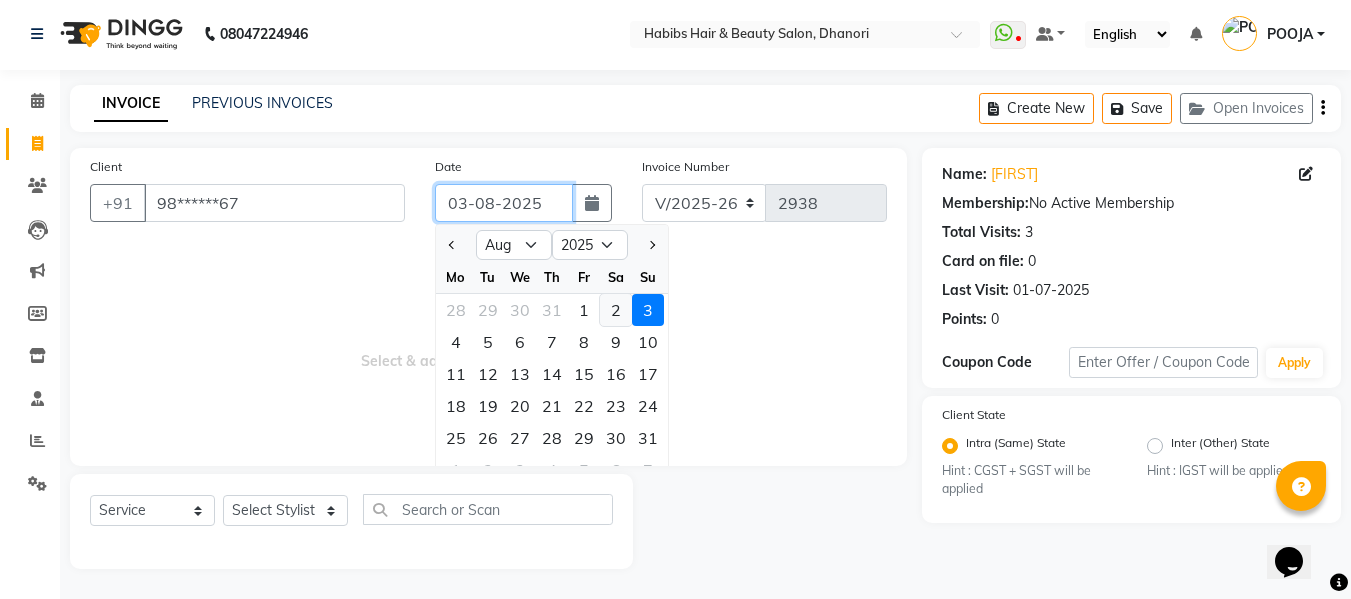 type on "02-08-2025" 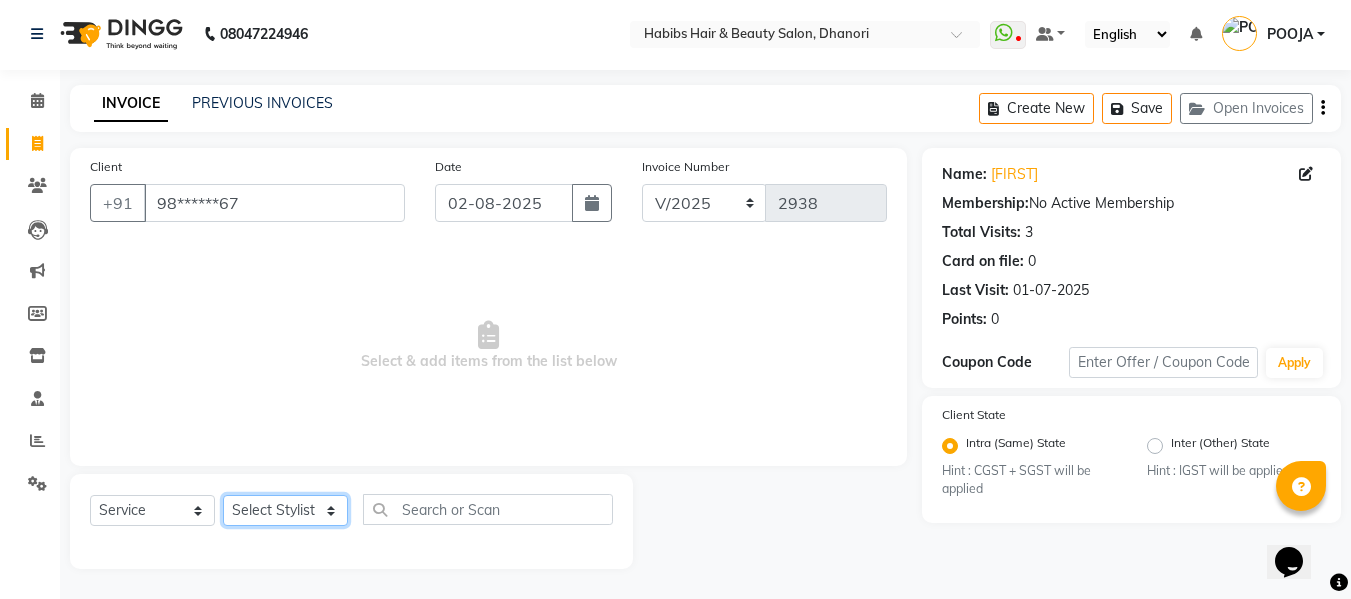 click on "Select Stylist Admin [FIRST] [FIRST] [FIRST] [FIRST] [FIRST] [FIRST] [FIRST] [FIRST] [FIRST] [FIRST] [FIRST] [FIRST] [FIRST]" 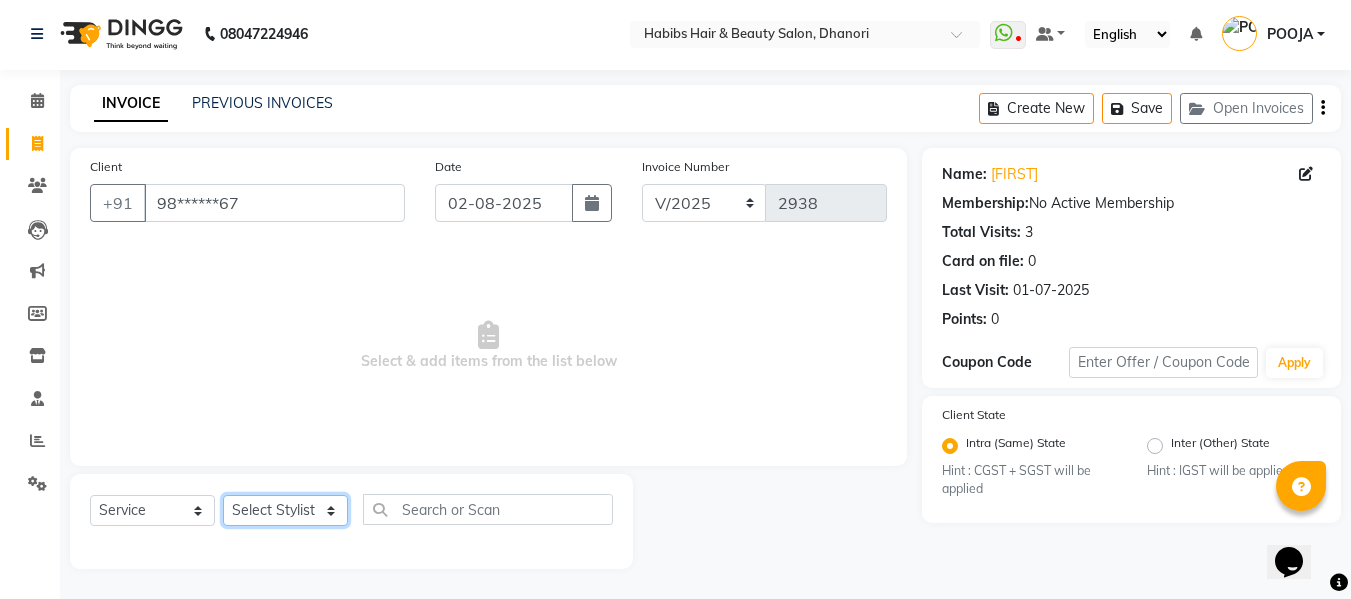 select on "81009" 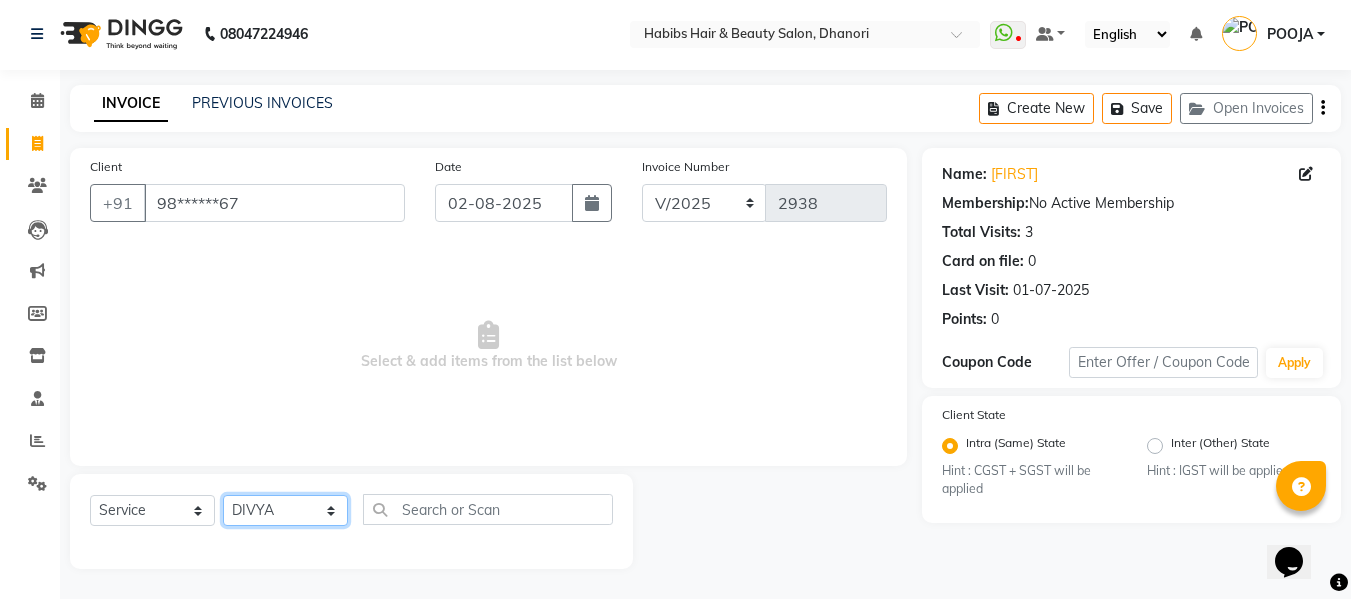 click on "Select Stylist Admin [FIRST] [FIRST] [FIRST] [FIRST] [FIRST] [FIRST] [FIRST] [FIRST] [FIRST] [FIRST] [FIRST] [FIRST] [FIRST]" 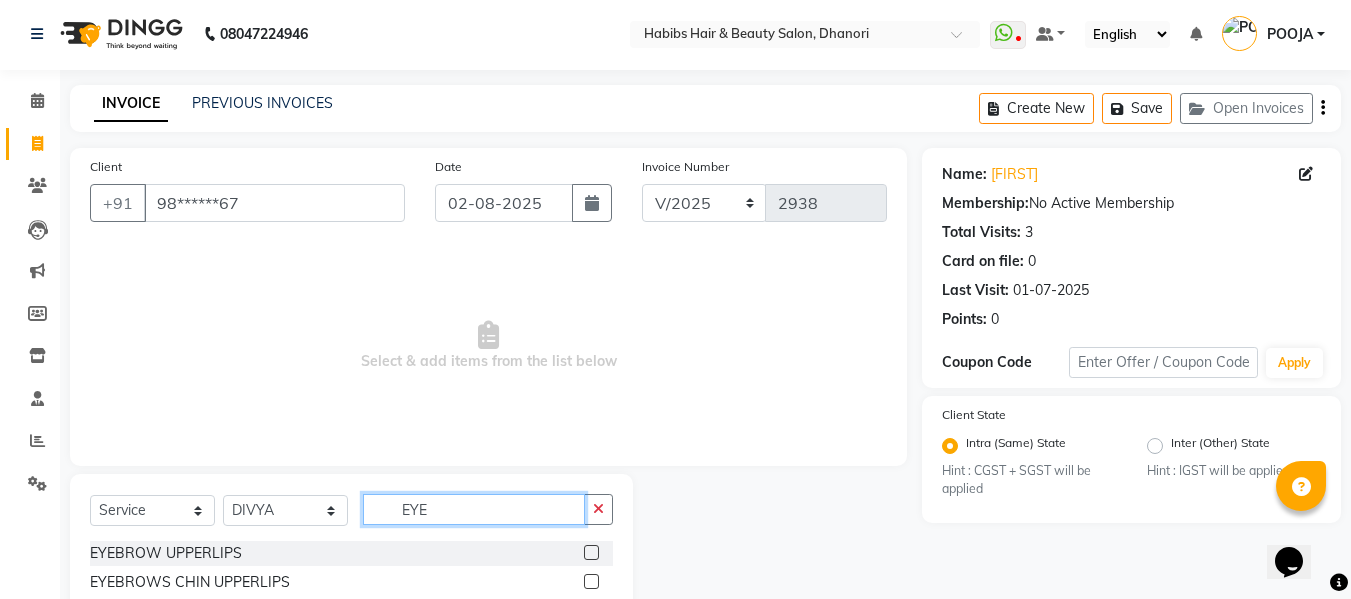 type on "EYE" 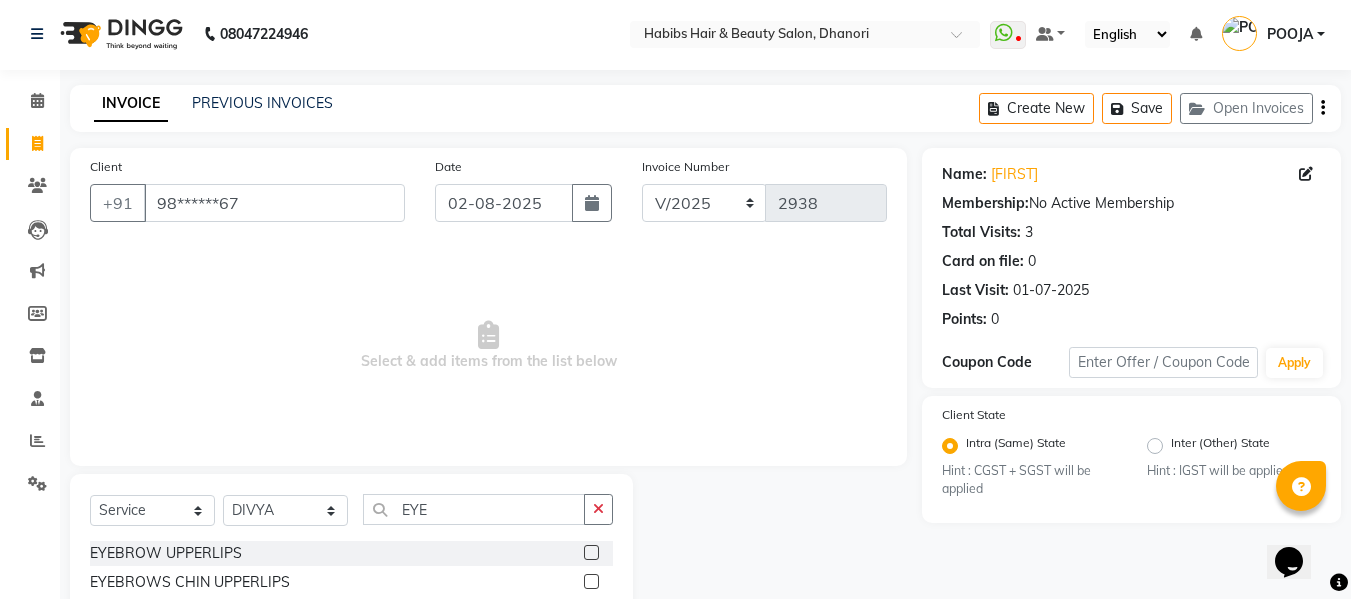 click 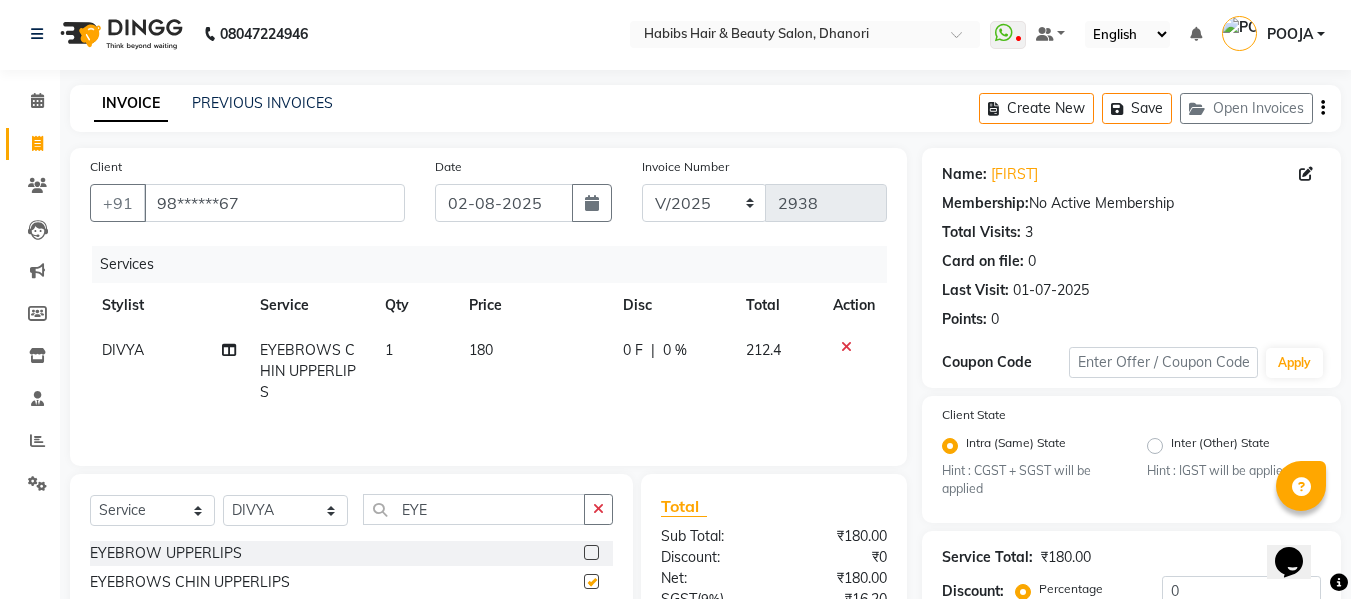 checkbox on "false" 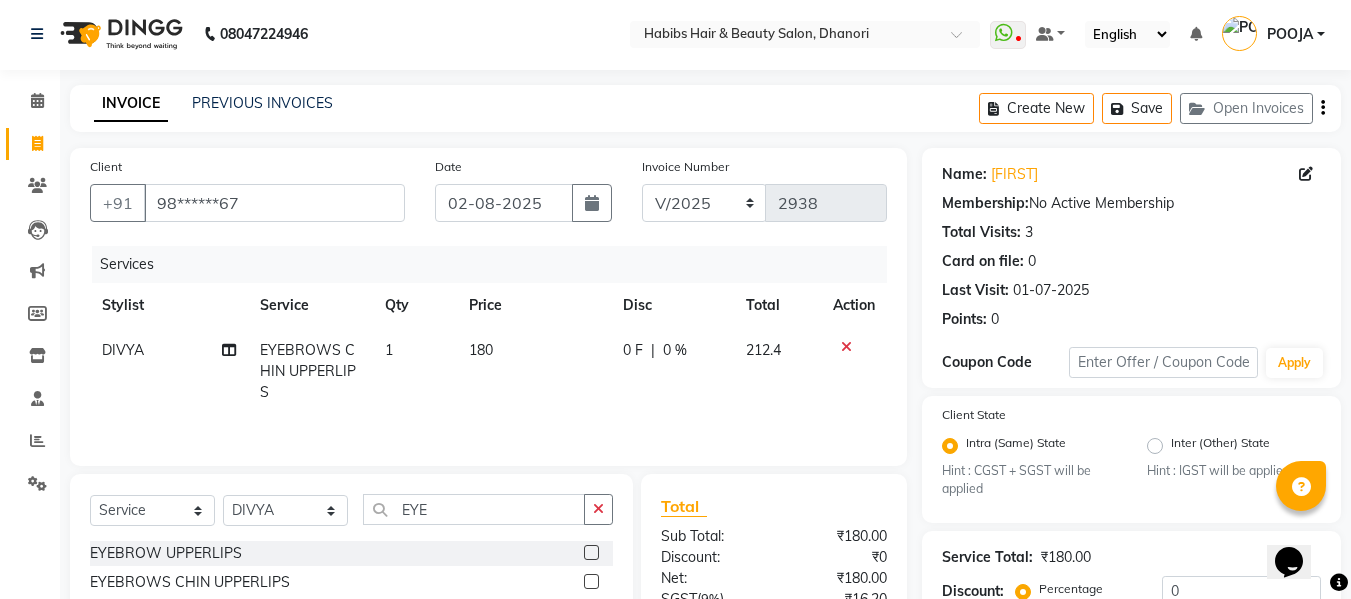 click on "180" 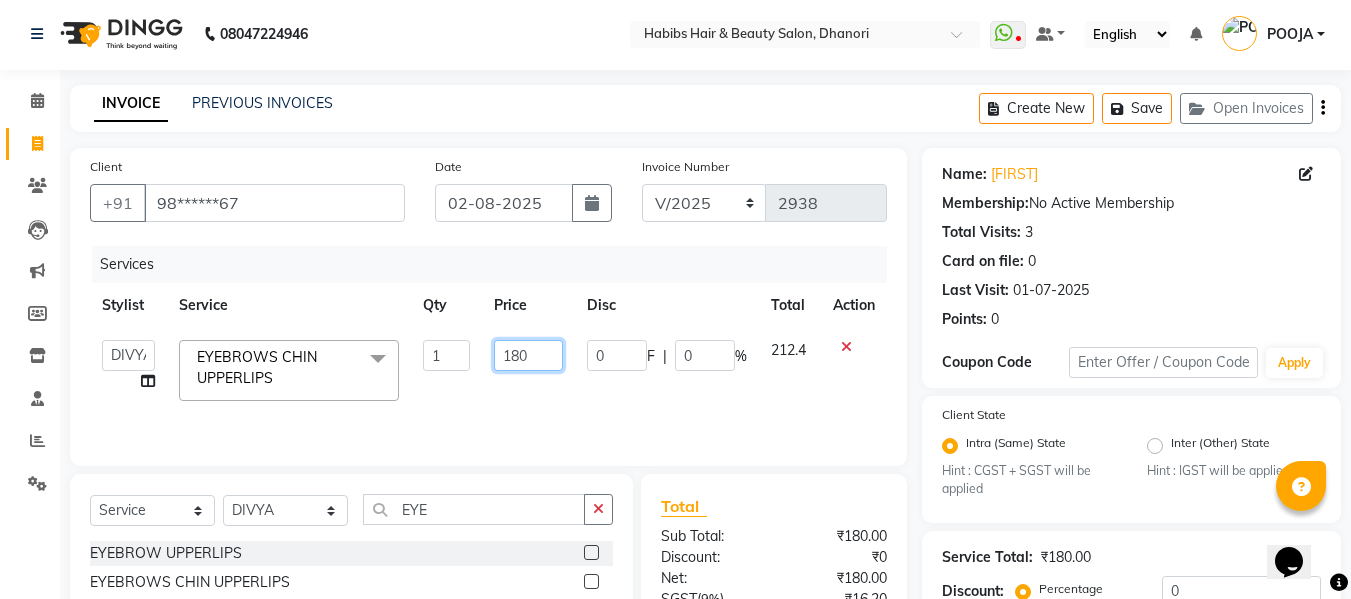 click on "180" 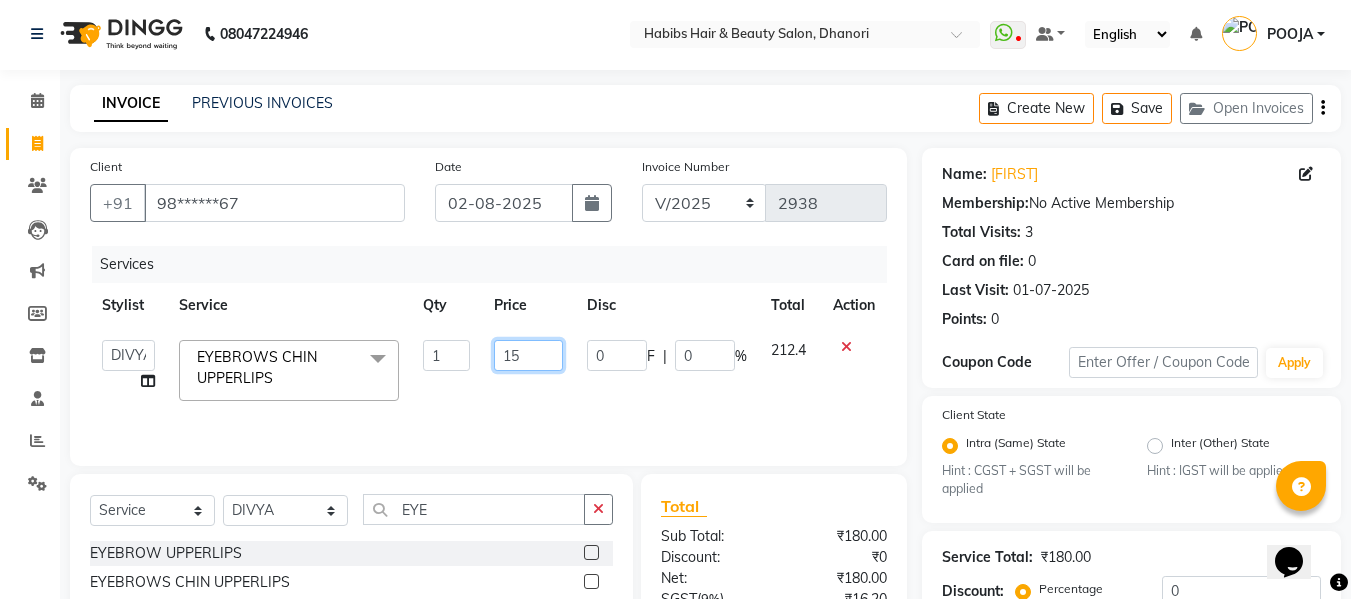 type on "152" 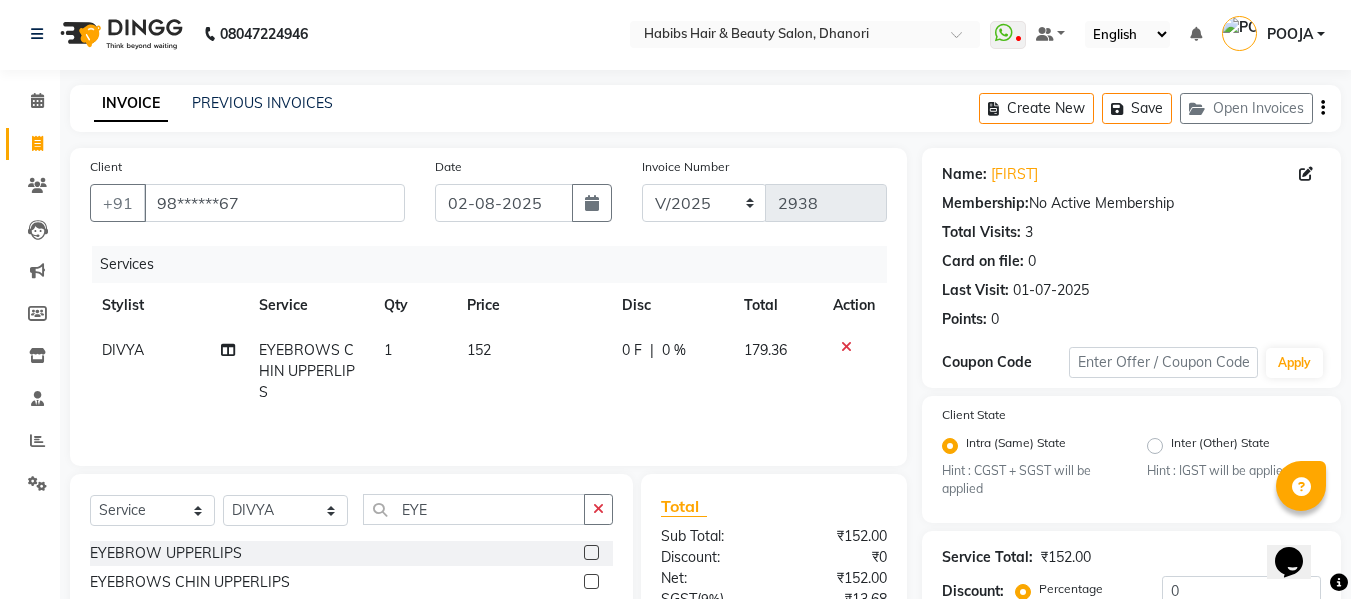 click on "152" 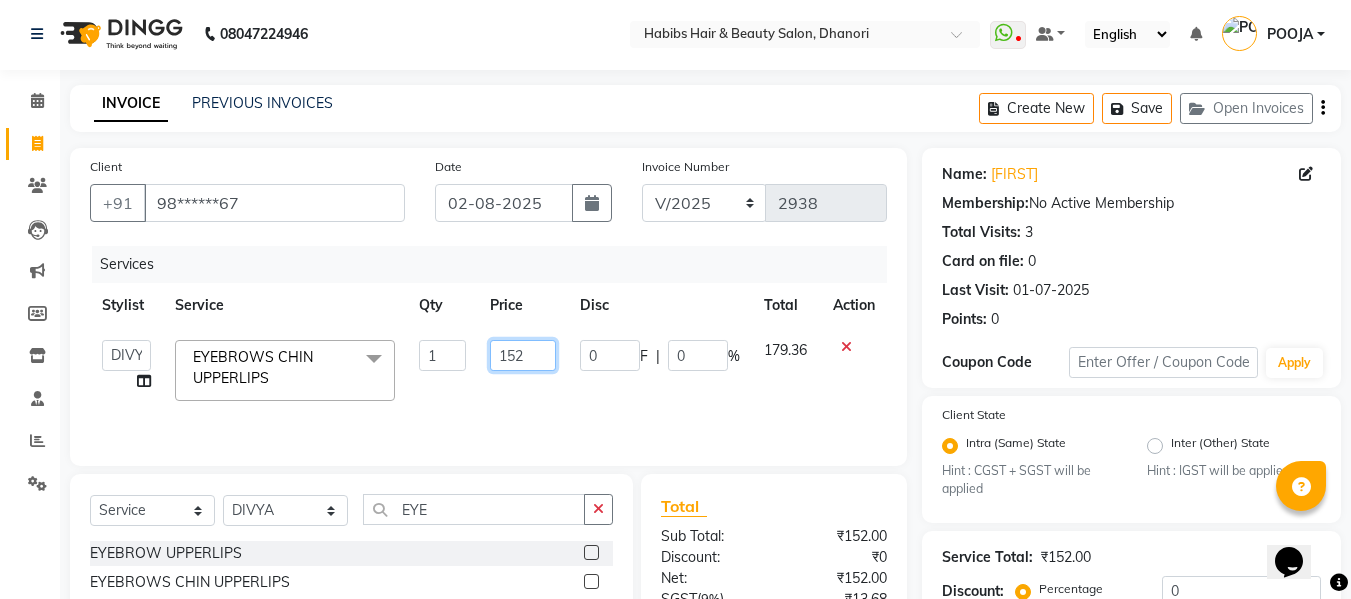 click on "152" 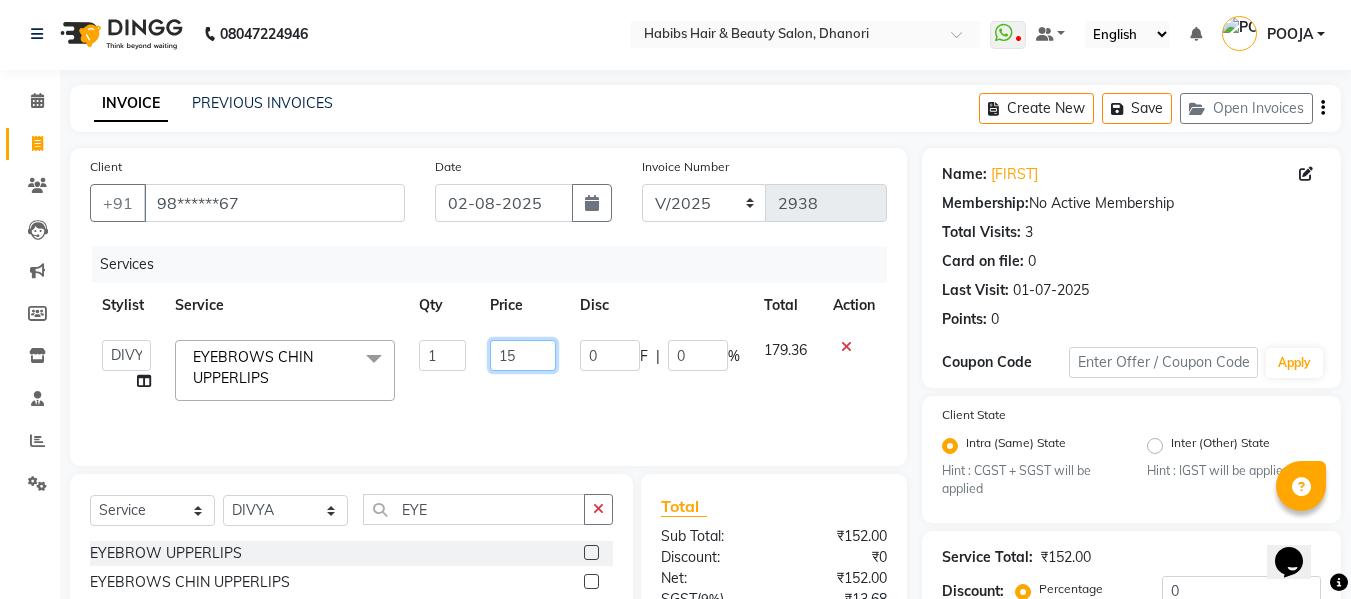 type on "153" 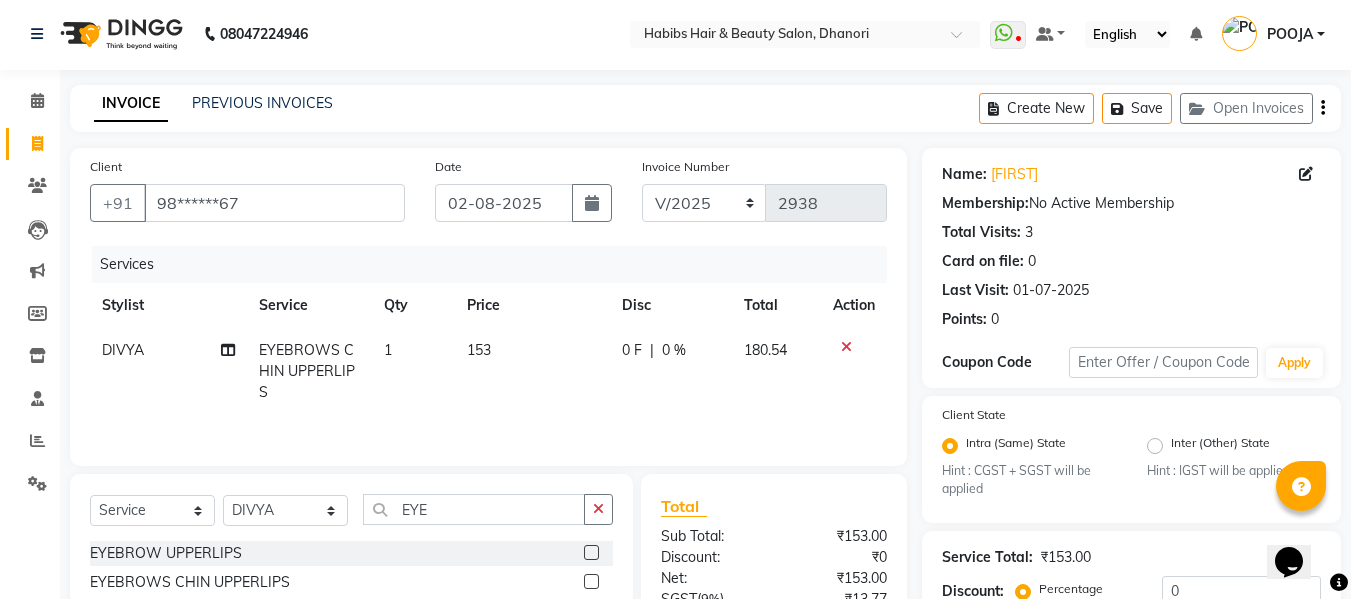click on "Services Stylist Service Qty Price Disc Total Action [FIRST] EYEBROWS CHIN UPPERLIPS 1 153 0 F | 0 % 180.54" 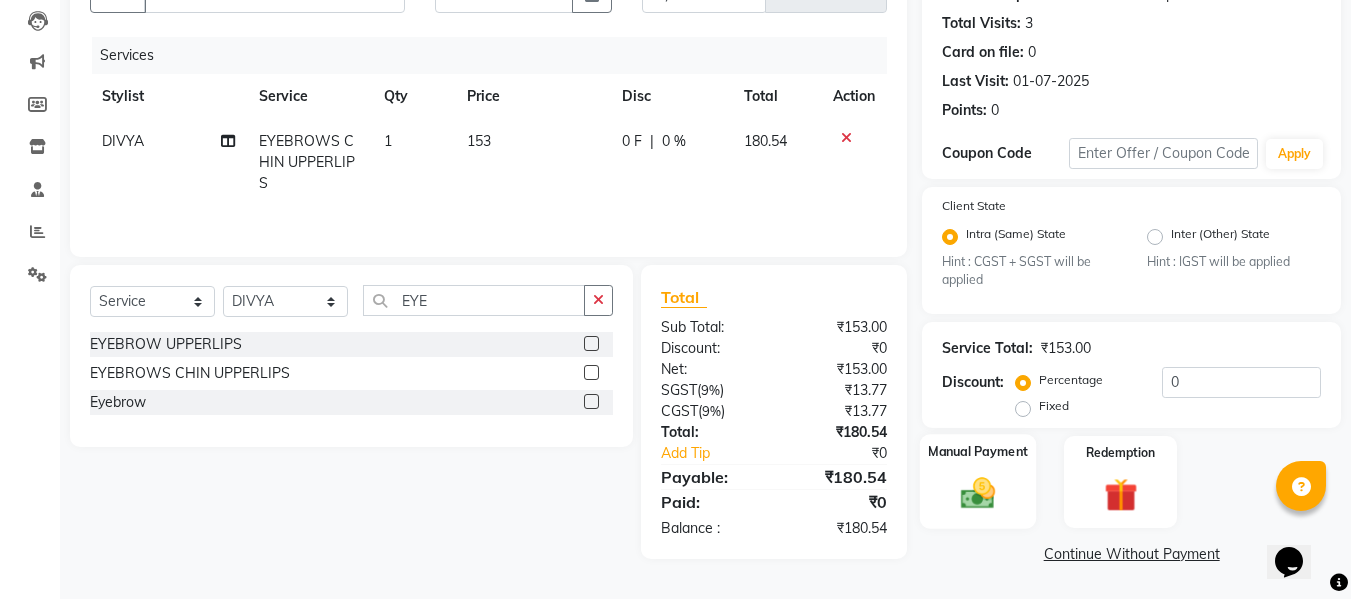 click 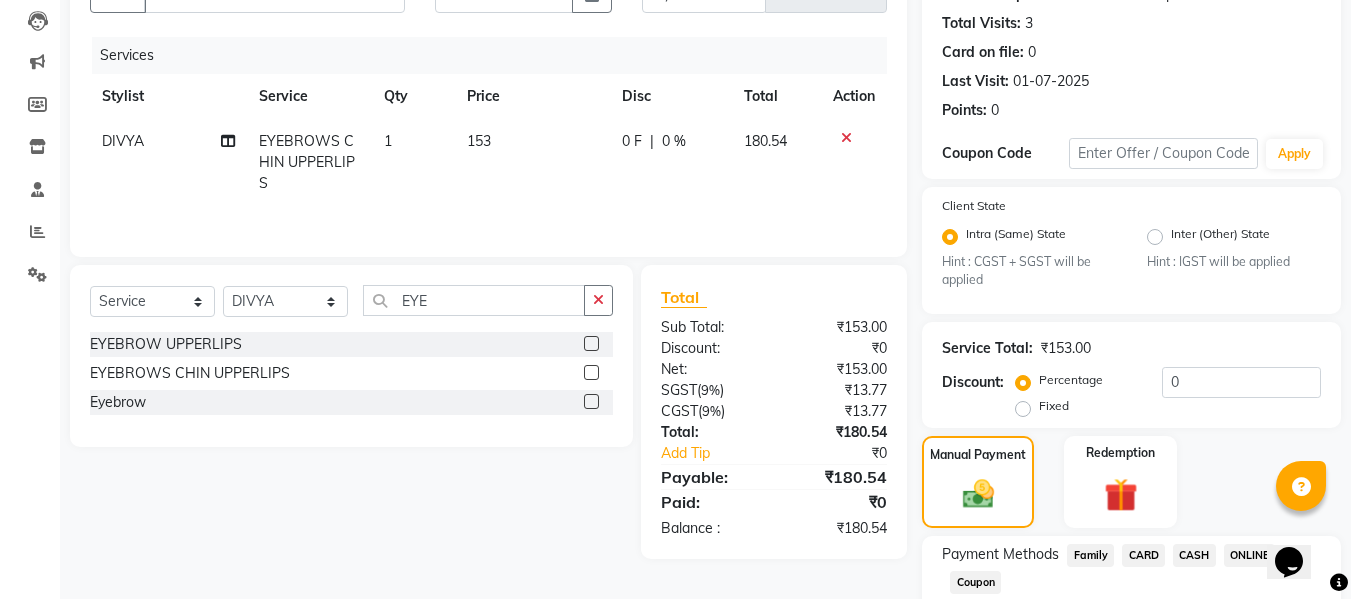 click on "CASH" 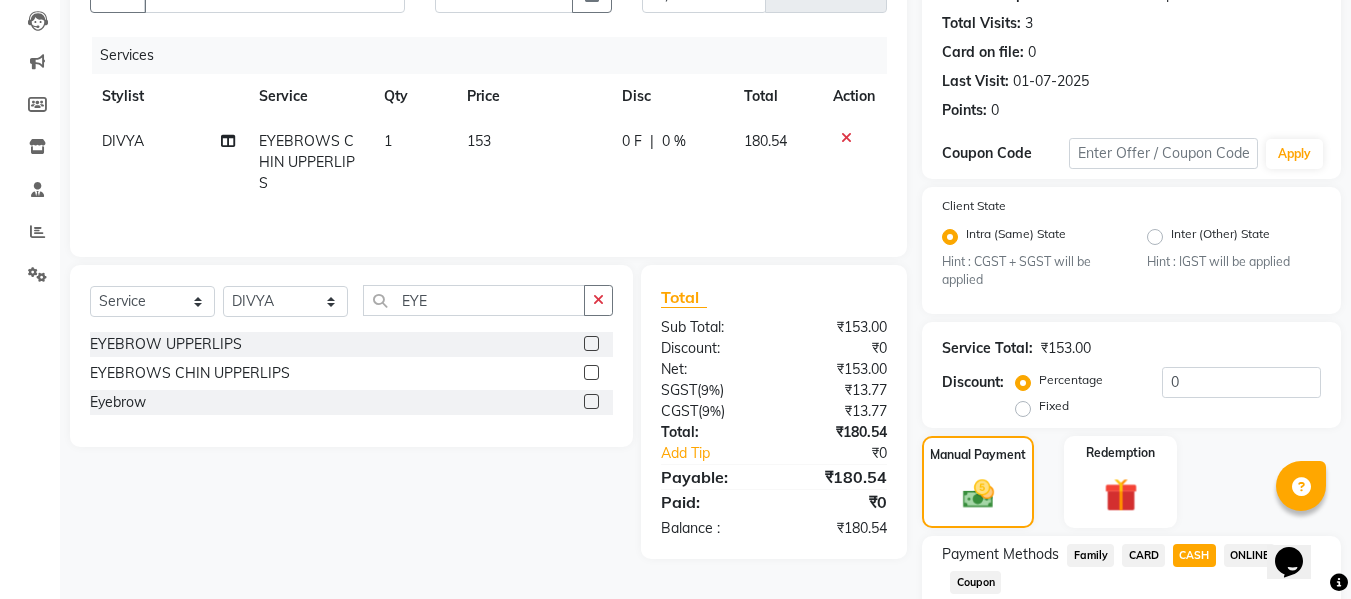 scroll, scrollTop: 395, scrollLeft: 0, axis: vertical 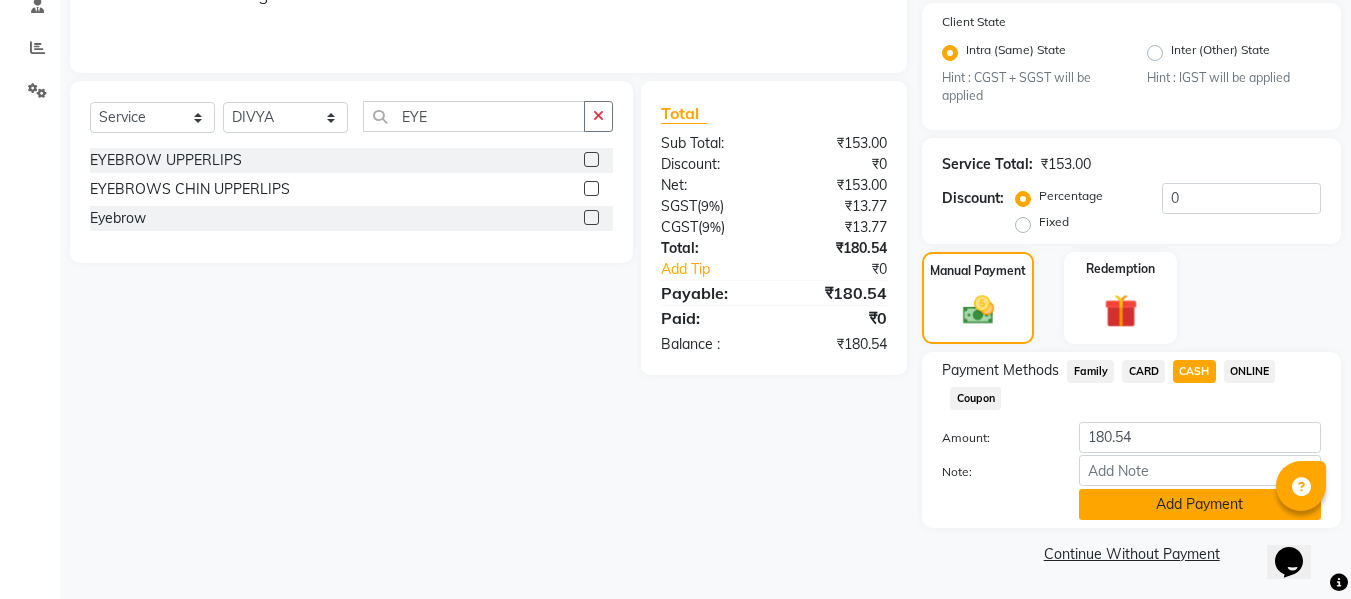 click on "Add Payment" 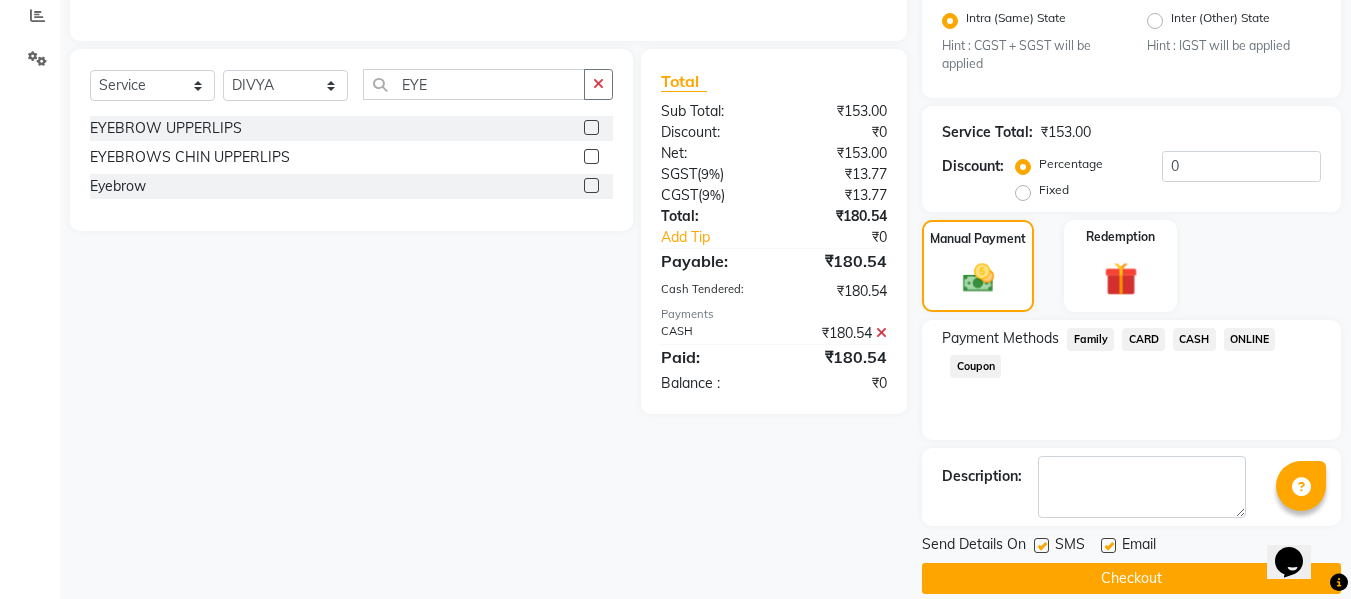 scroll, scrollTop: 452, scrollLeft: 0, axis: vertical 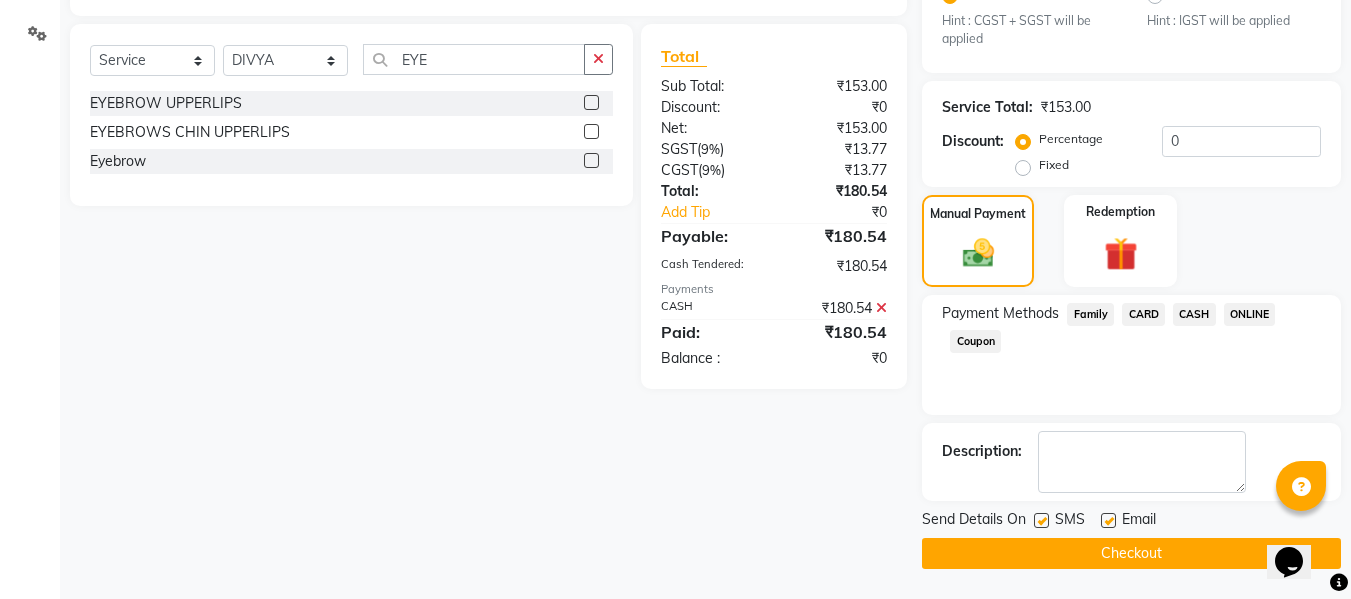 click on "Checkout" 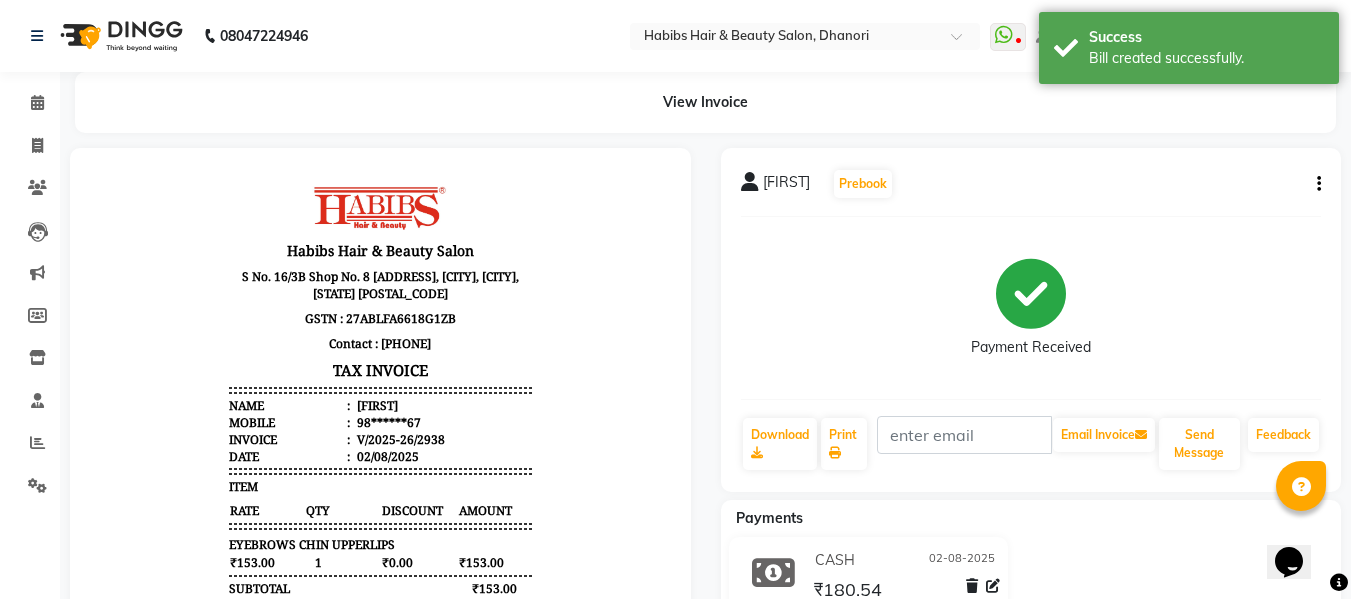scroll, scrollTop: 0, scrollLeft: 0, axis: both 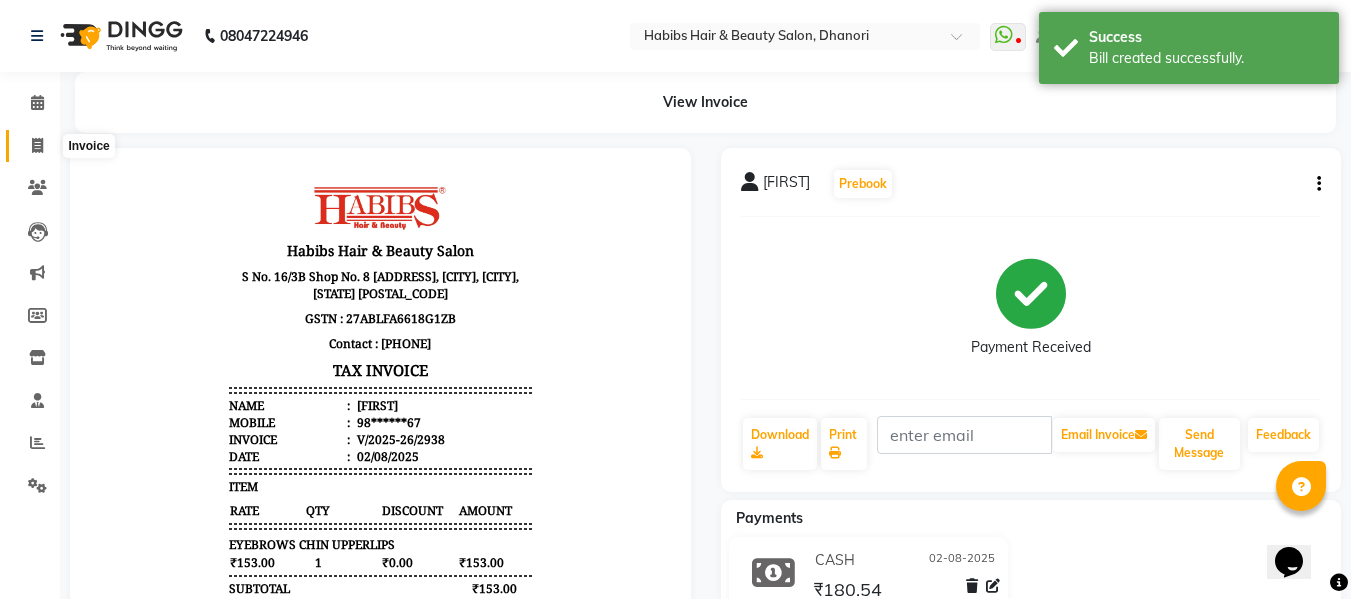click 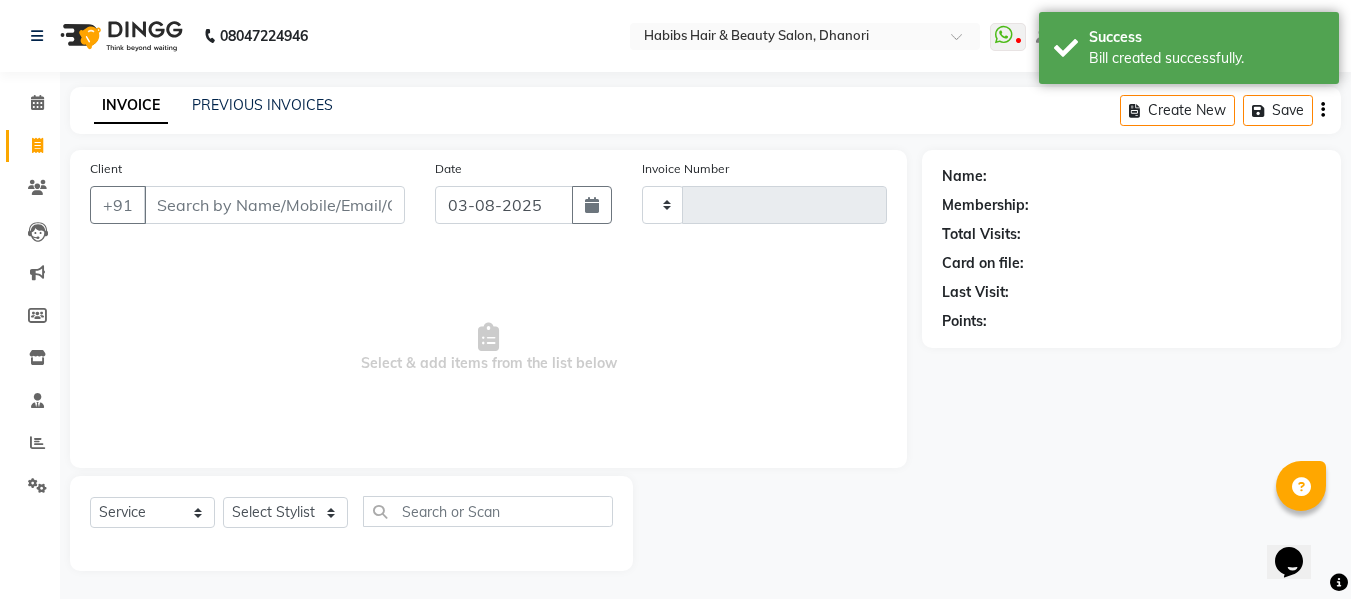 type on "2939" 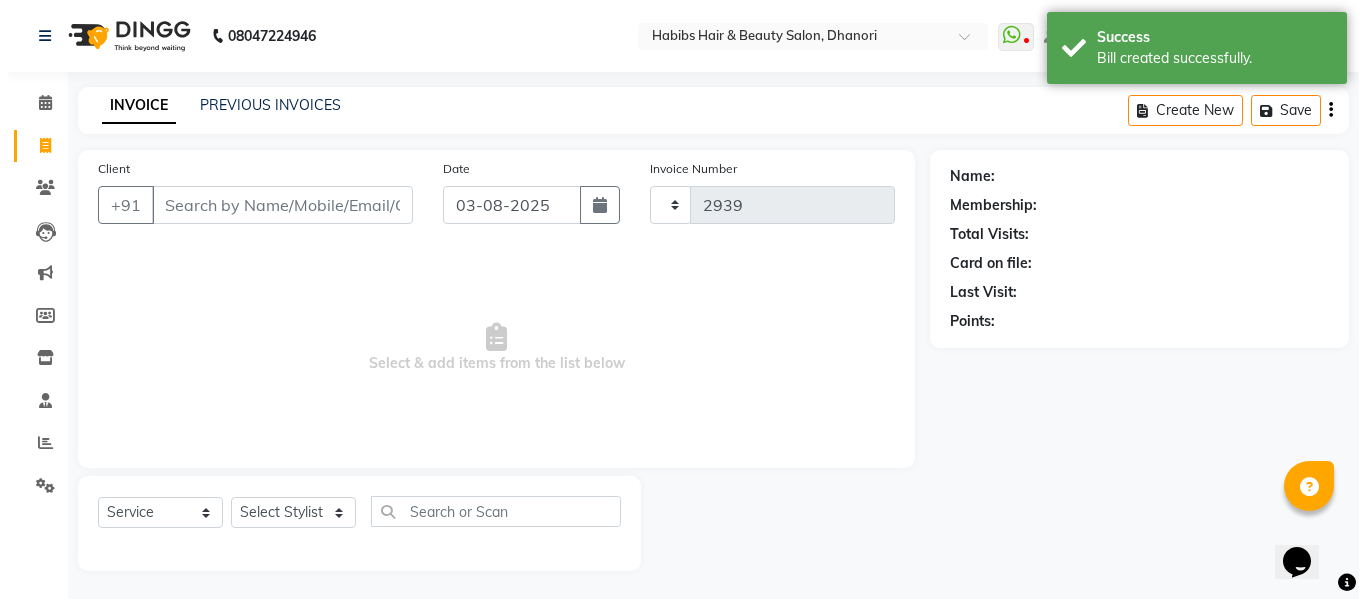 scroll, scrollTop: 2, scrollLeft: 0, axis: vertical 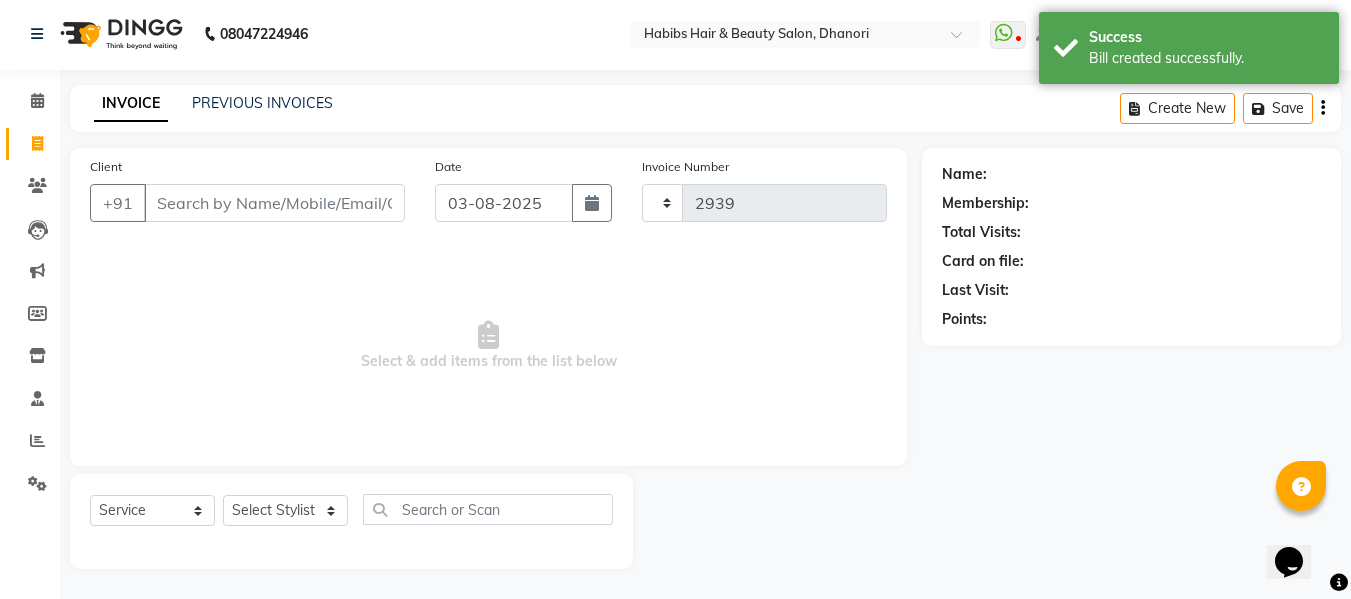 select on "4967" 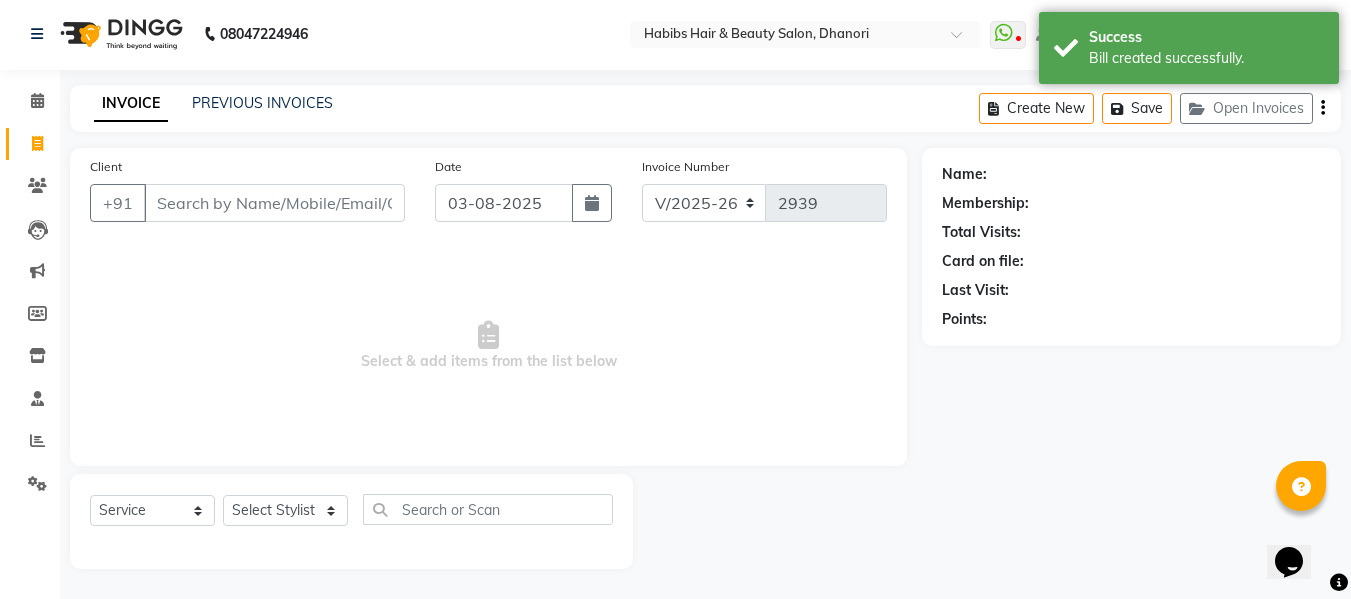 click on "Client" at bounding box center [274, 203] 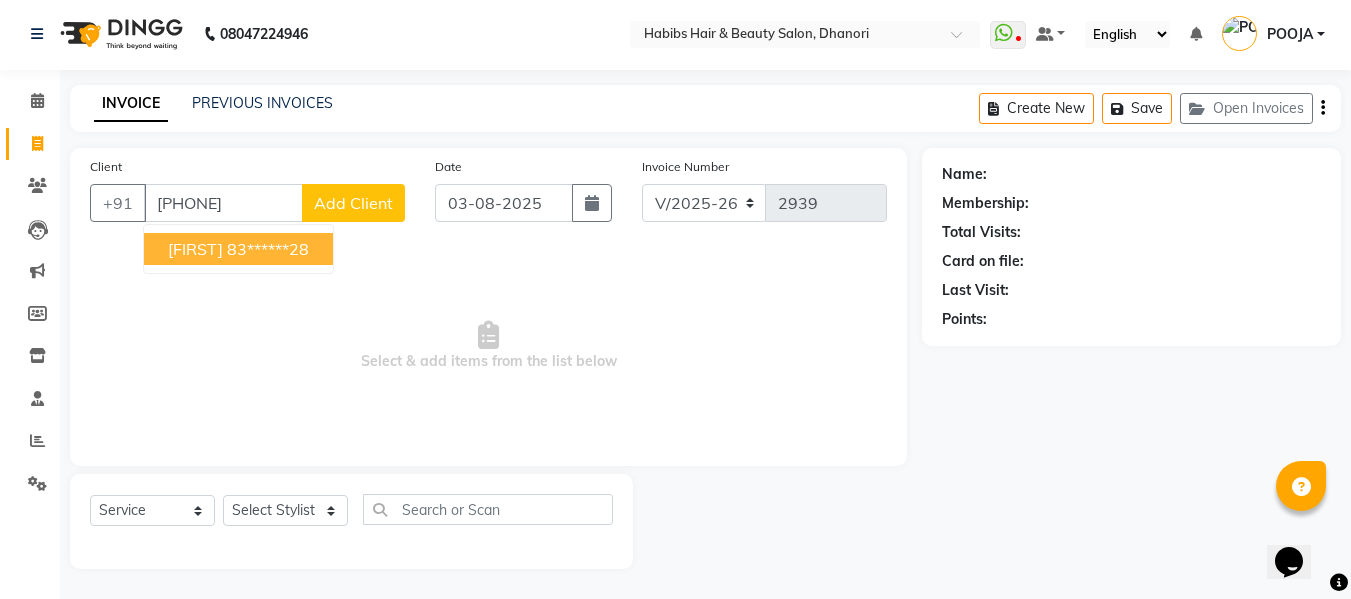 click on "83******28" at bounding box center [268, 249] 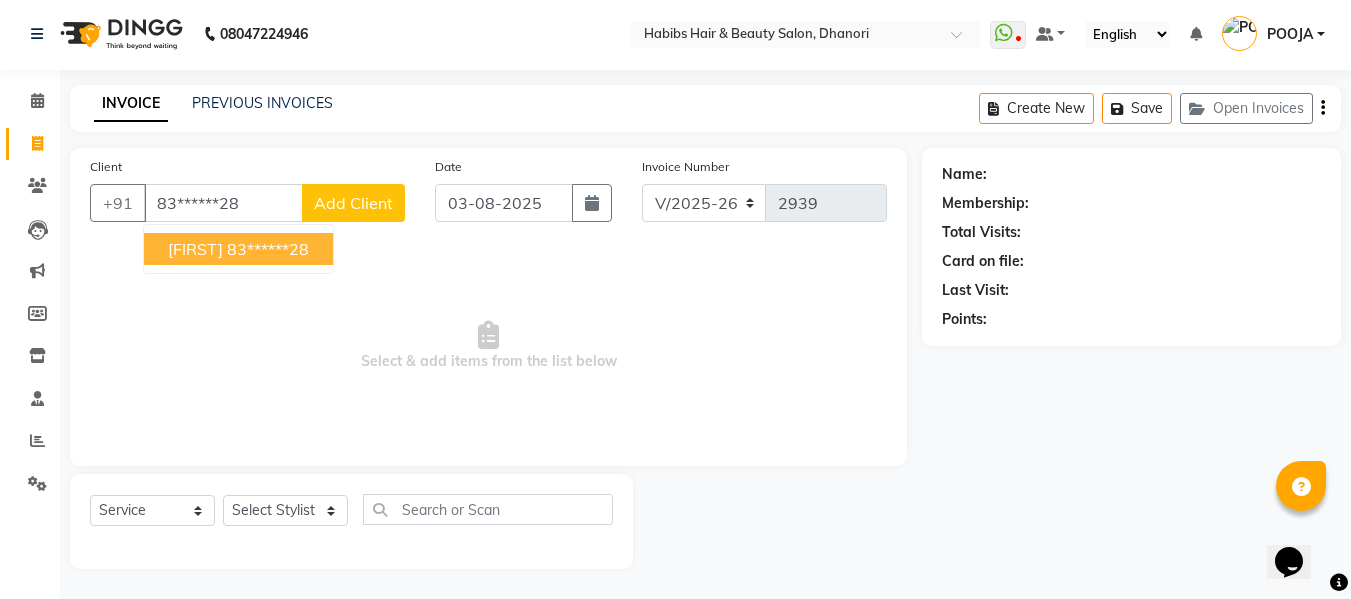 type on "83******28" 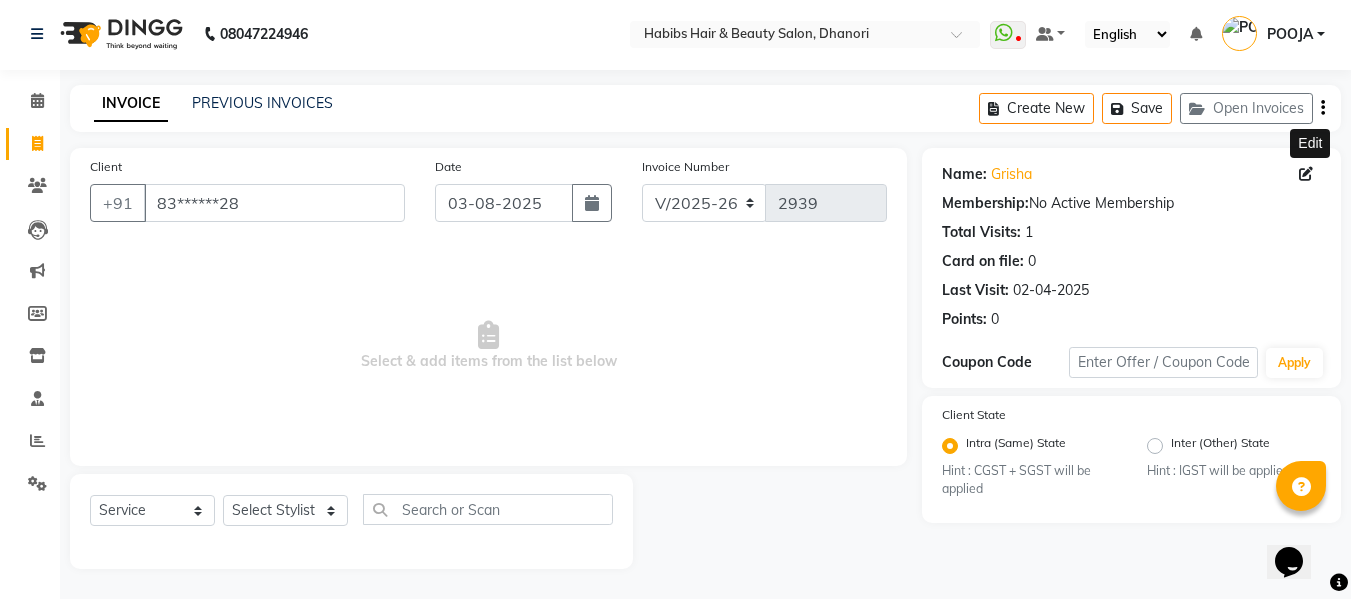 click 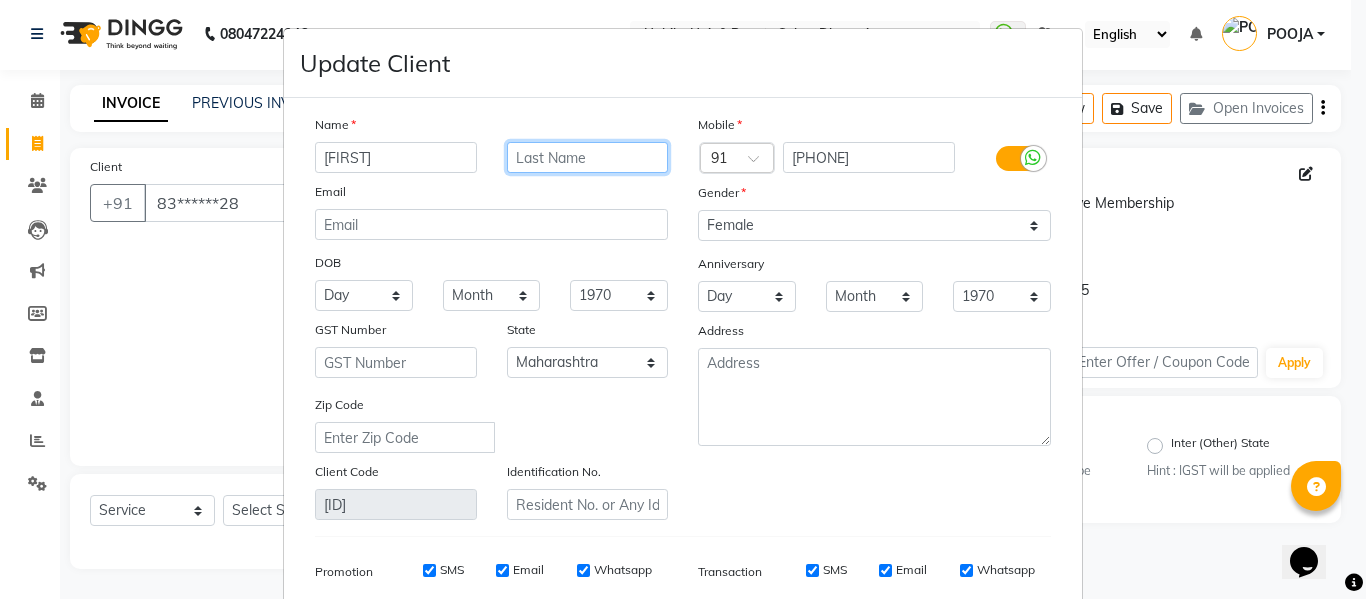 click at bounding box center (588, 157) 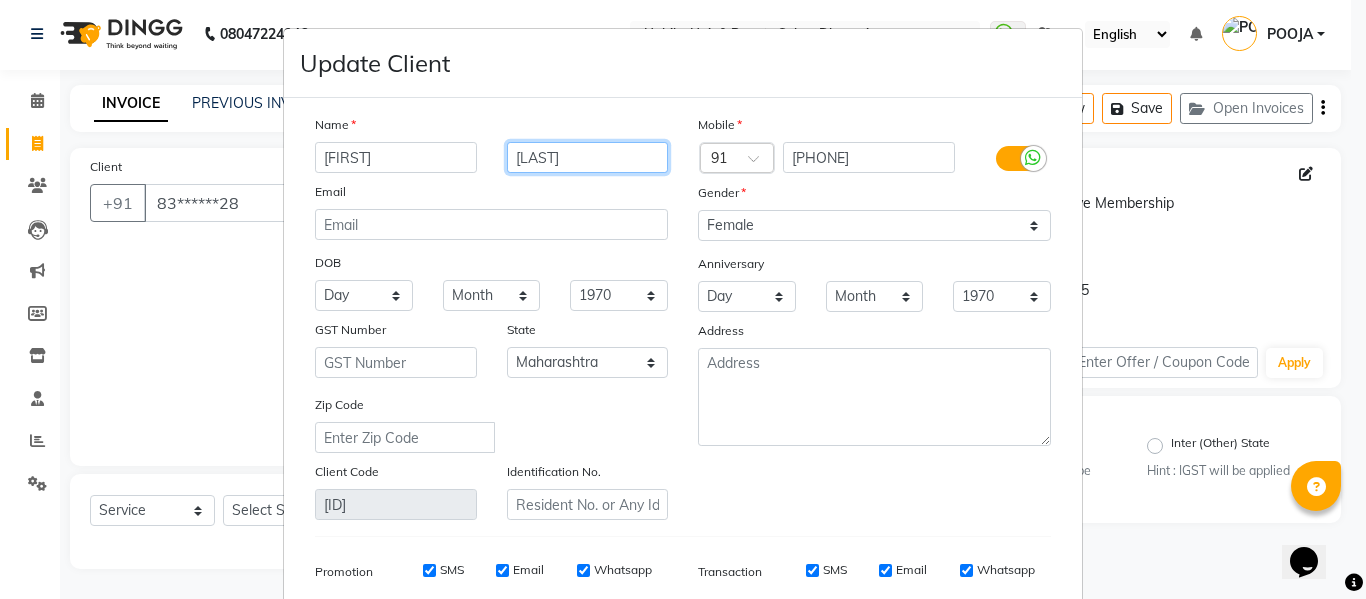 type on "[LAST]" 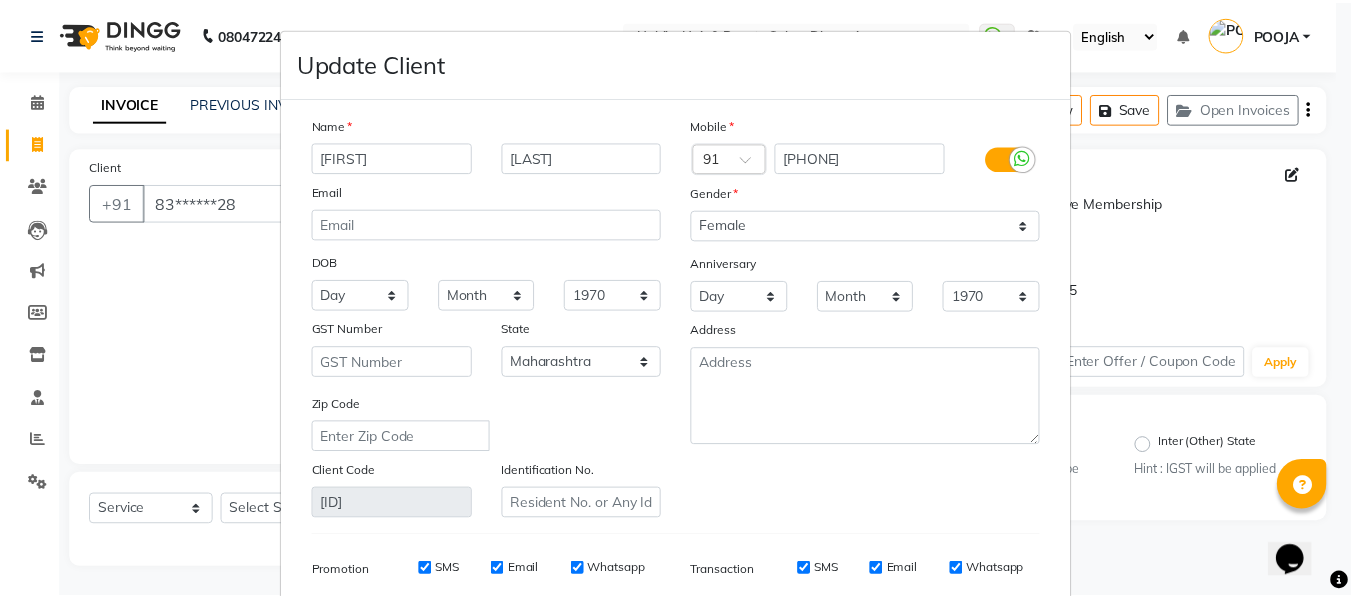 scroll, scrollTop: 288, scrollLeft: 0, axis: vertical 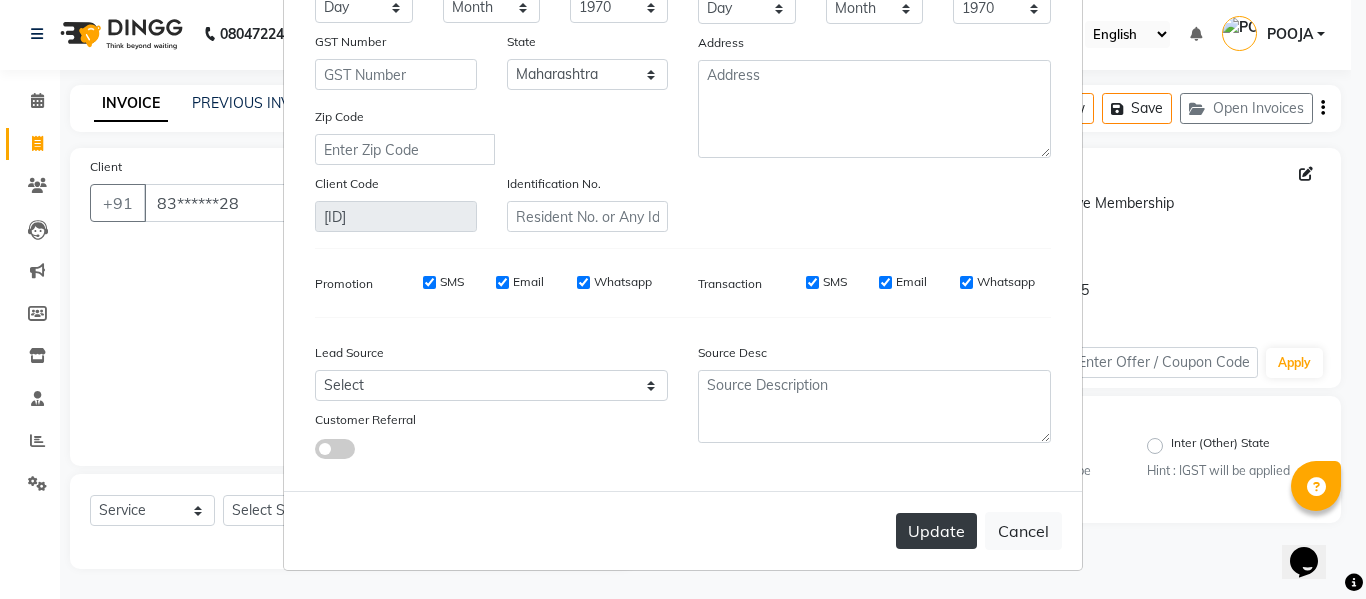 click on "Update" at bounding box center (936, 531) 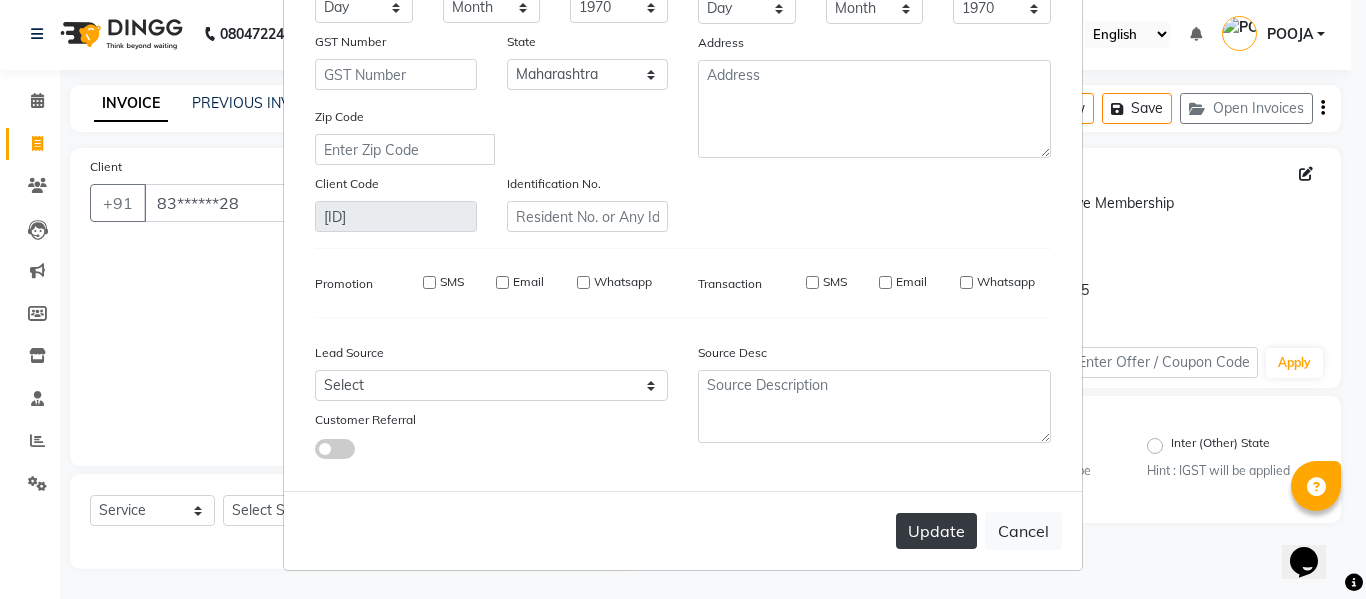 type 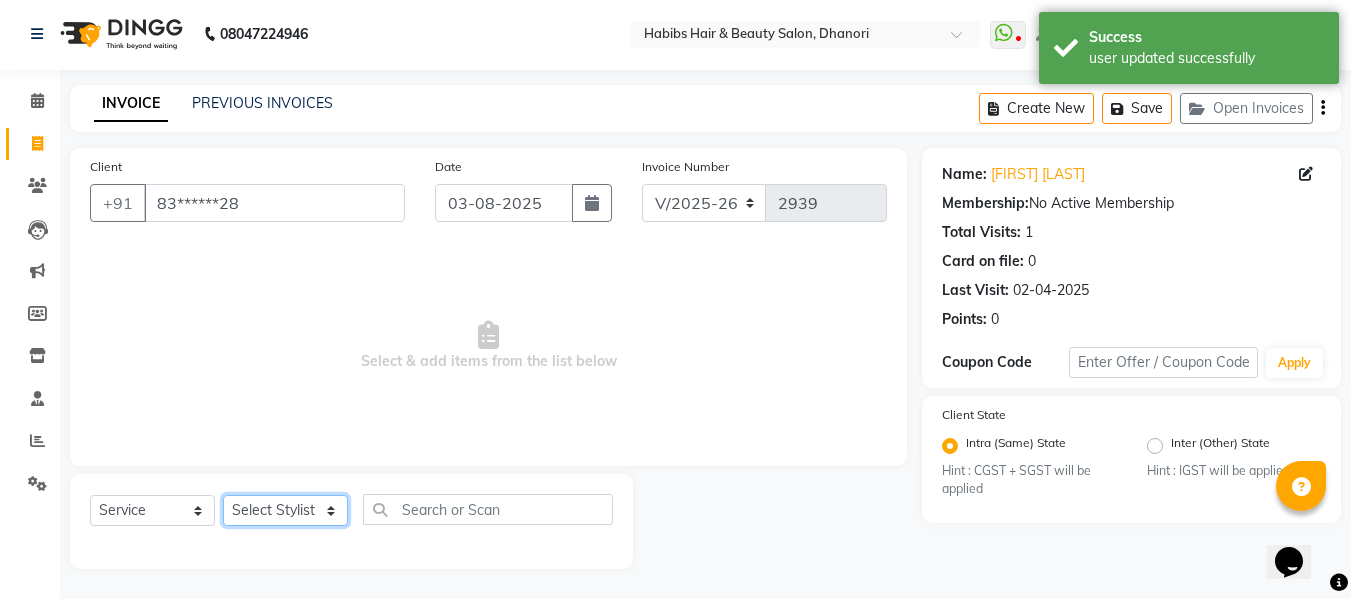 click on "Select Stylist Admin [FIRST] [FIRST] [FIRST] [FIRST] [FIRST] [FIRST] [FIRST] [FIRST] [FIRST] [FIRST] [FIRST] [FIRST] [FIRST]" 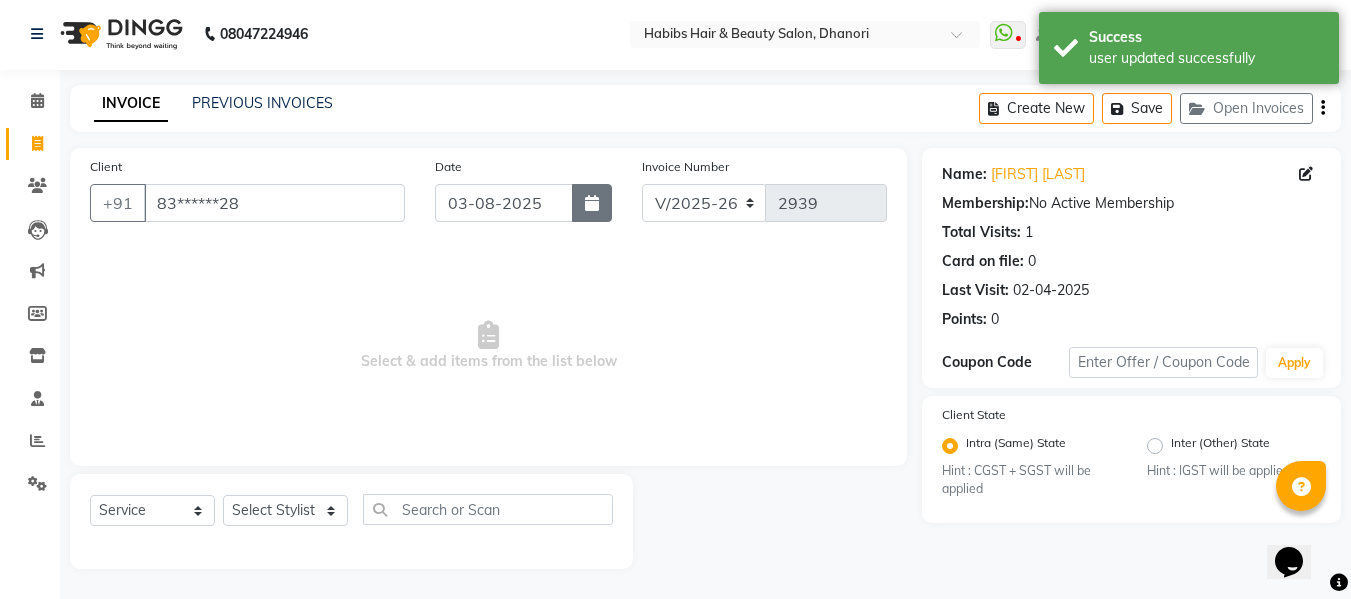 click 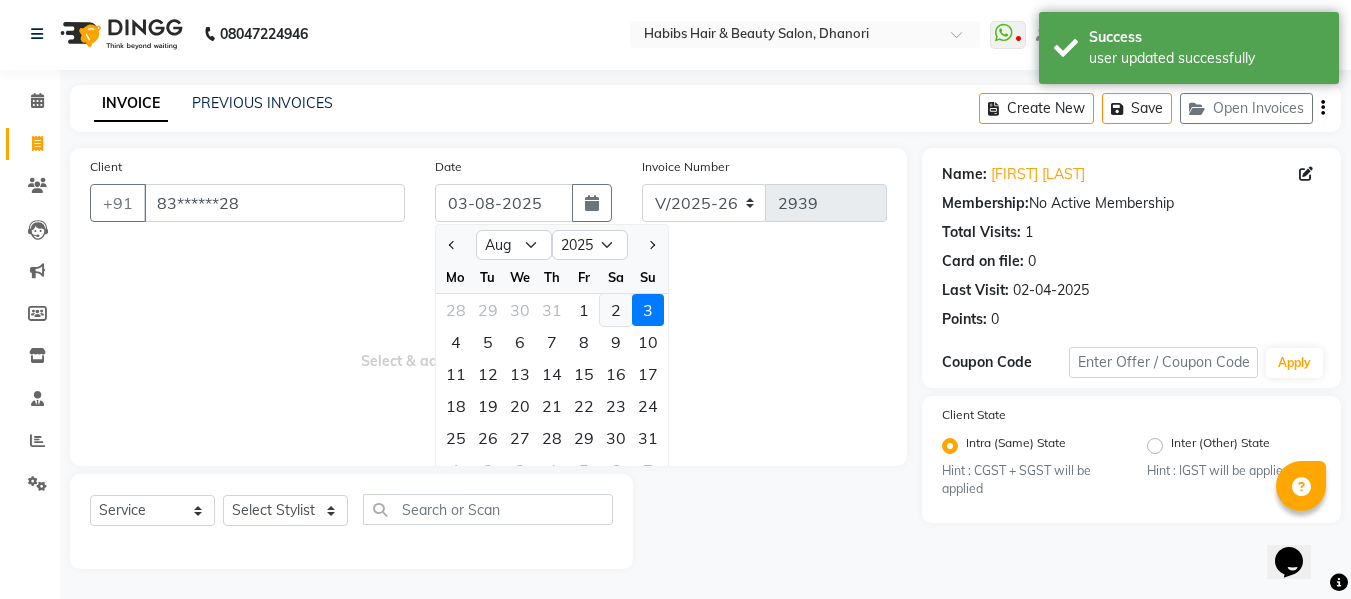 click on "2" 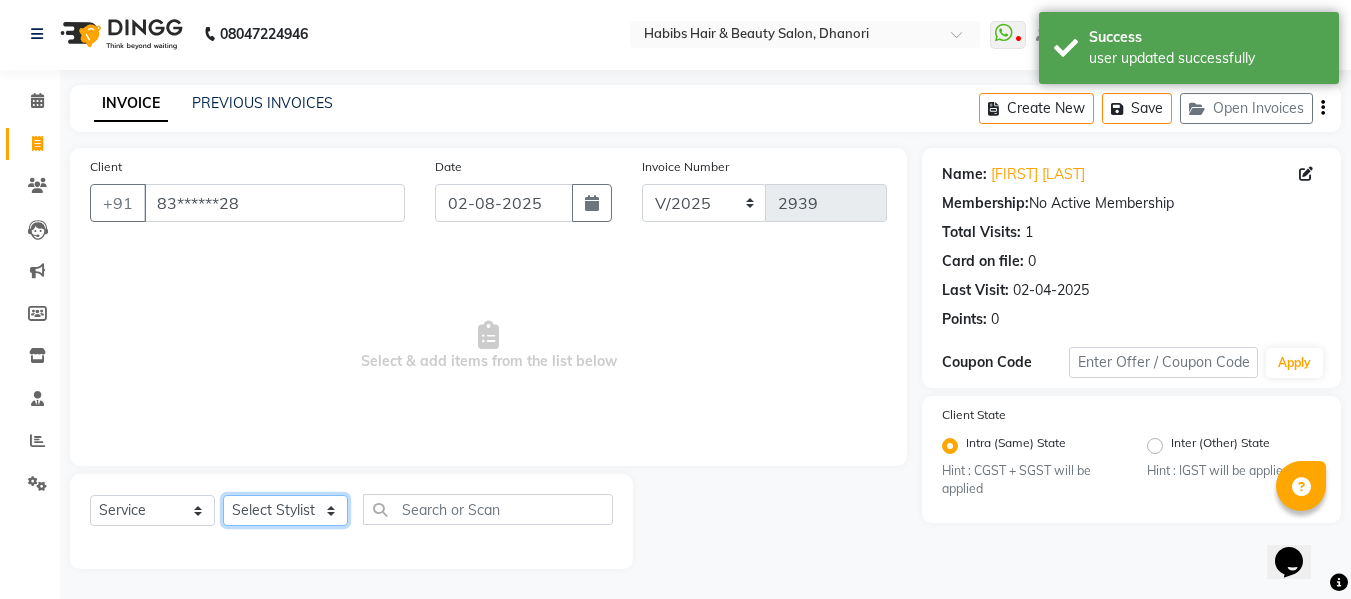 click on "Select Stylist Admin [FIRST] [FIRST] [FIRST] [FIRST] [FIRST] [FIRST] [FIRST] [FIRST] [FIRST] [FIRST] [FIRST] [FIRST] [FIRST]" 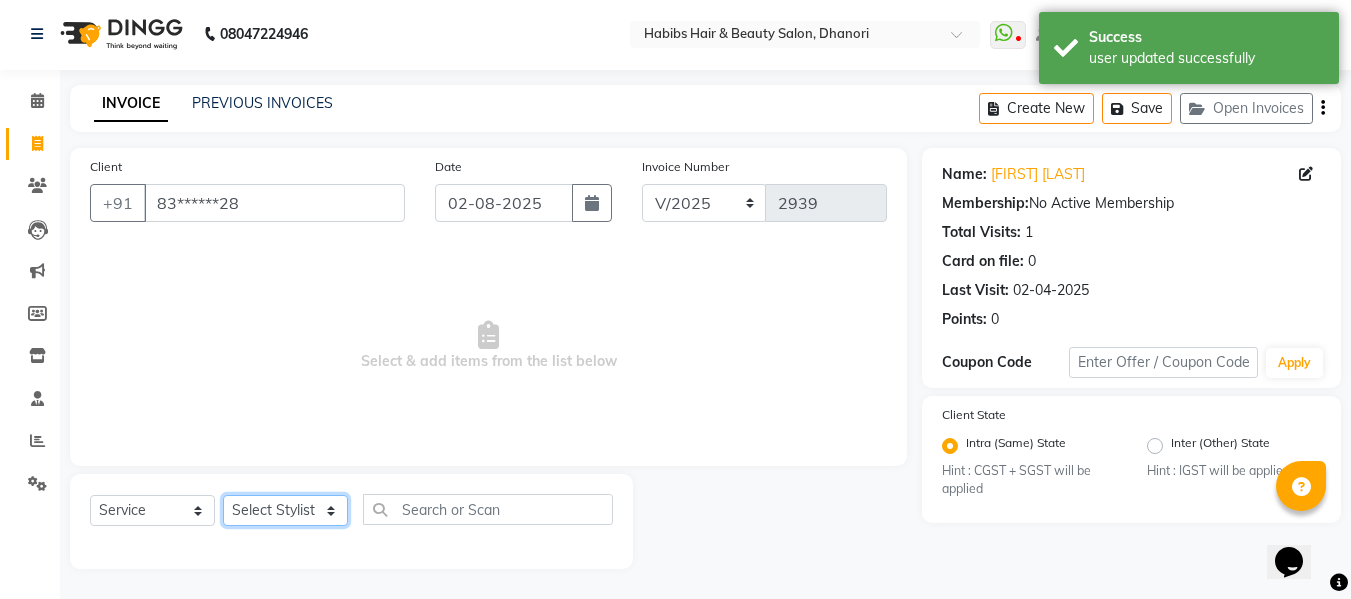 select on "81009" 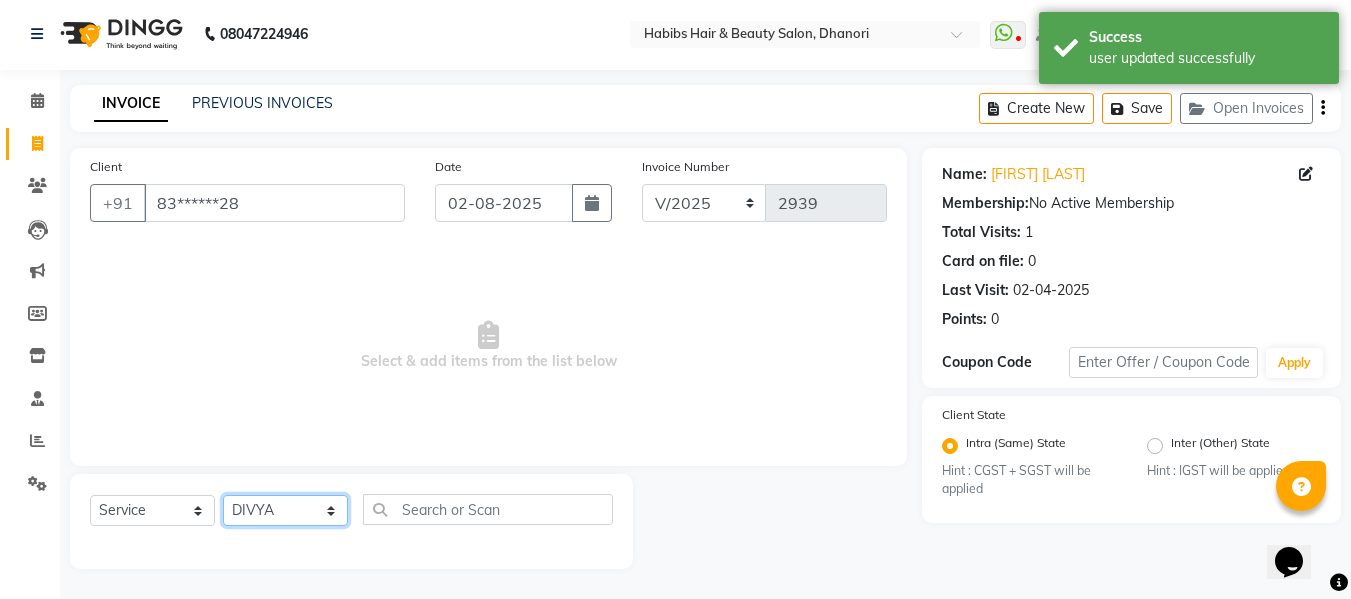 click on "Select Stylist Admin [FIRST] [FIRST] [FIRST] [FIRST] [FIRST] [FIRST] [FIRST] [FIRST] [FIRST] [FIRST] [FIRST] [FIRST] [FIRST]" 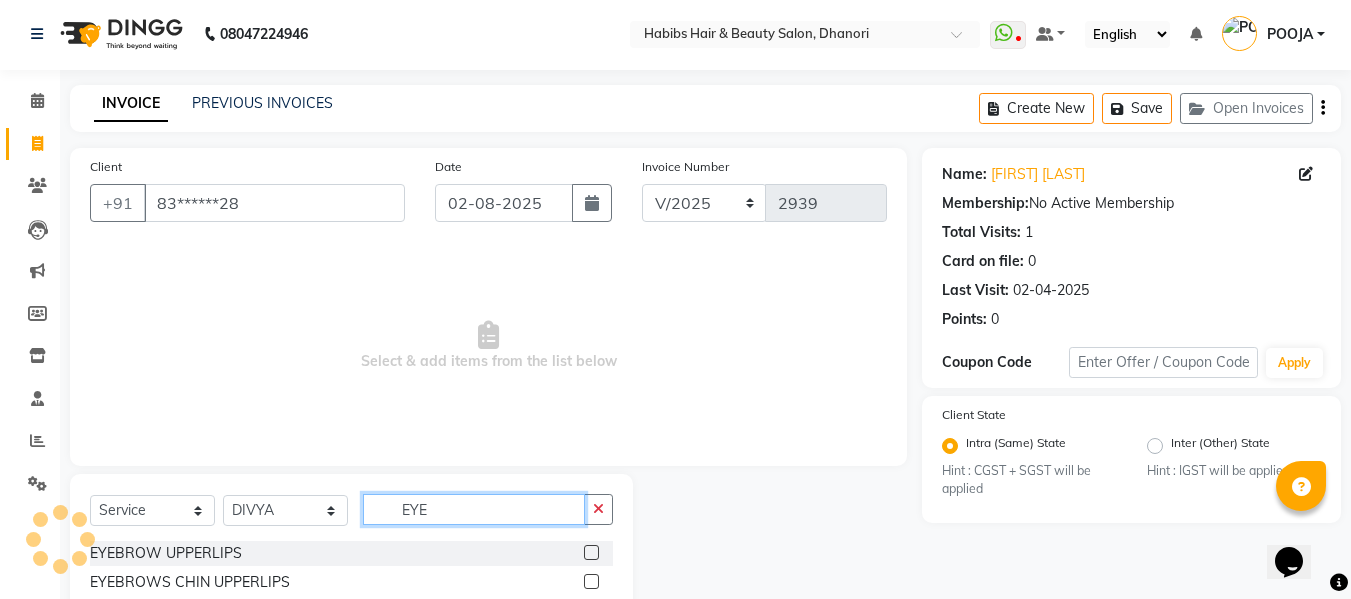 scroll, scrollTop: 89, scrollLeft: 0, axis: vertical 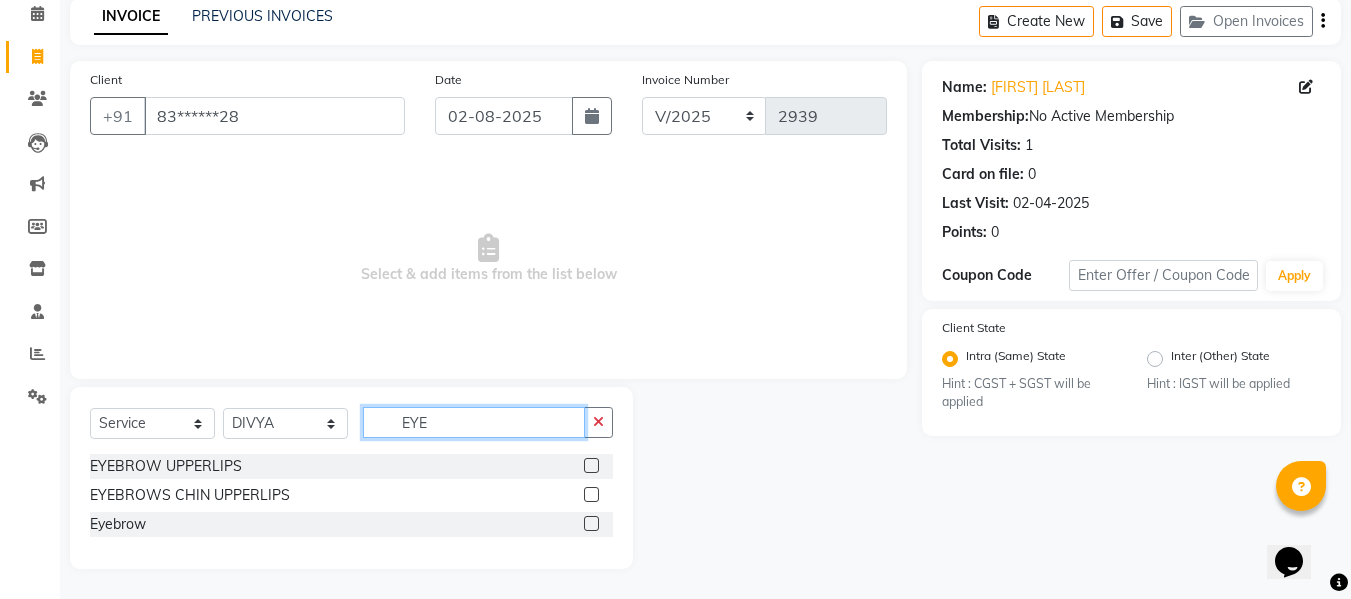 type on "EYE" 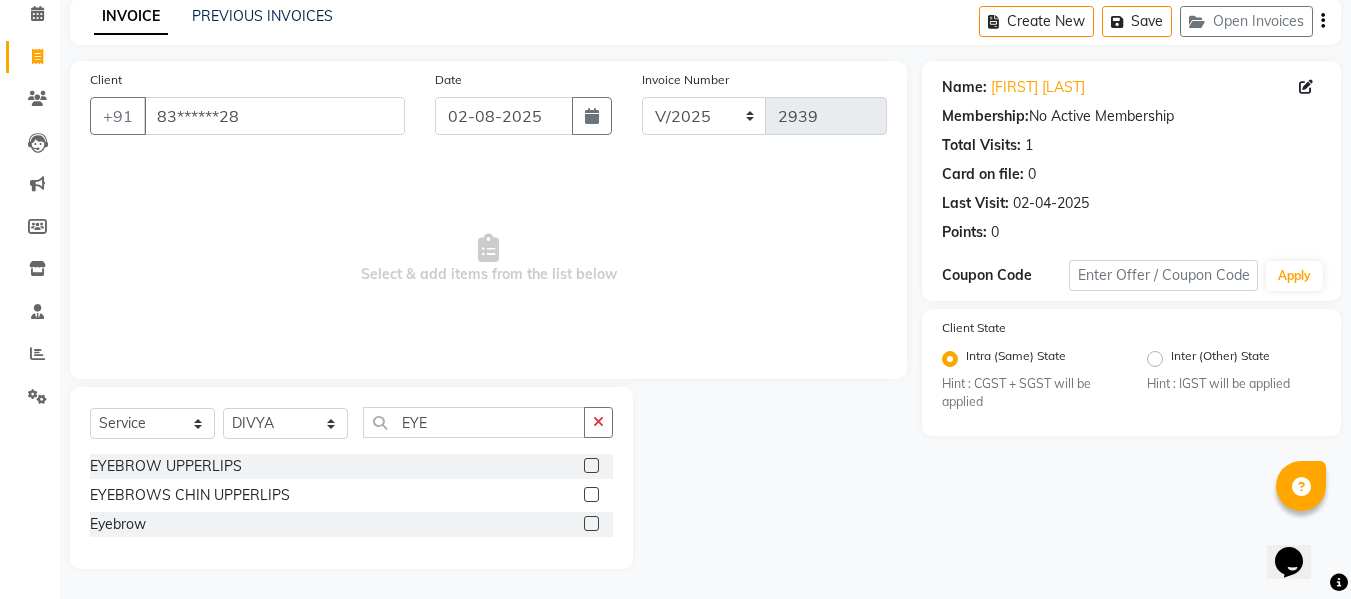 click 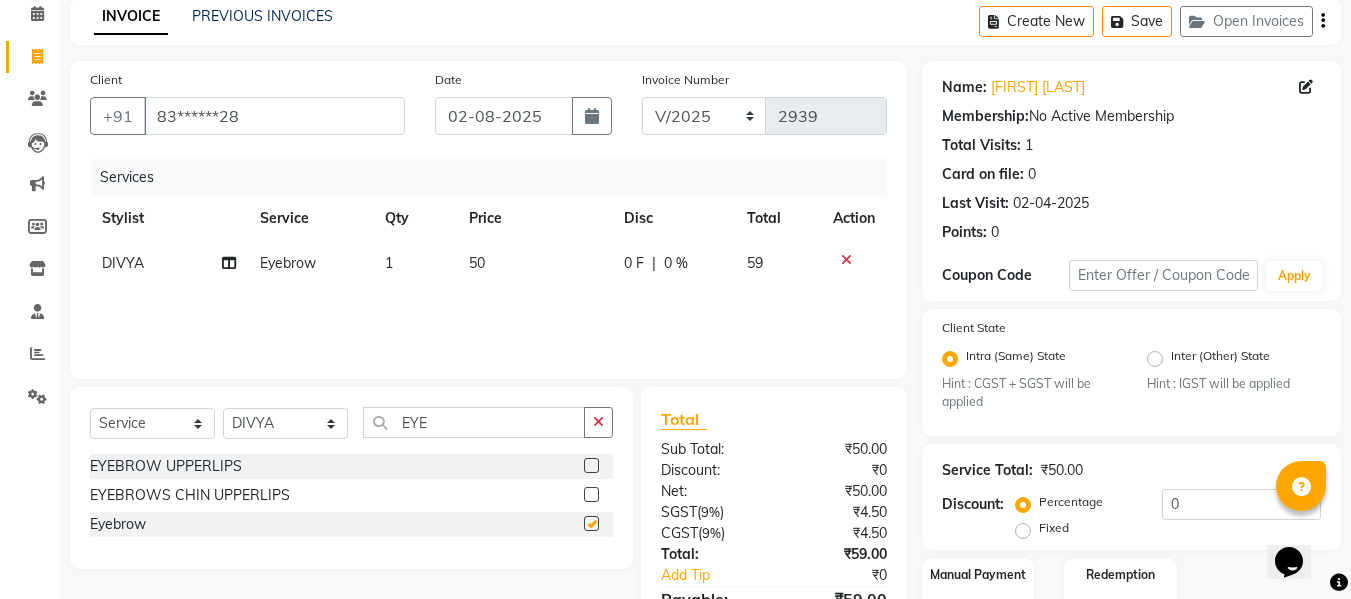 checkbox on "false" 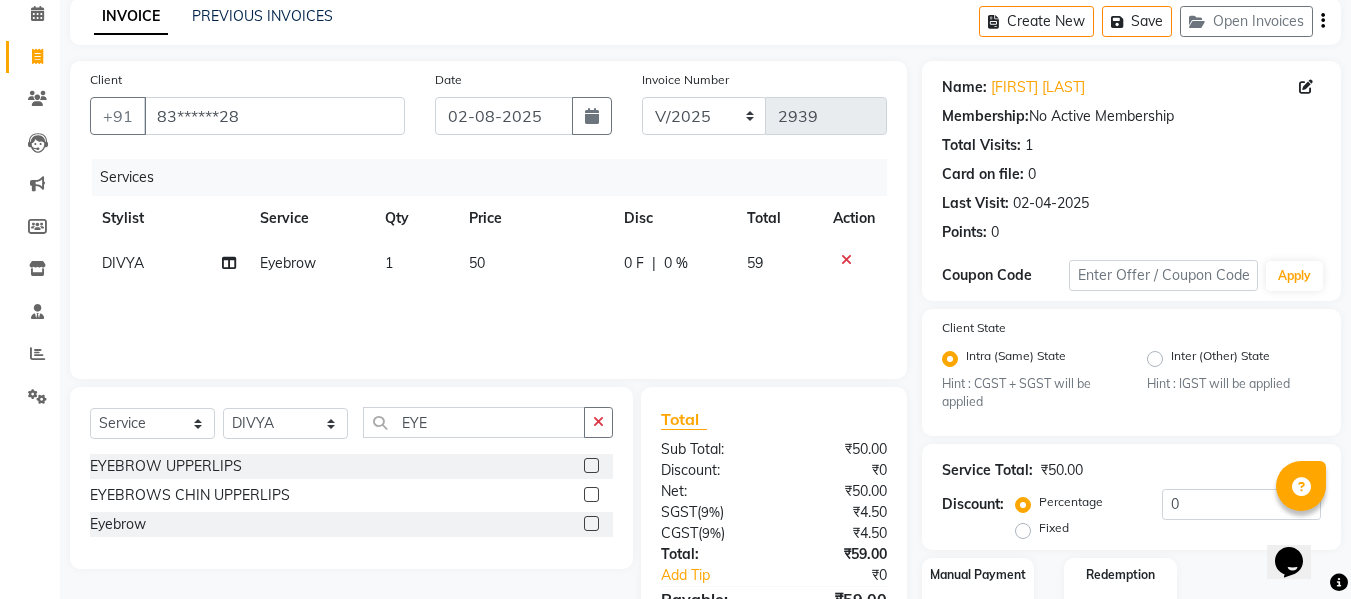 click on "Services Stylist Service Qty Price Disc Total Action [FIRST] Eyebrow 1 50 0 F | 0 % 59" 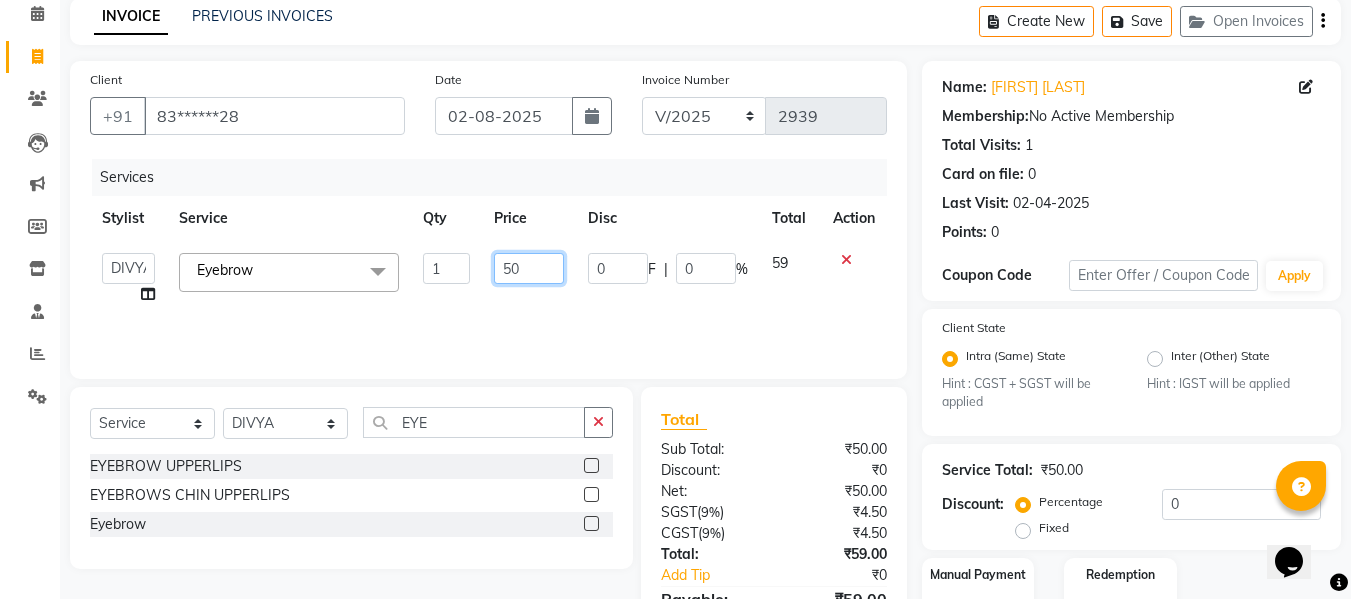 click on "50" 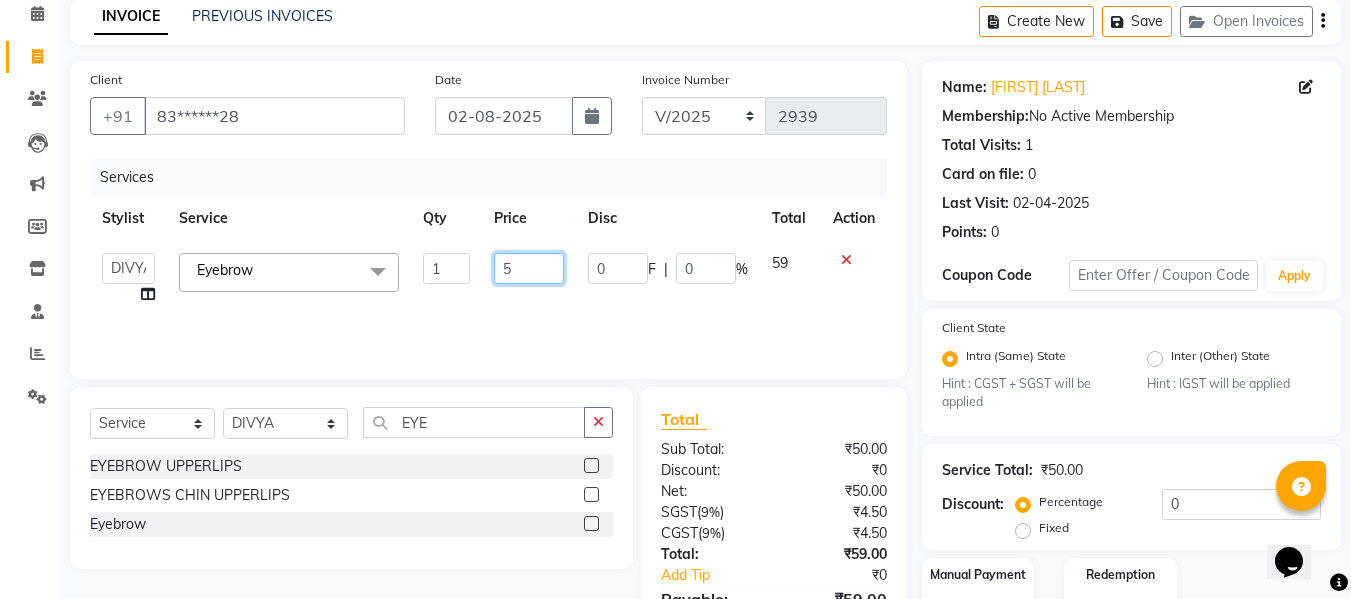 type on "51" 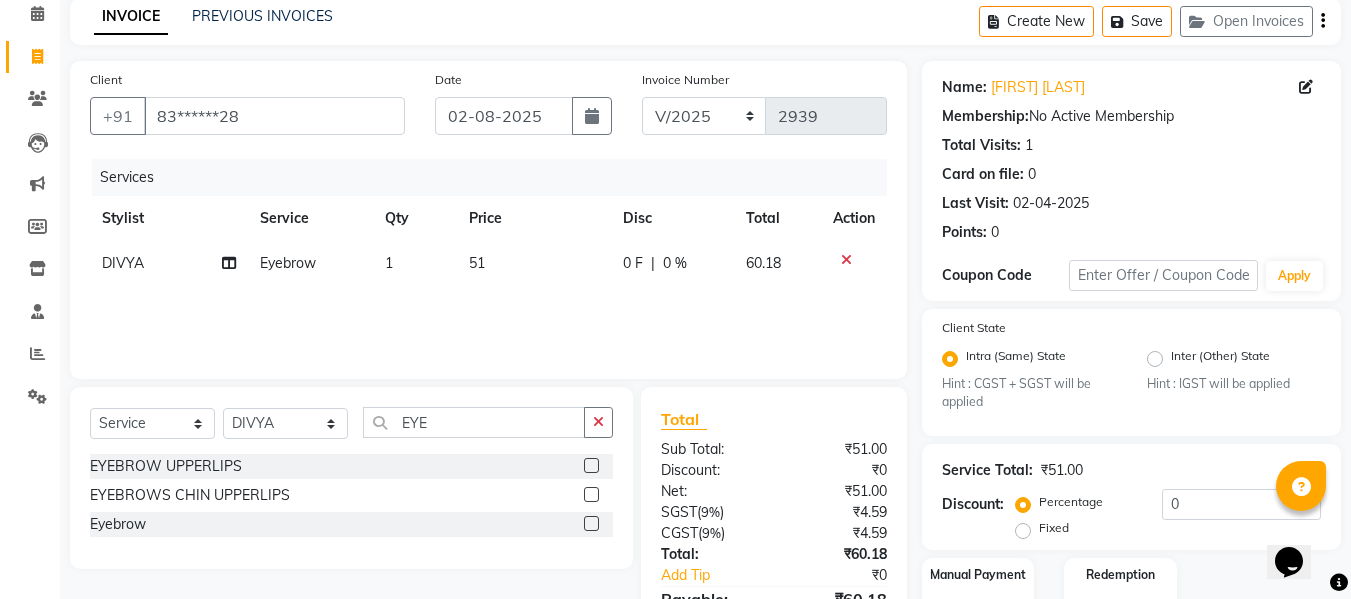 click on "Services Stylist Service Qty Price Disc Total Action [FIRST] Eyebrow 1 51 0 F | 0 % 60.18" 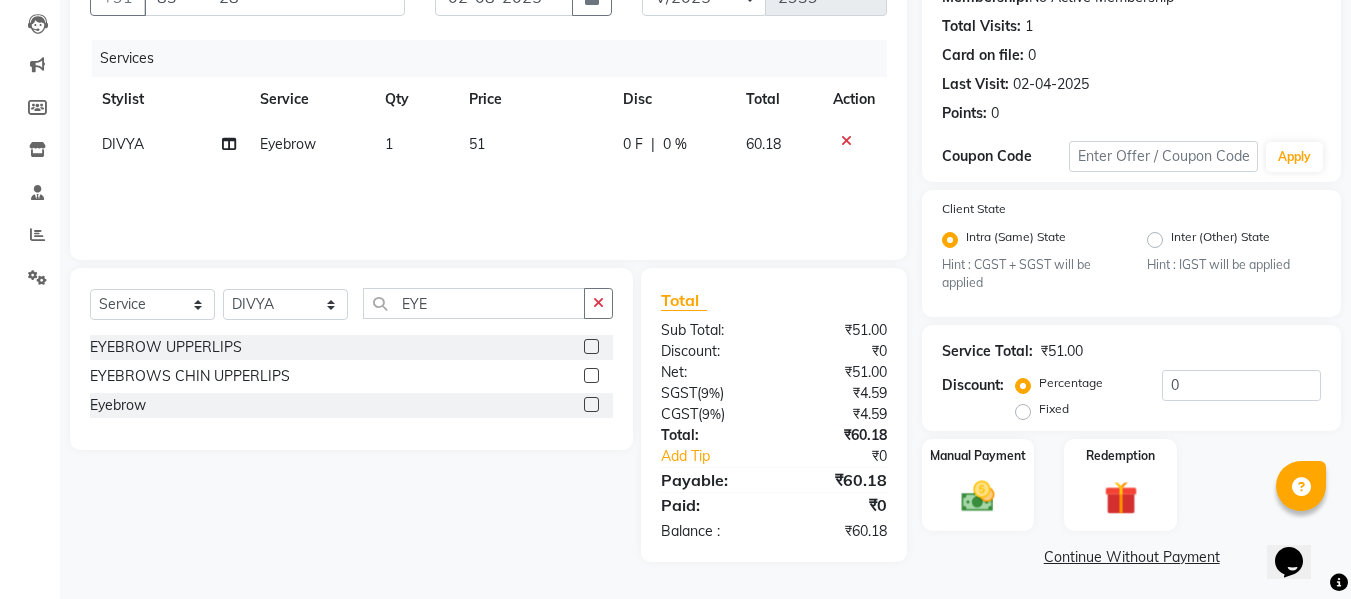 scroll, scrollTop: 211, scrollLeft: 0, axis: vertical 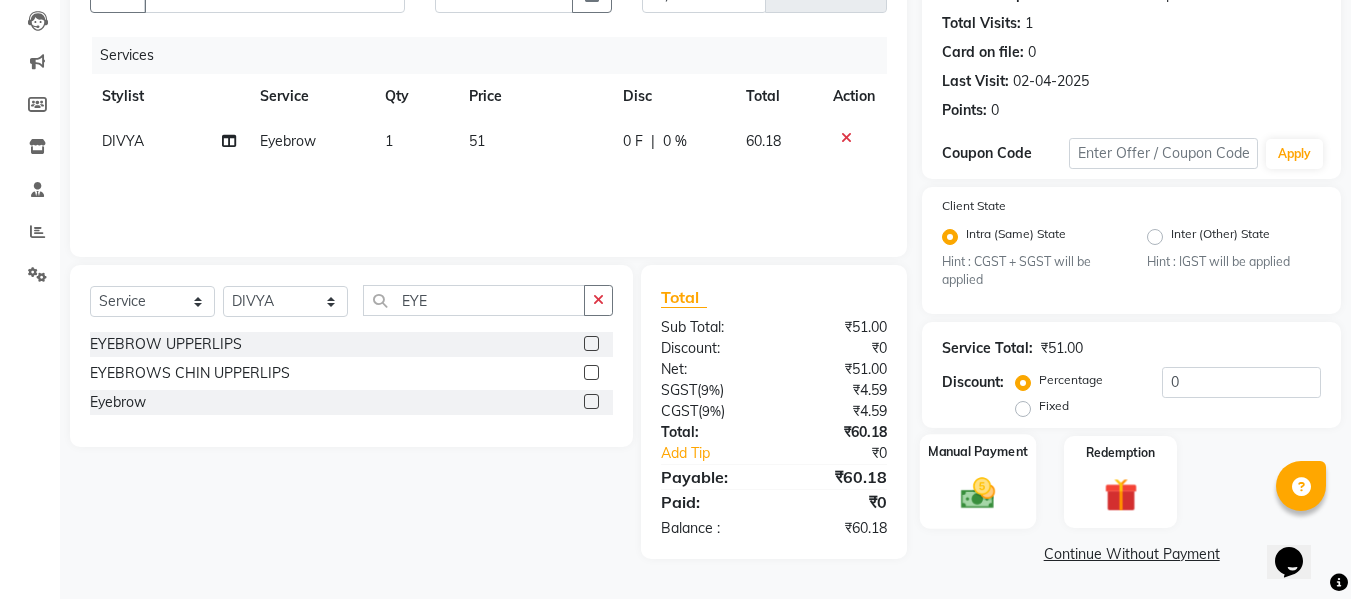 click 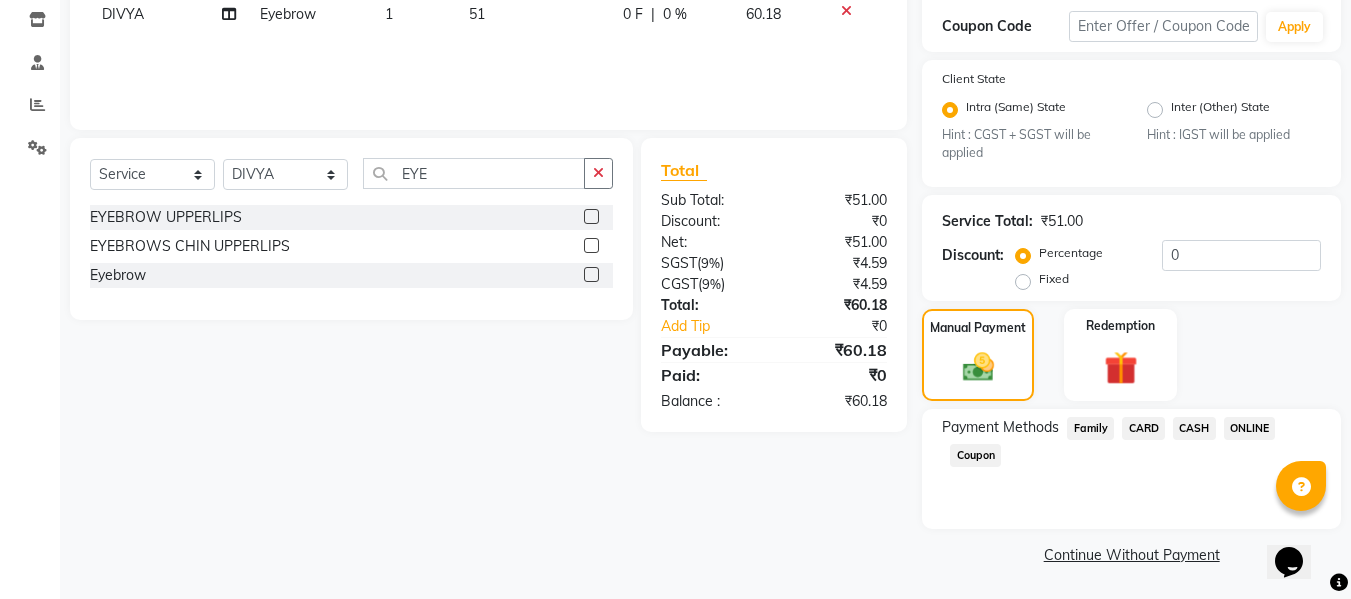 scroll, scrollTop: 339, scrollLeft: 0, axis: vertical 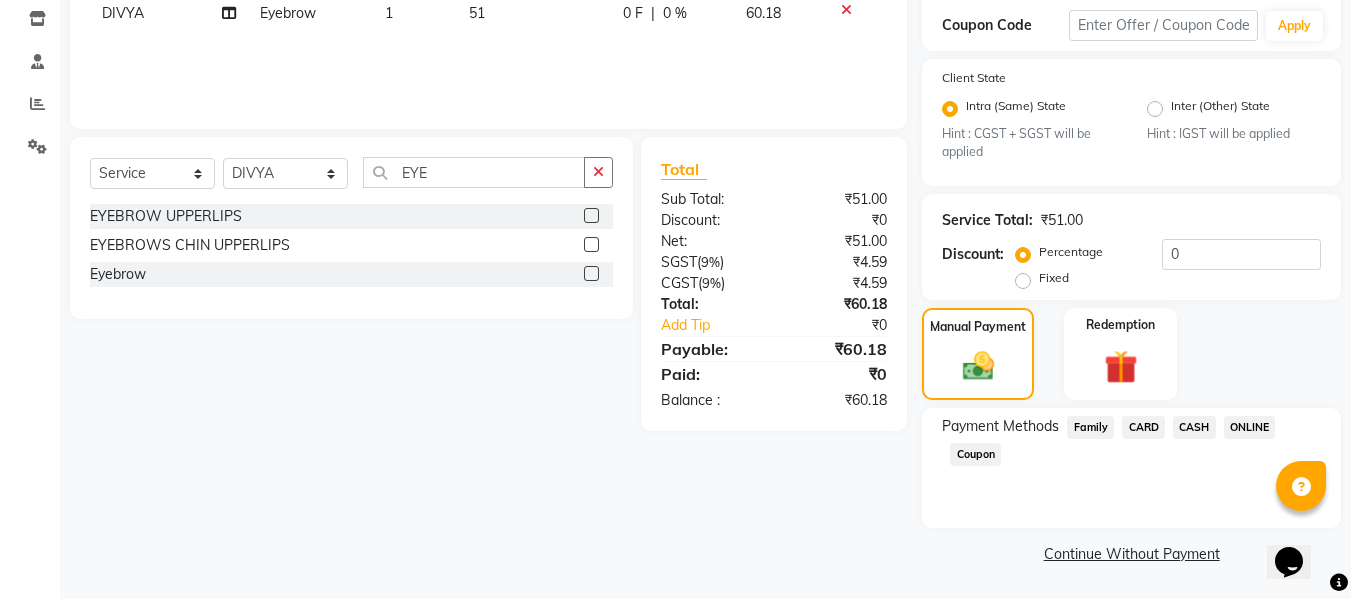 click on "ONLINE" 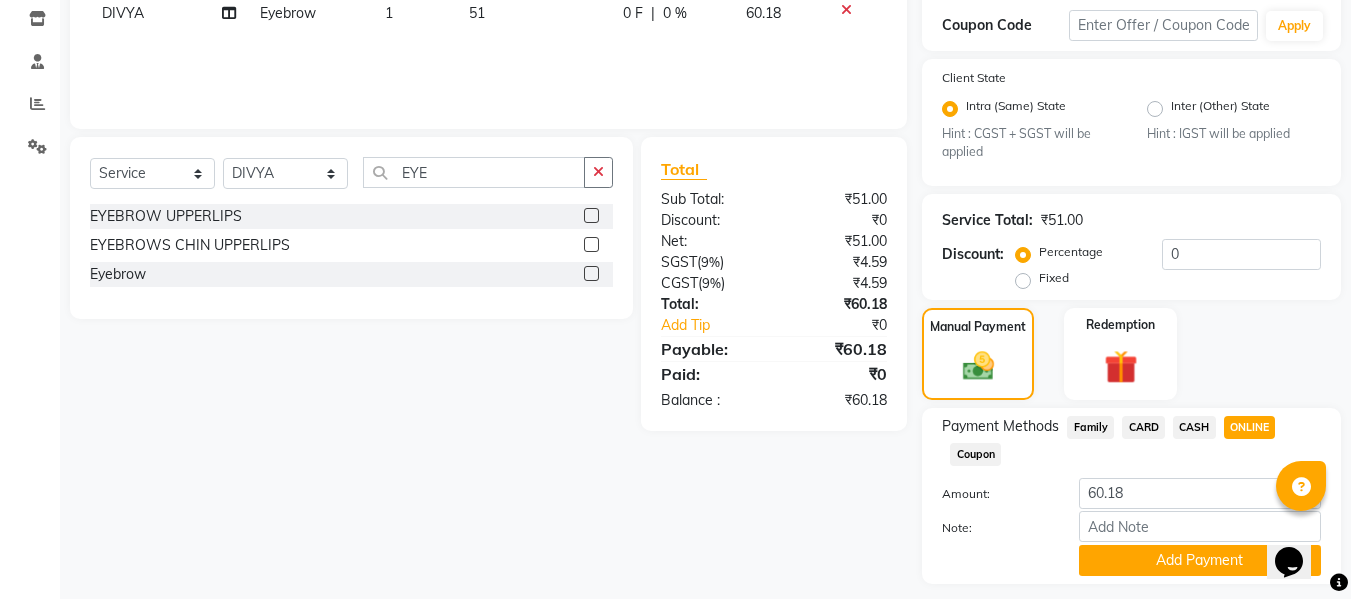 scroll, scrollTop: 0, scrollLeft: 0, axis: both 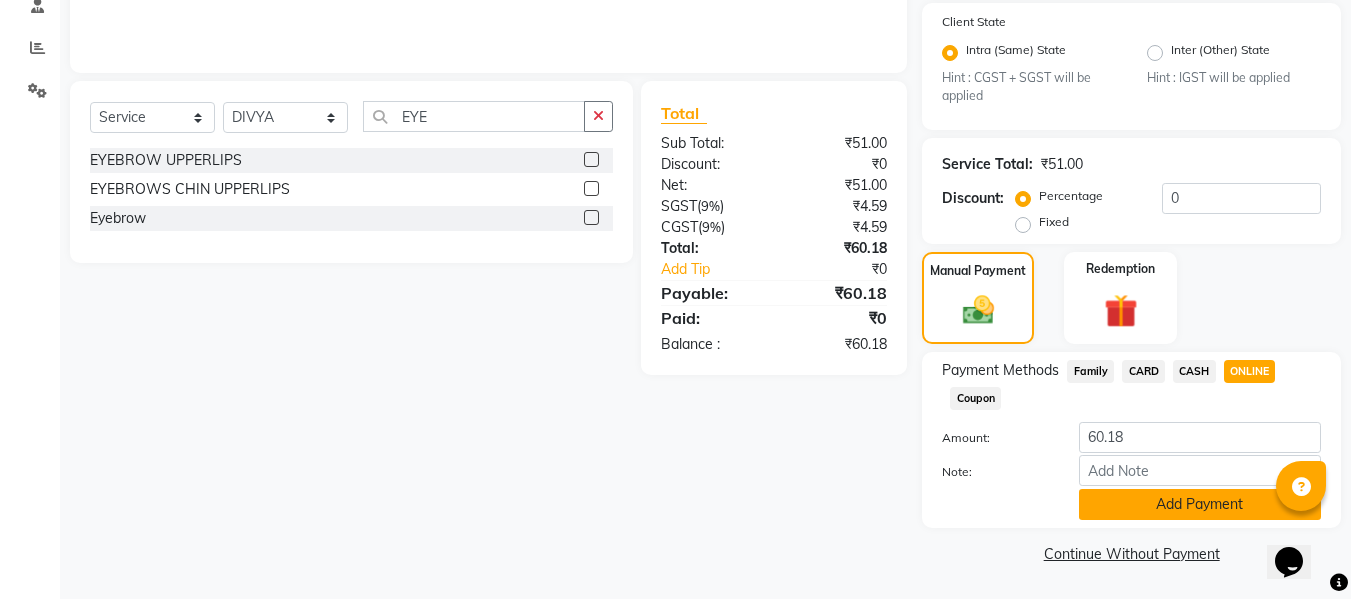 click on "Add Payment" 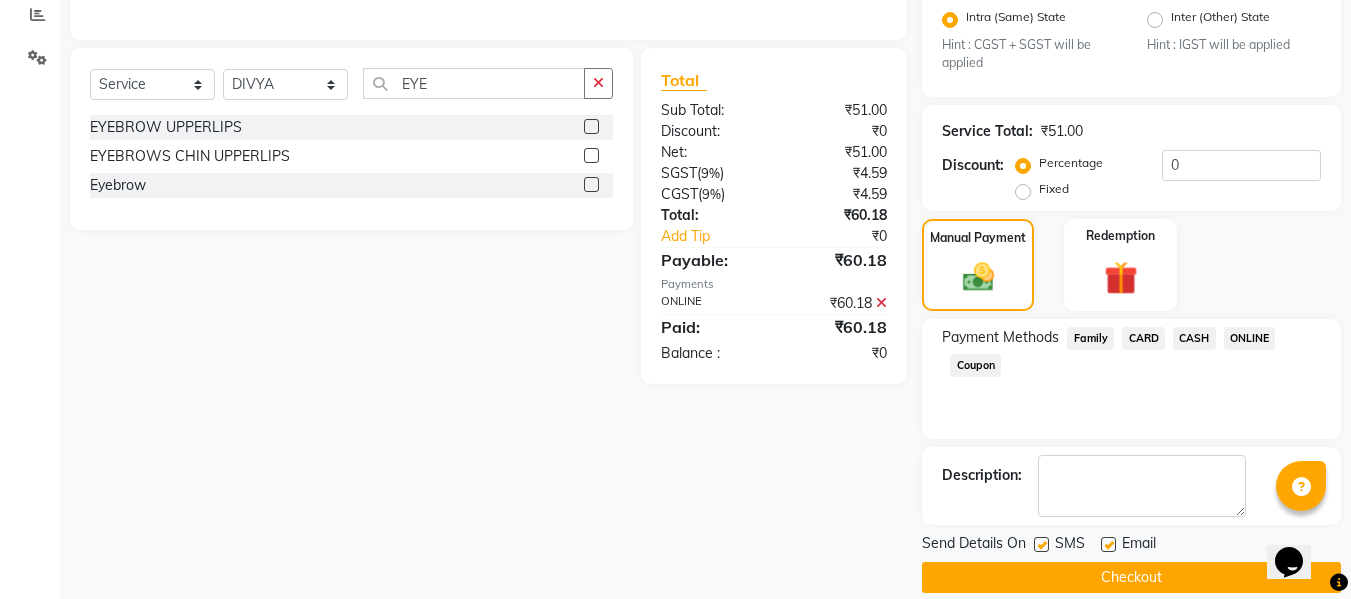 scroll, scrollTop: 452, scrollLeft: 0, axis: vertical 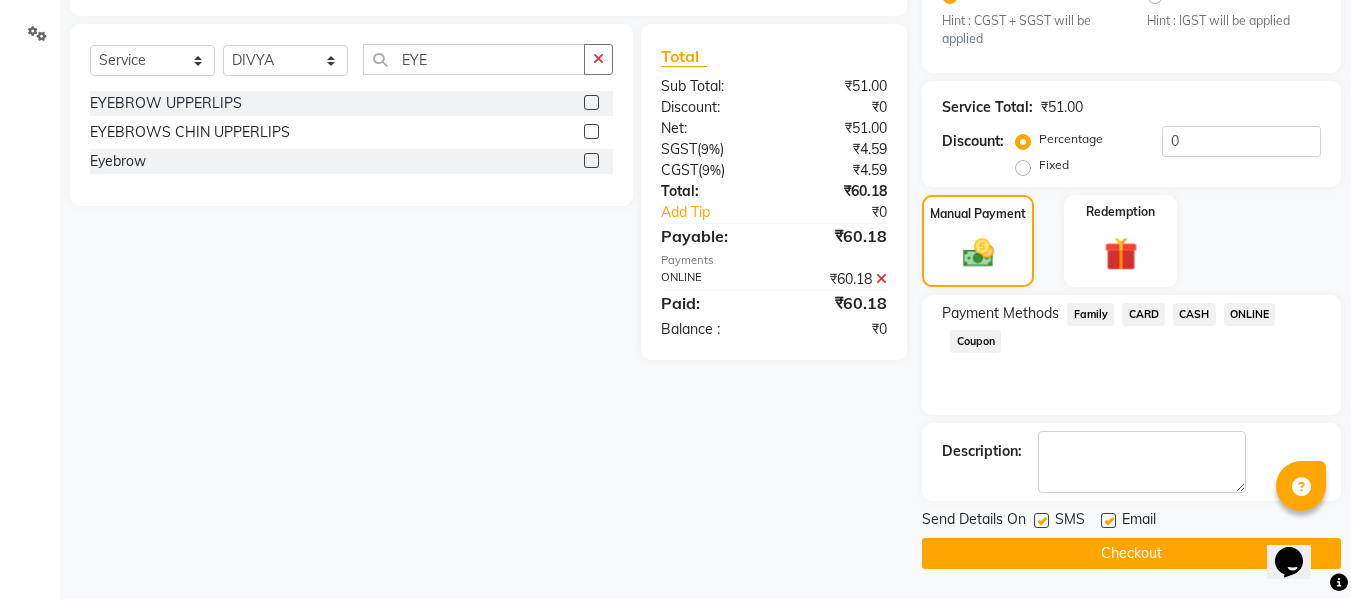 click on "Checkout" 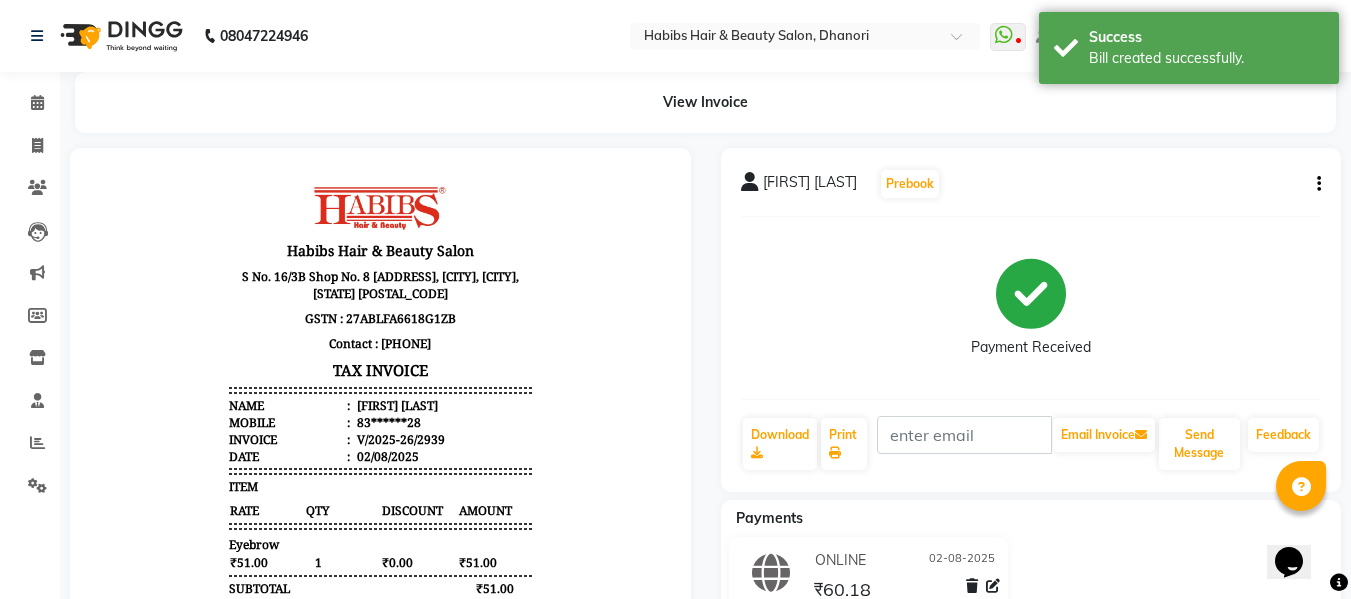 scroll, scrollTop: 0, scrollLeft: 0, axis: both 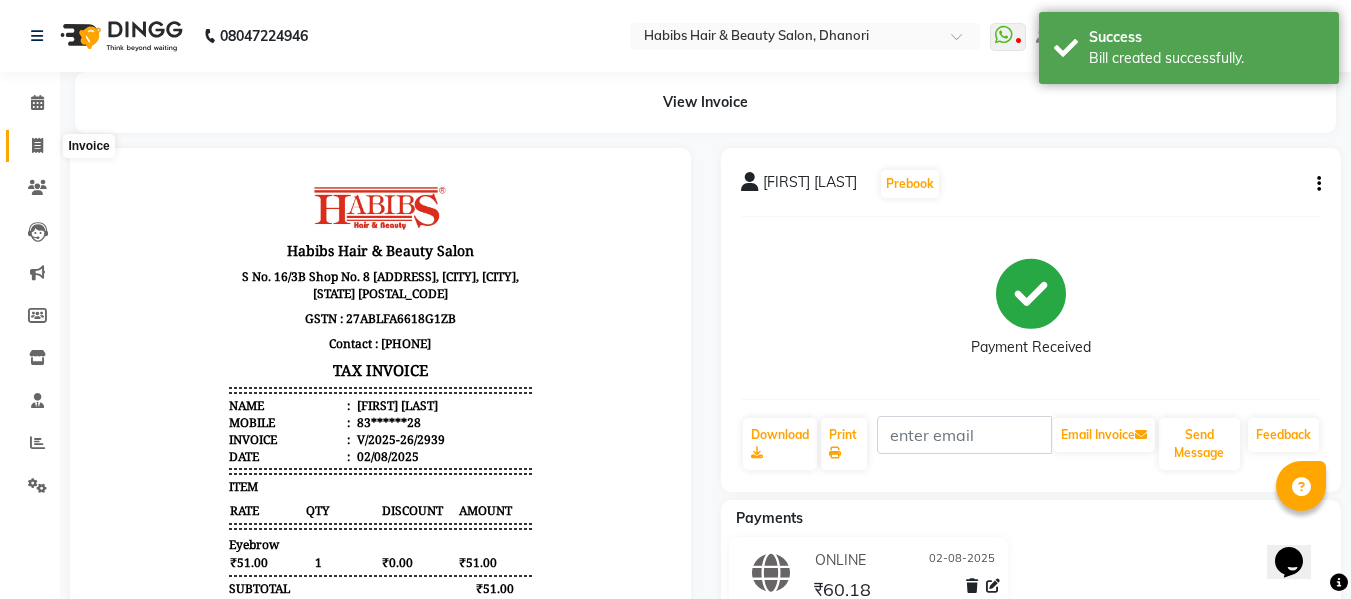 click 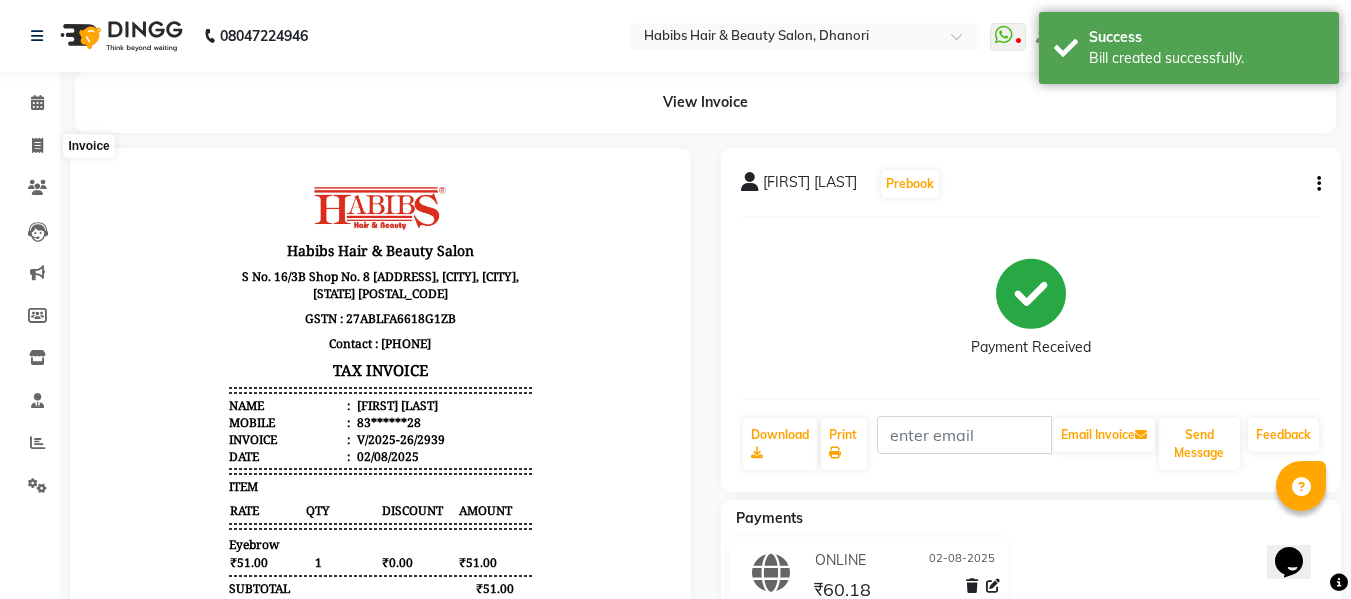 select on "4967" 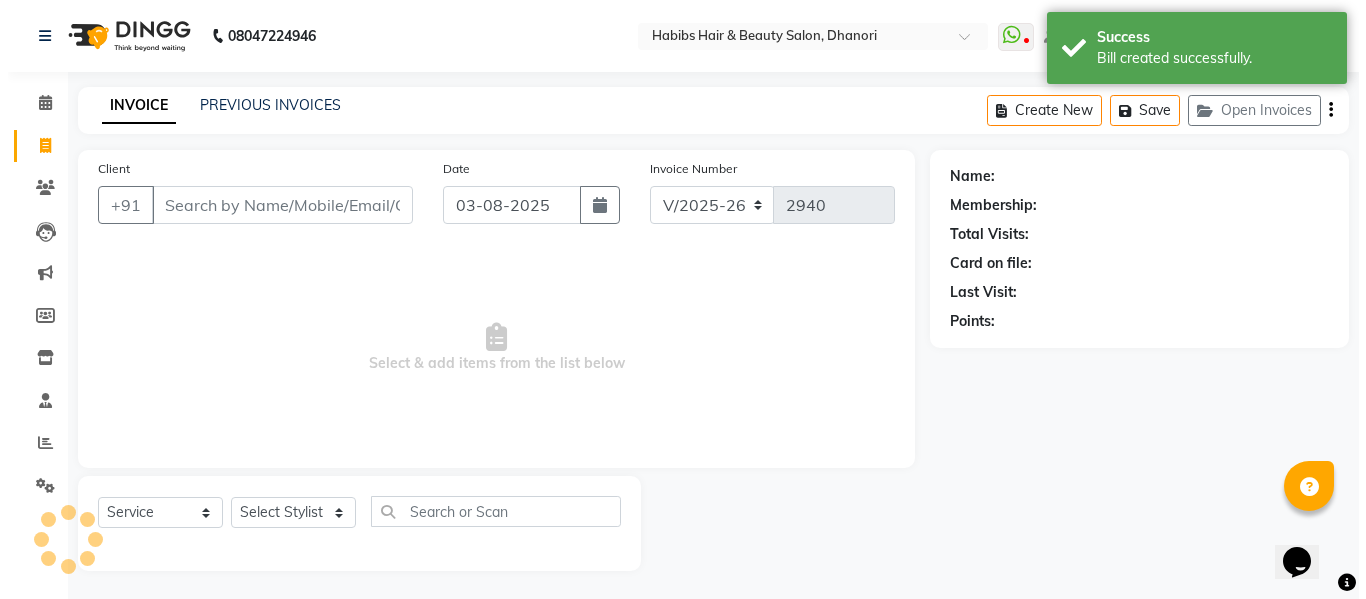 scroll, scrollTop: 2, scrollLeft: 0, axis: vertical 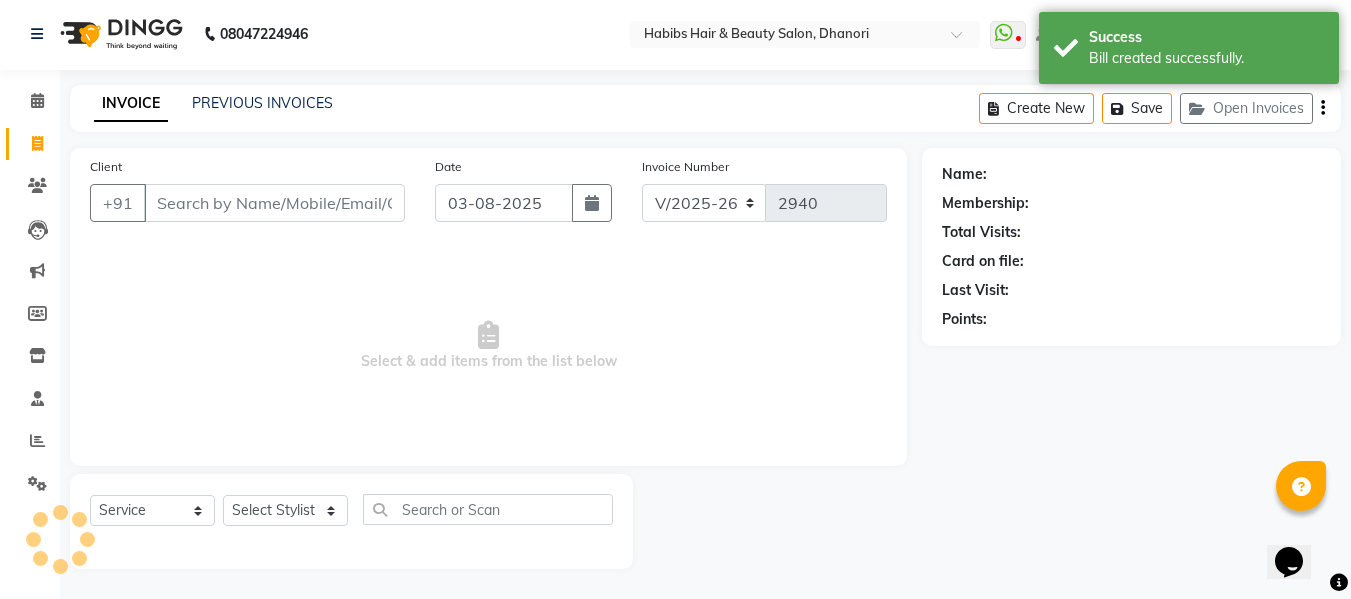 click on "Client" at bounding box center (274, 203) 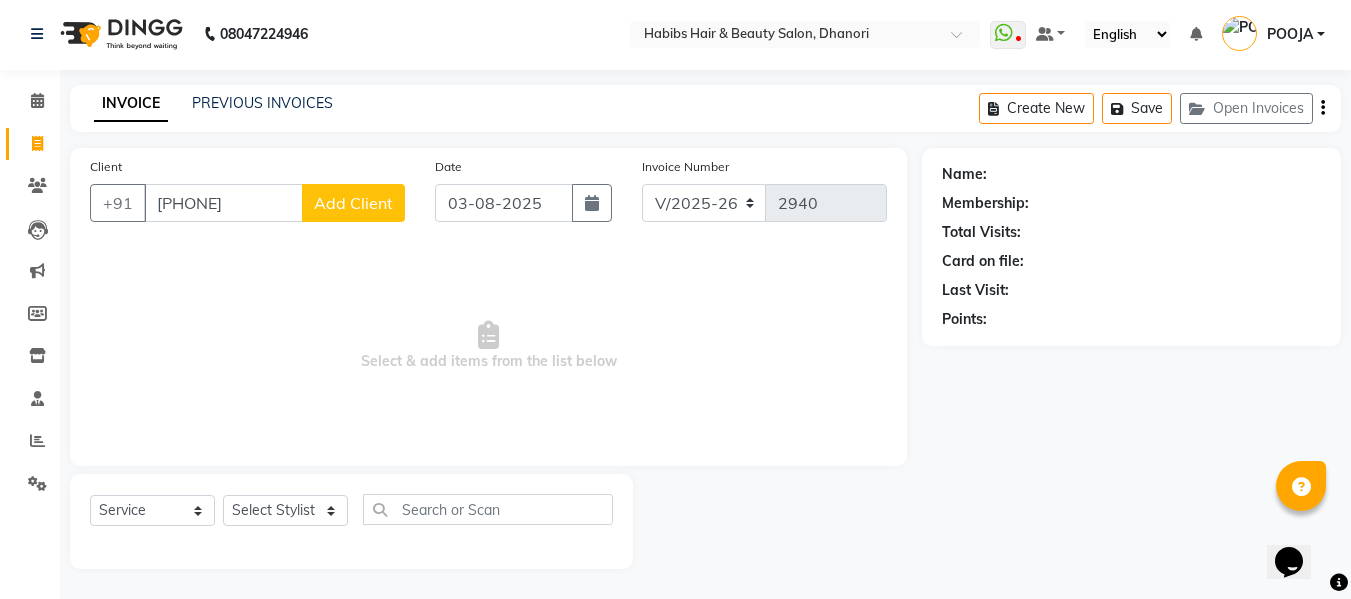 type on "[PHONE]" 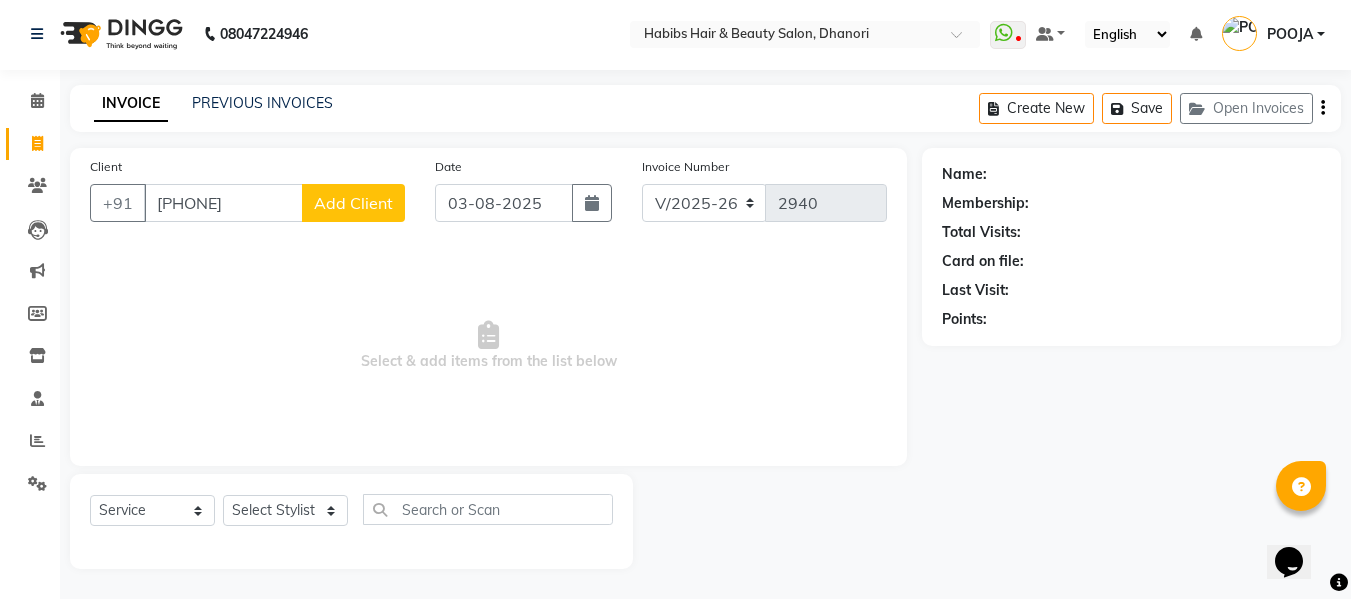 click on "Add Client" 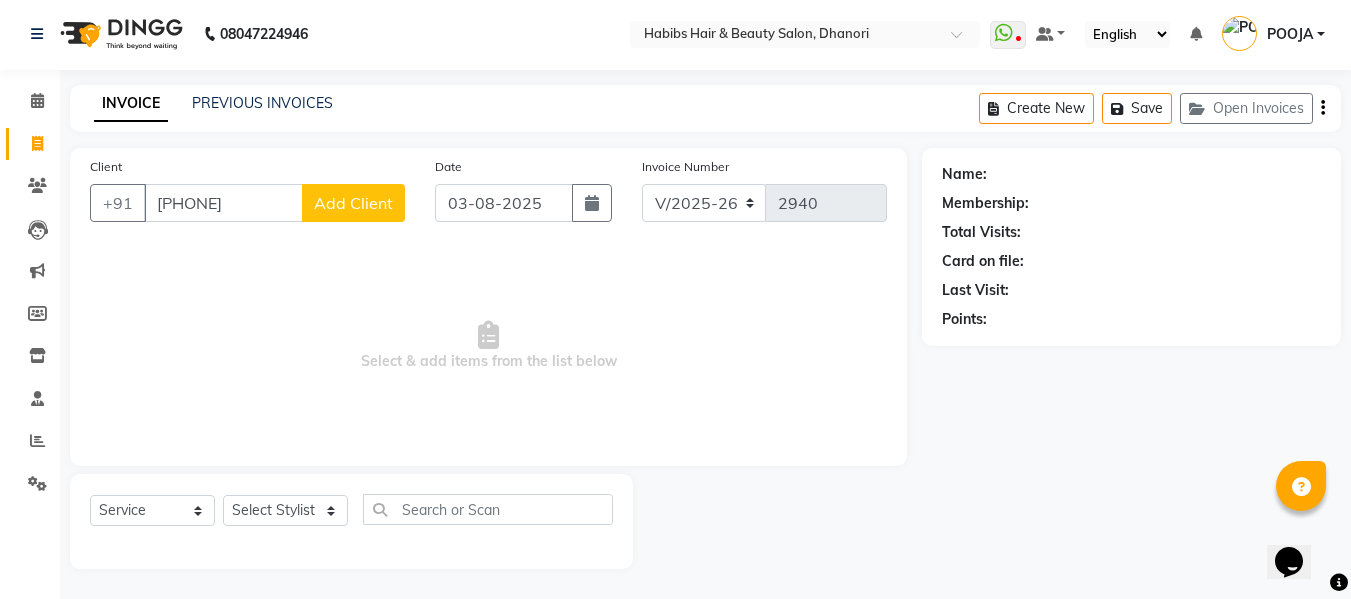 select on "22" 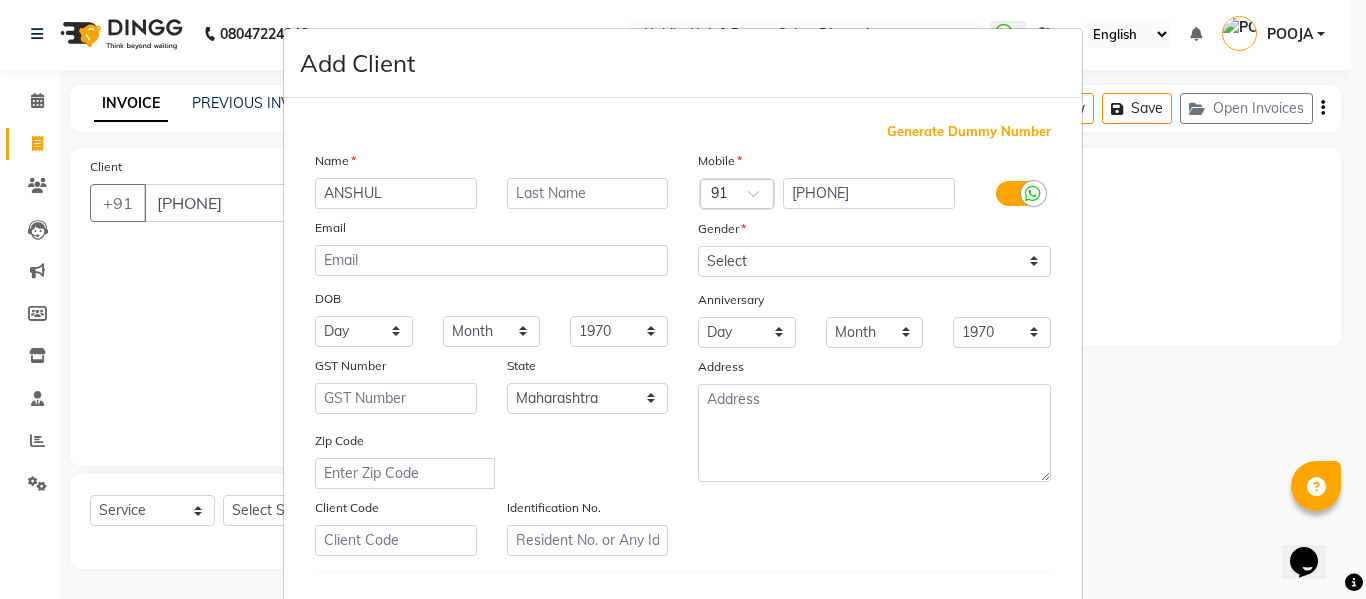 type on "ANSHUL" 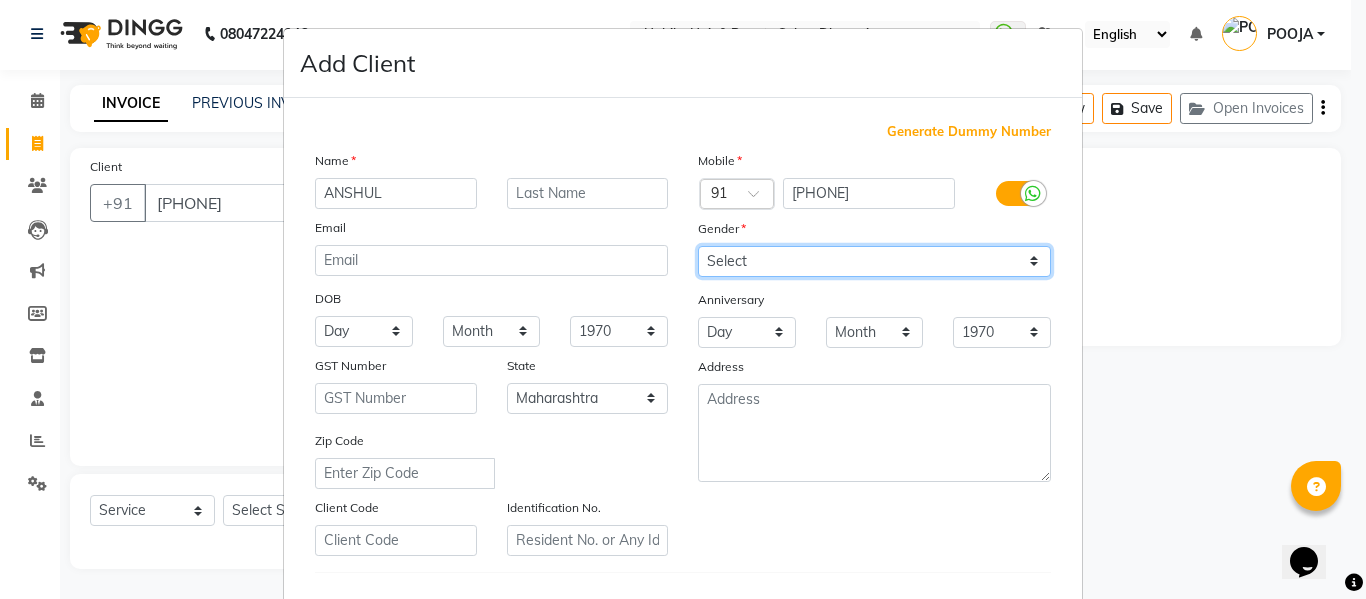 drag, startPoint x: 819, startPoint y: 261, endPoint x: 719, endPoint y: 318, distance: 115.1043 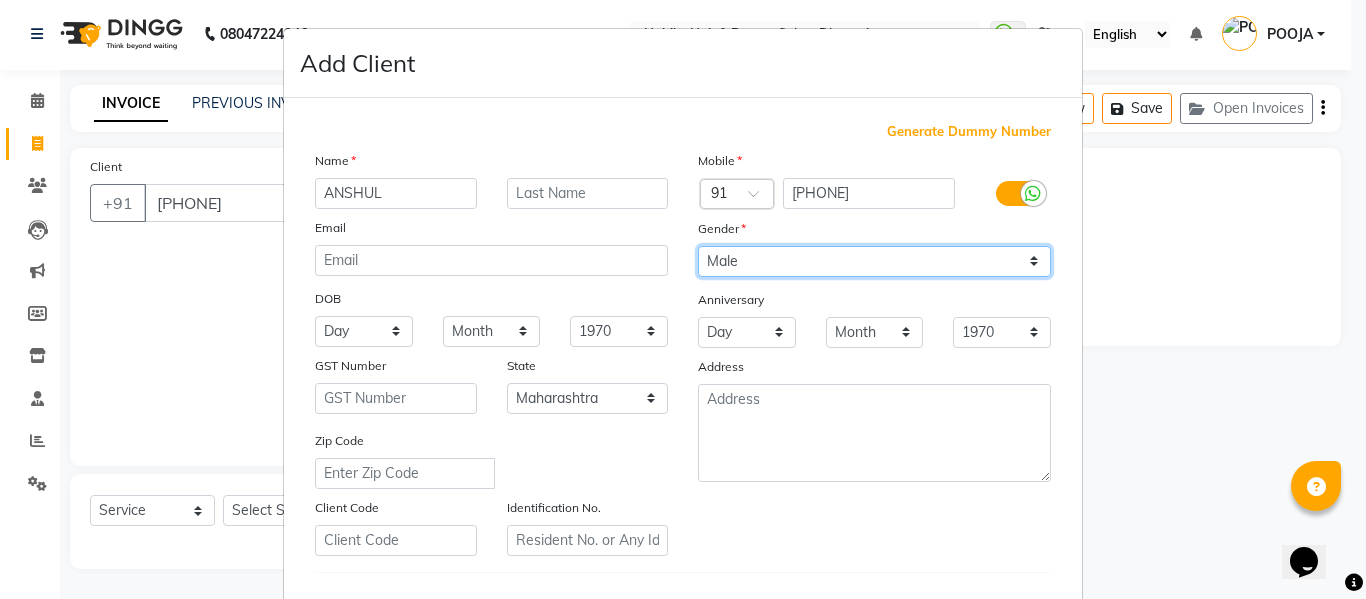 click on "Select Male Female Other Prefer Not To Say" at bounding box center (874, 261) 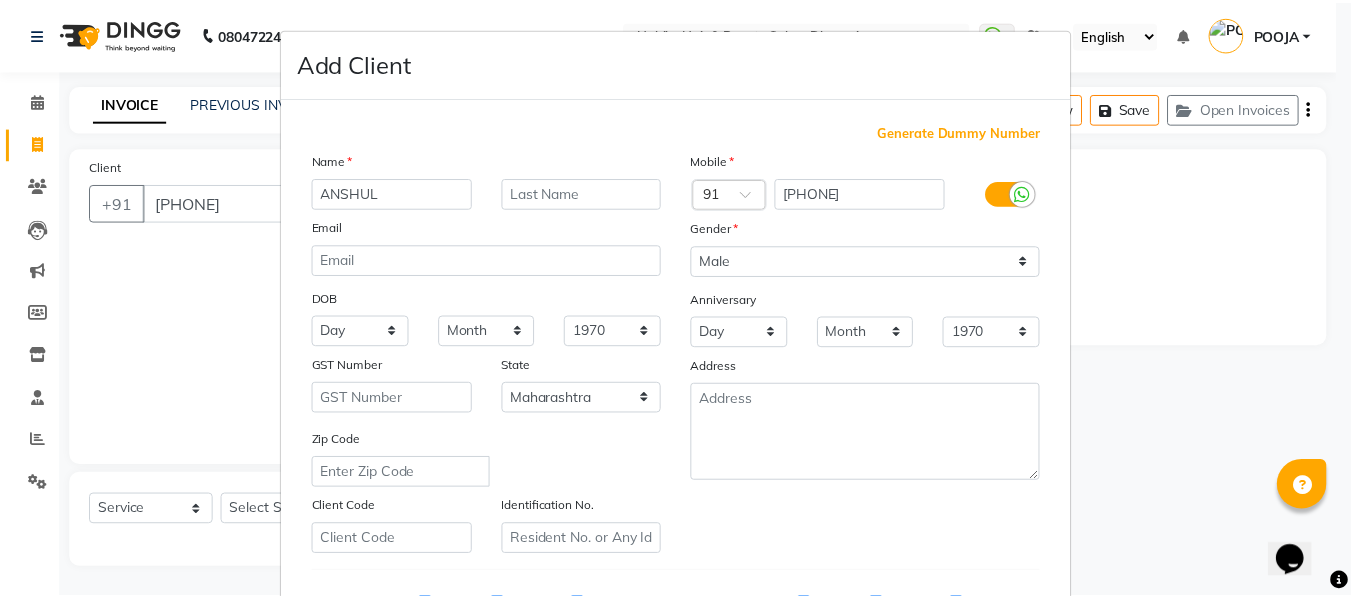 scroll, scrollTop: 324, scrollLeft: 0, axis: vertical 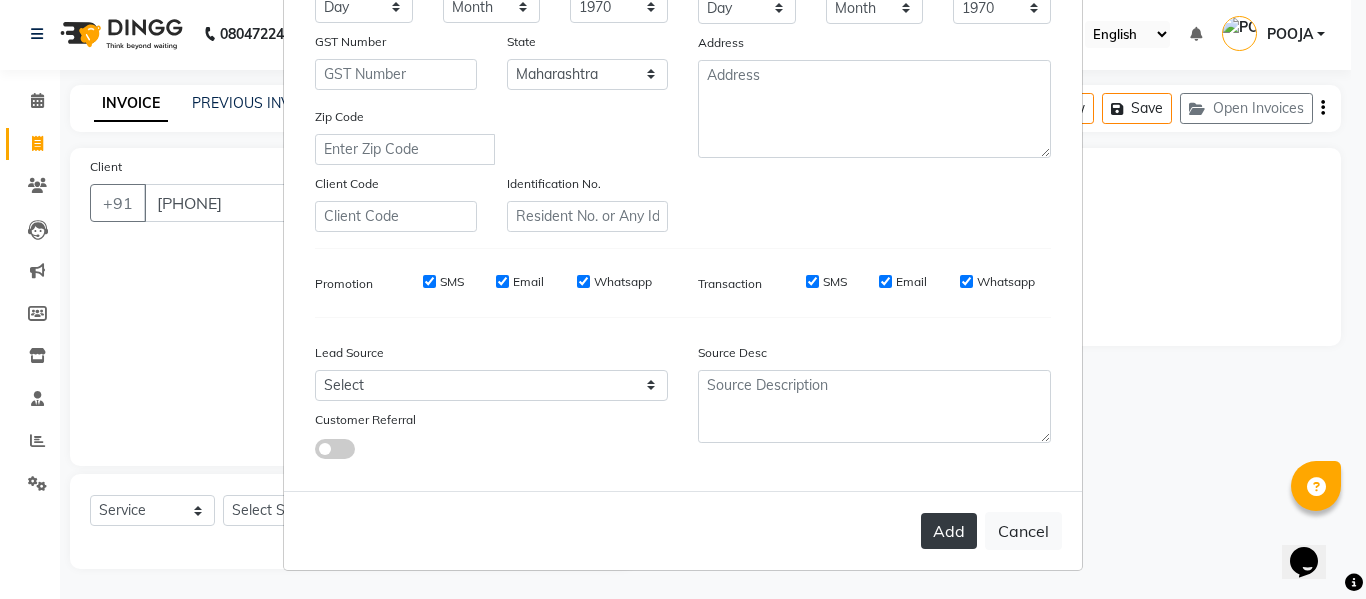 click on "Add" at bounding box center (949, 531) 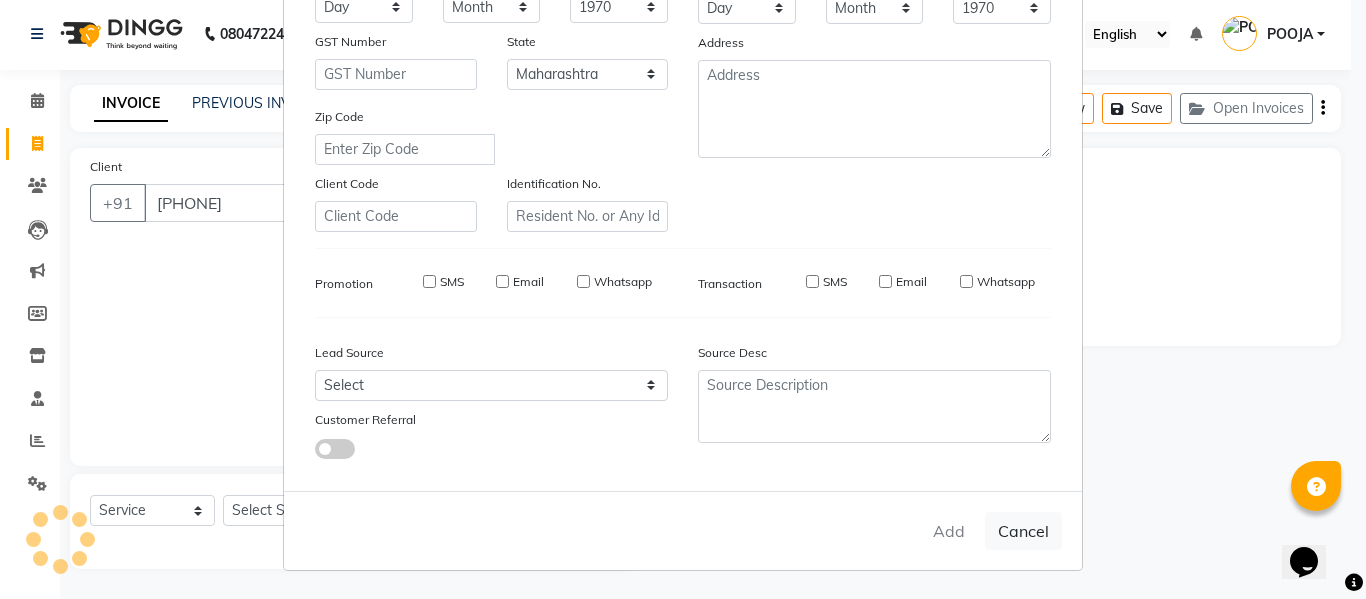 type on "74******24" 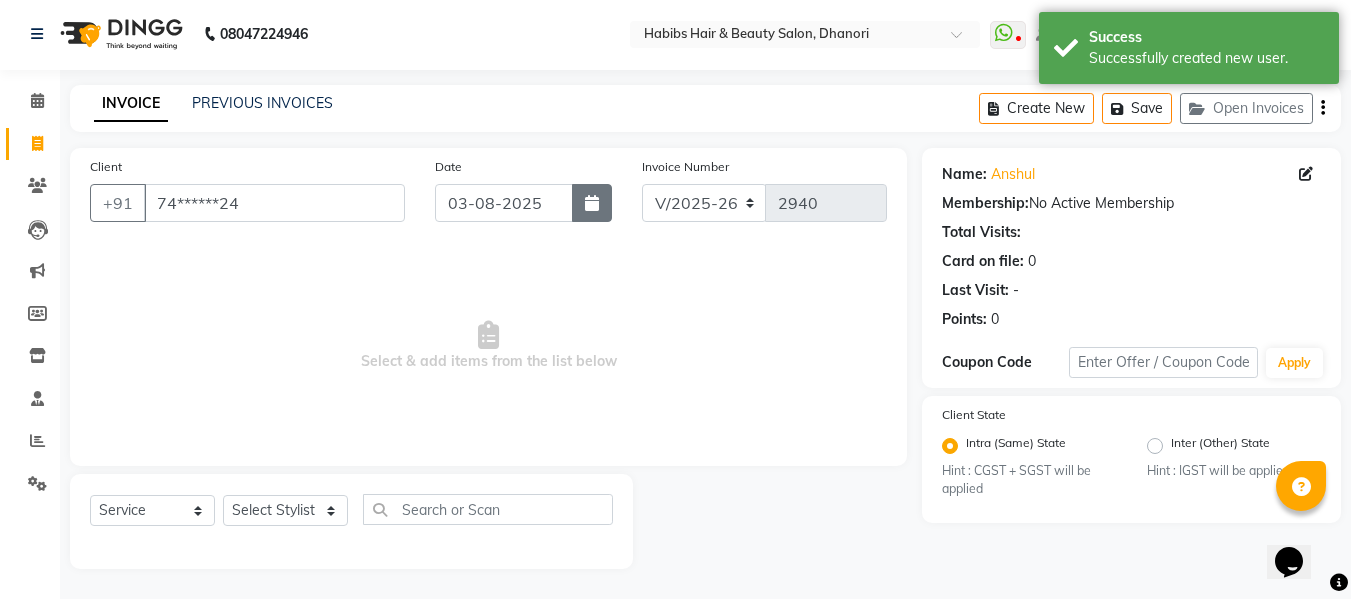 click 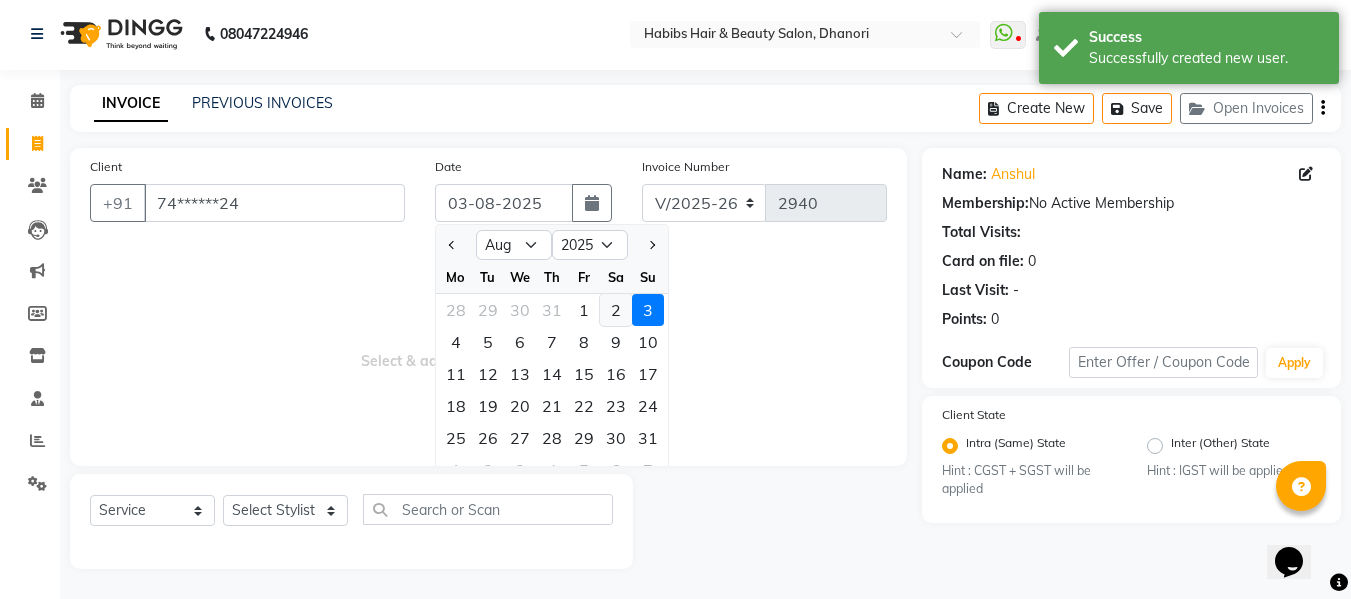 click on "2" 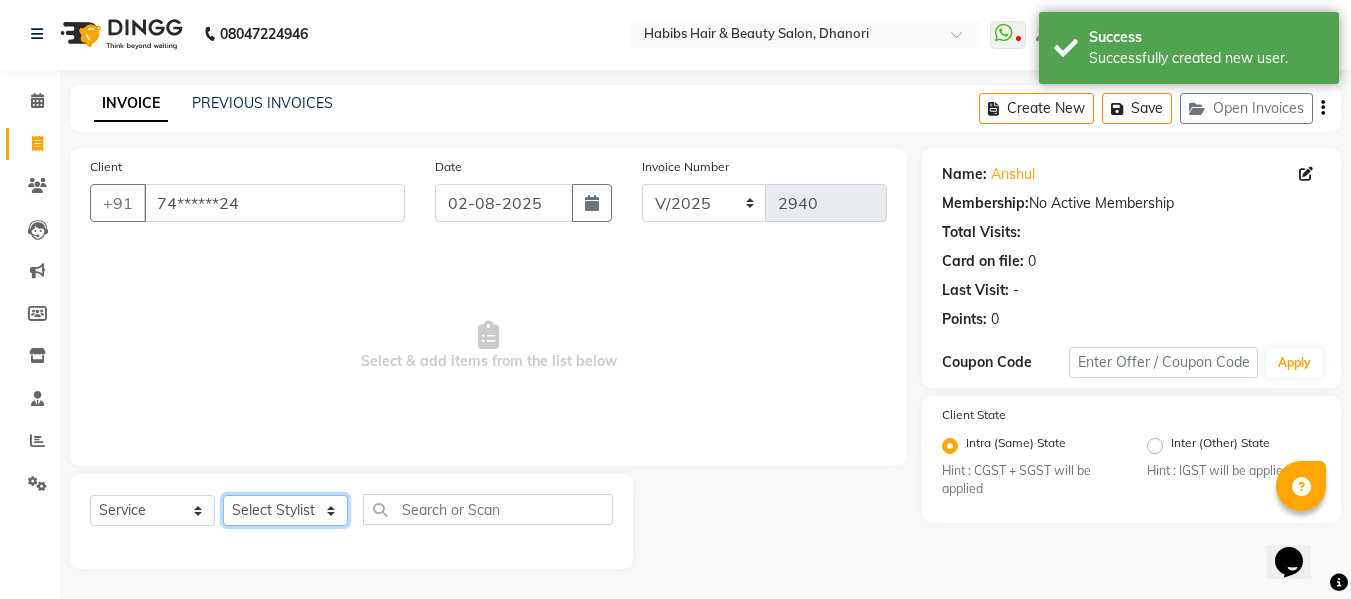 click on "Select Stylist Admin [FIRST] [FIRST] [FIRST] [FIRST] [FIRST] [FIRST] [FIRST] [FIRST] [FIRST] [FIRST] [FIRST] [FIRST] [FIRST]" 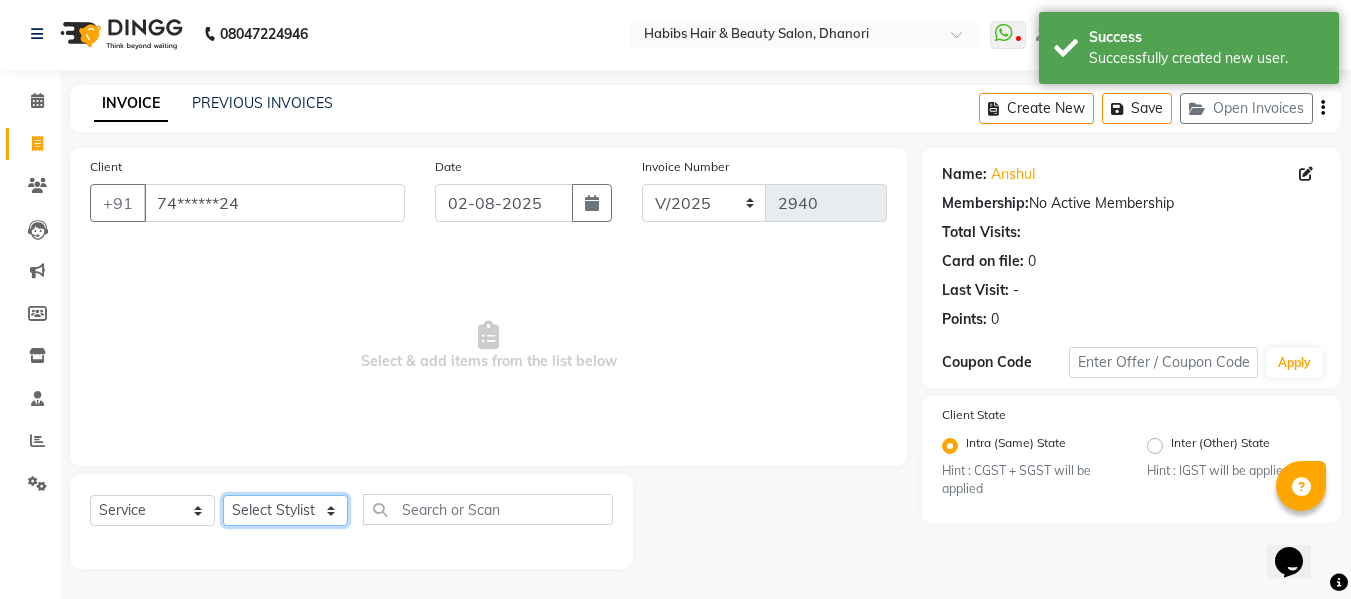 select on "35846" 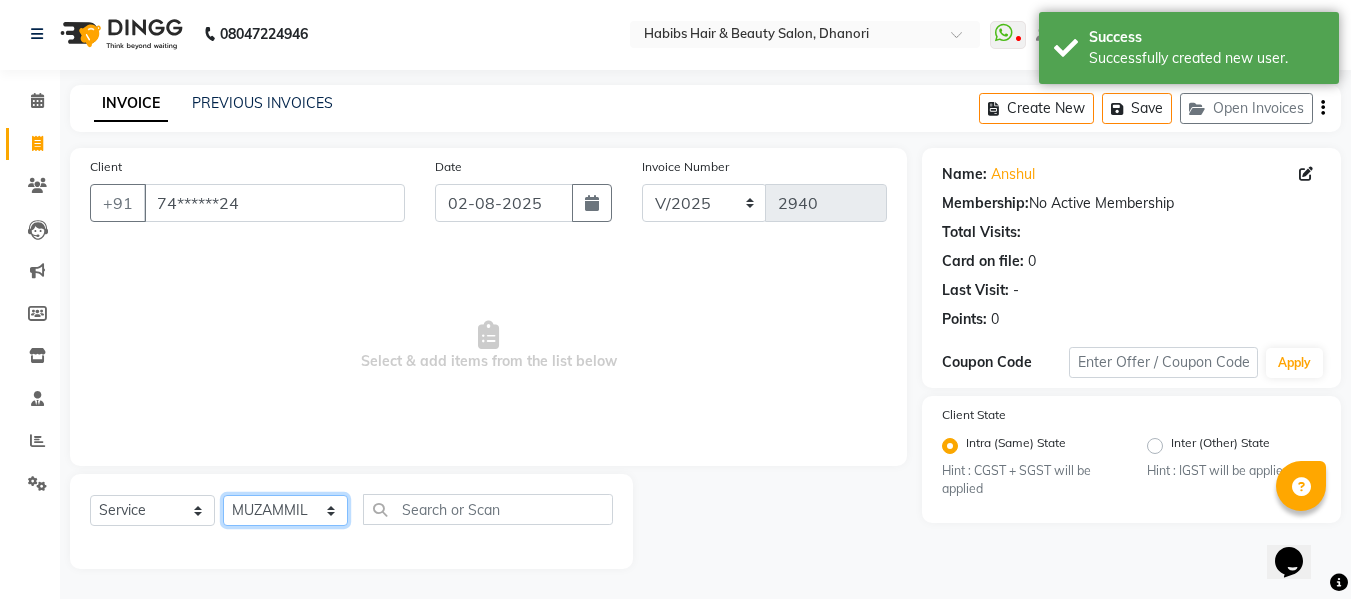 click on "Select Stylist Admin [FIRST] [FIRST] [FIRST] [FIRST] [FIRST] [FIRST] [FIRST] [FIRST] [FIRST] [FIRST] [FIRST] [FIRST] [FIRST]" 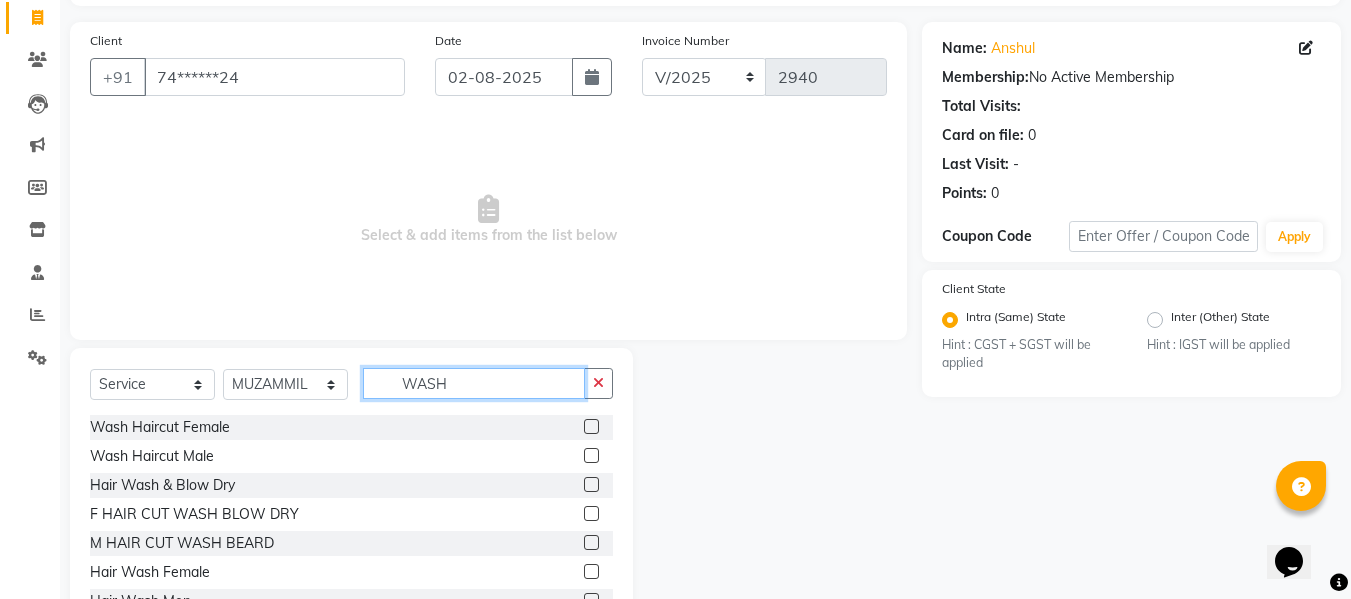 scroll, scrollTop: 202, scrollLeft: 0, axis: vertical 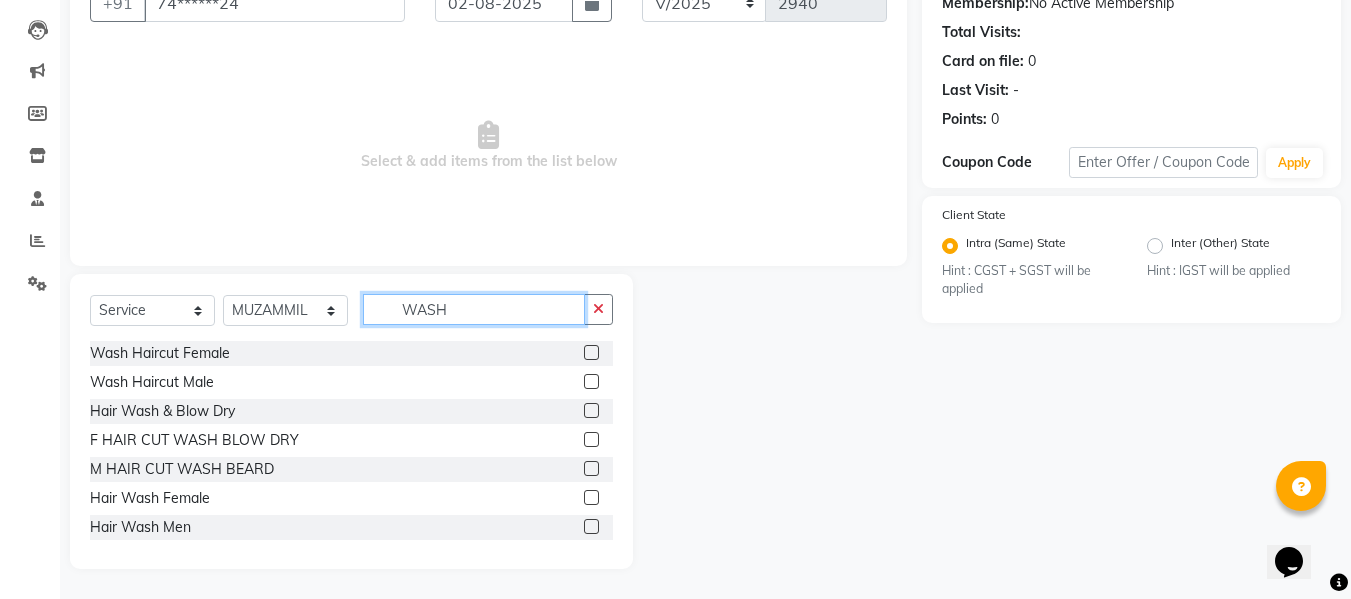 type on "WASH" 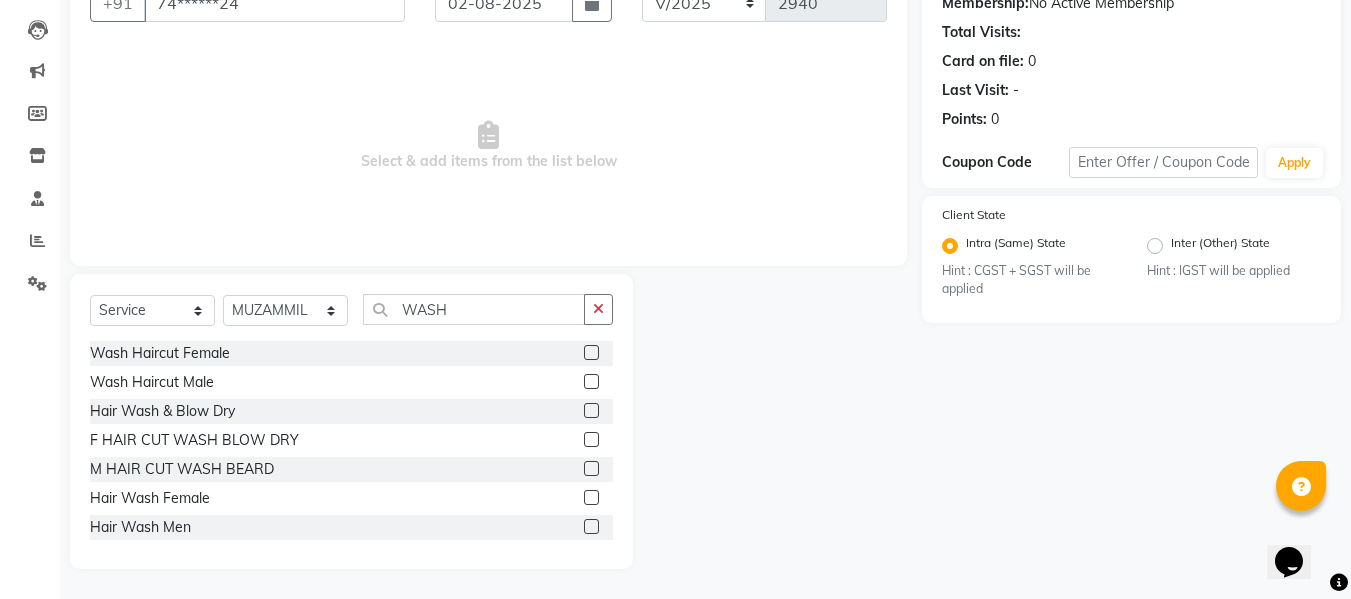 click 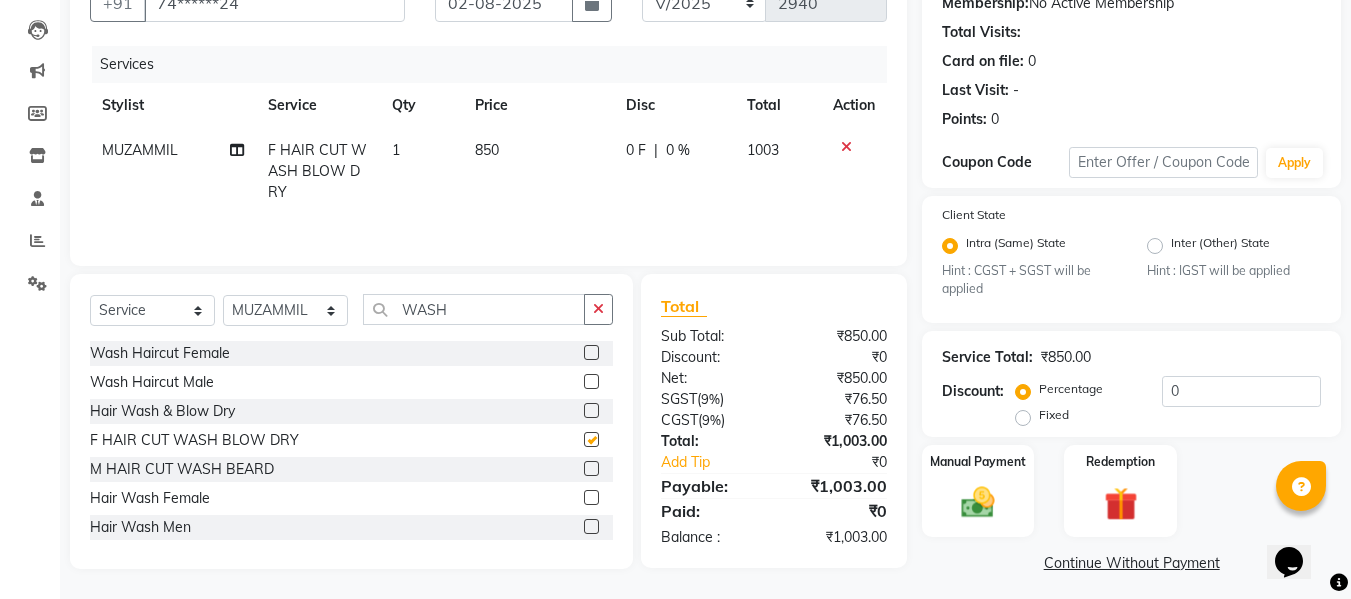 checkbox on "false" 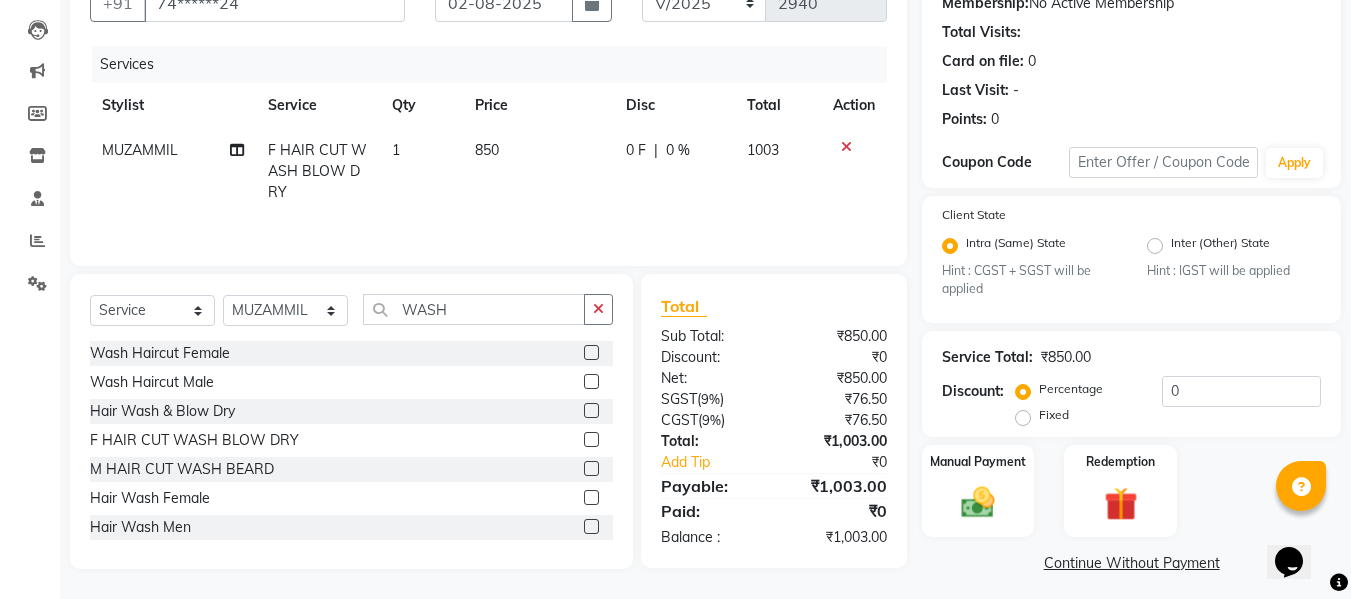 click on "850" 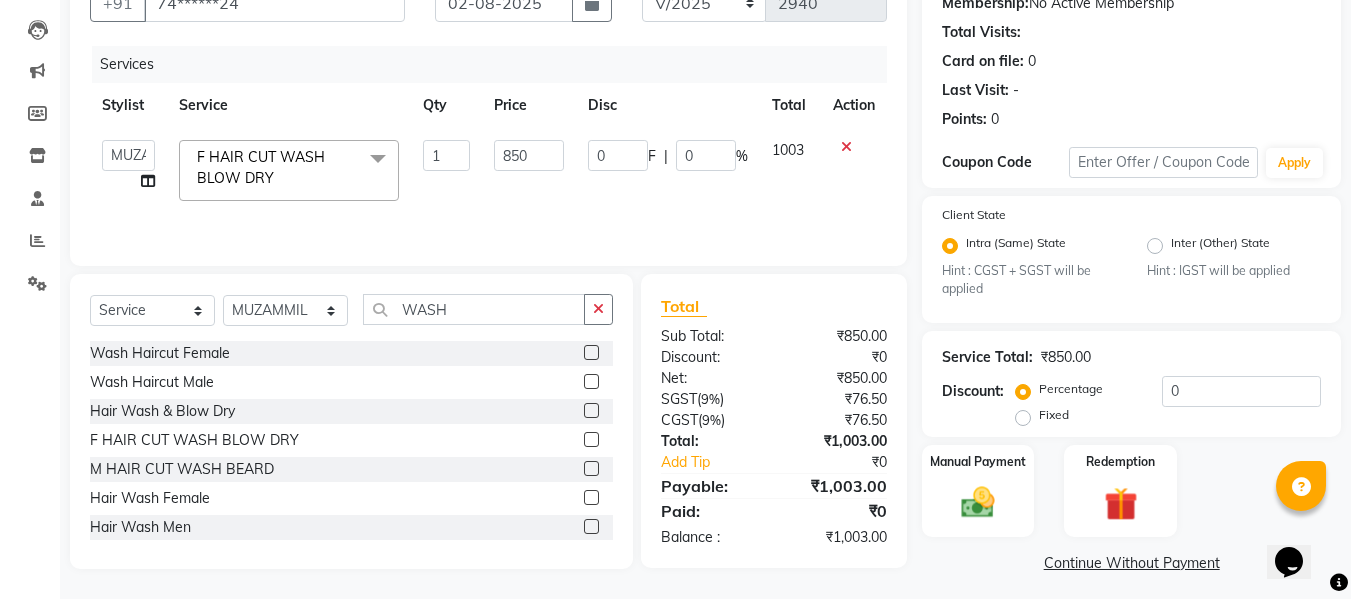 click on "850" 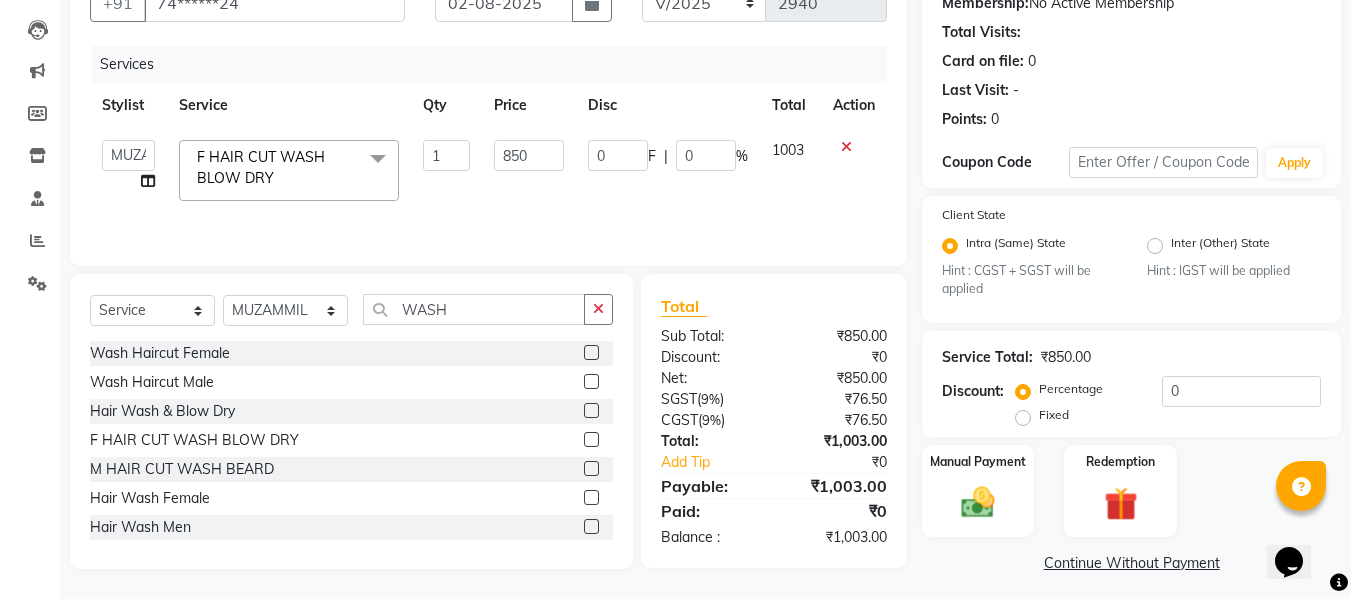 click on "850" 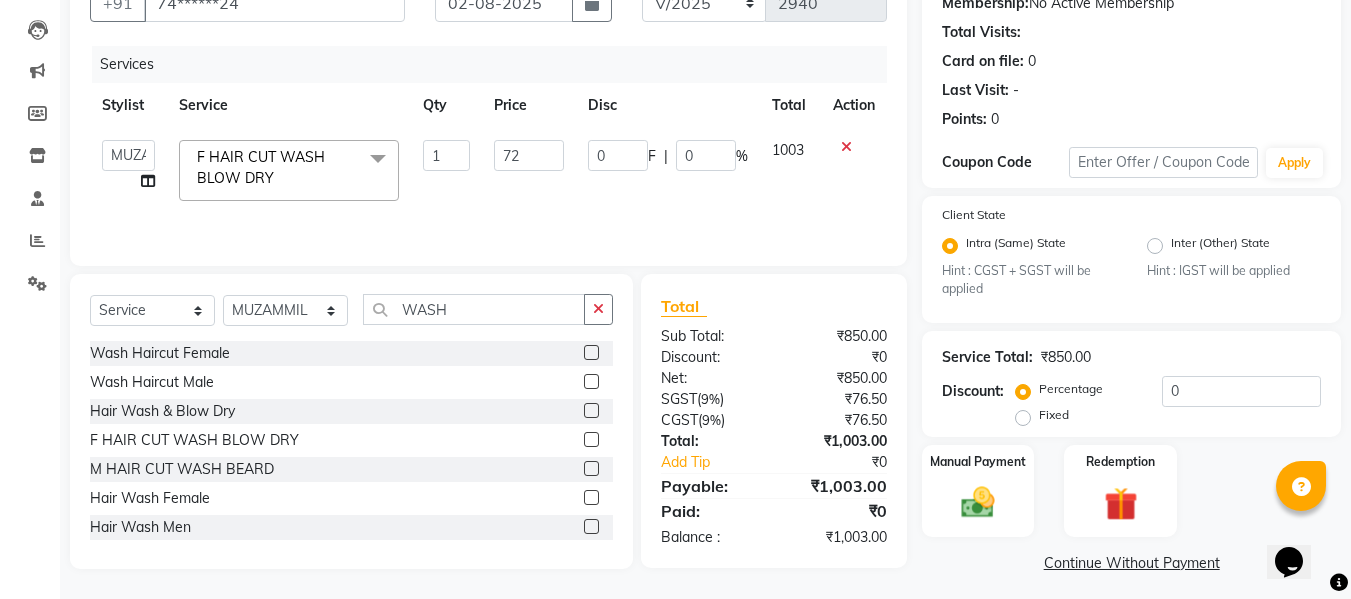 type on "720" 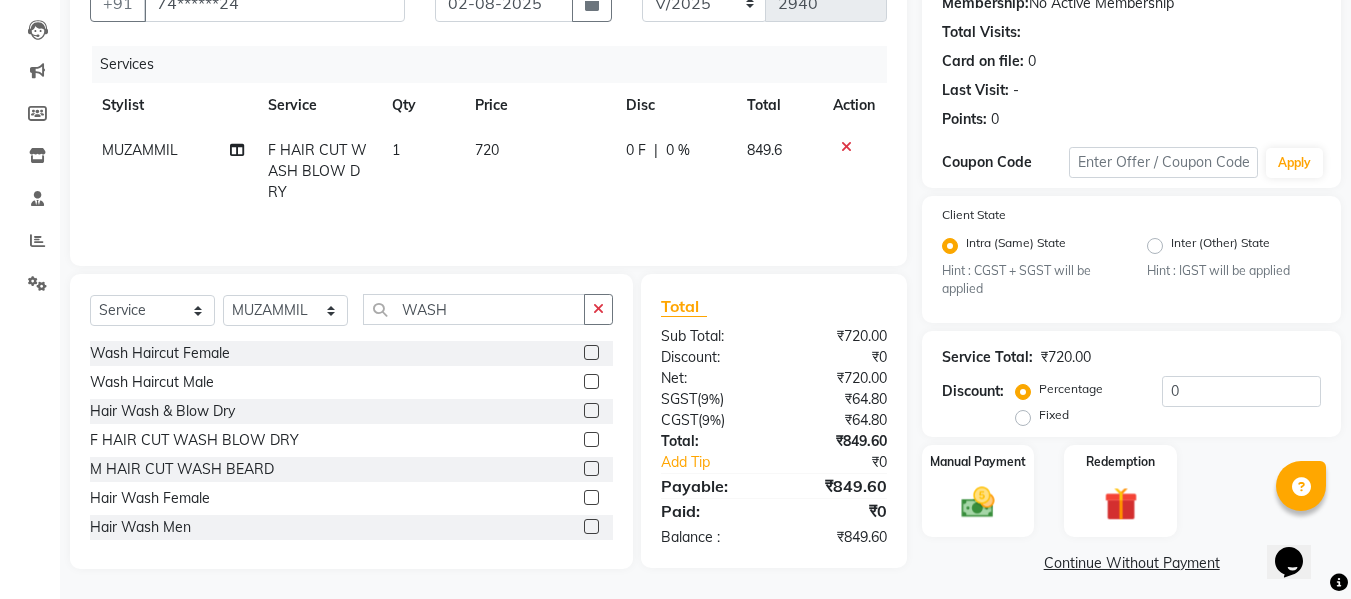 click on "720" 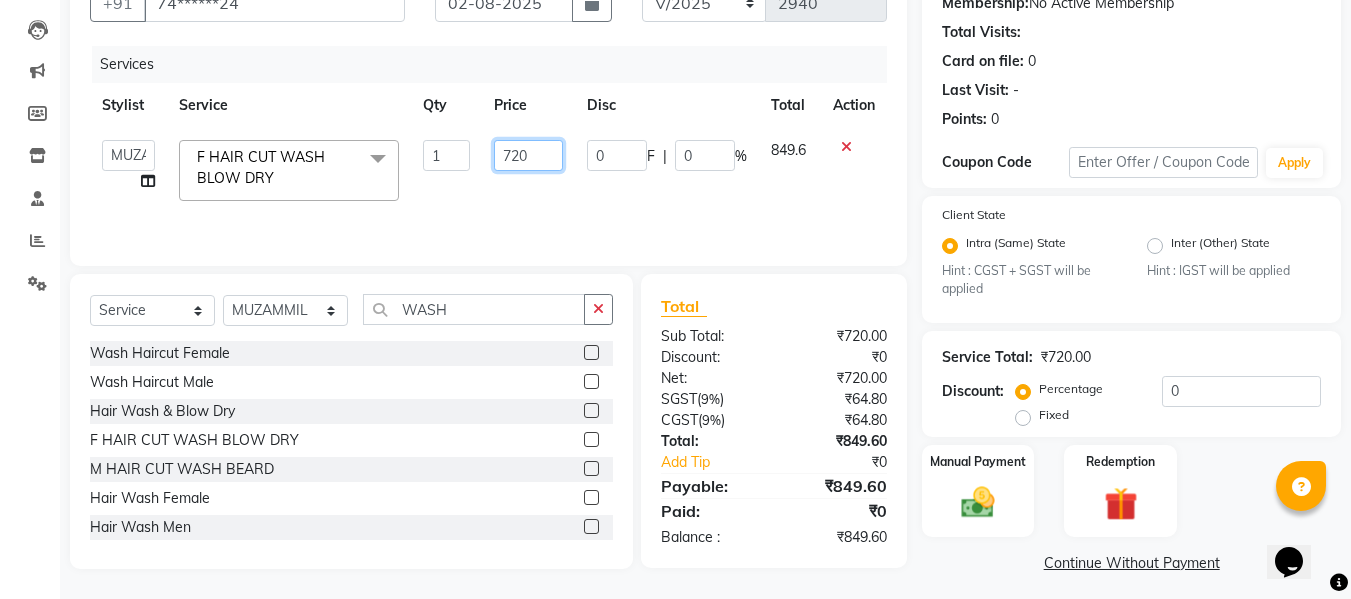 click on "720" 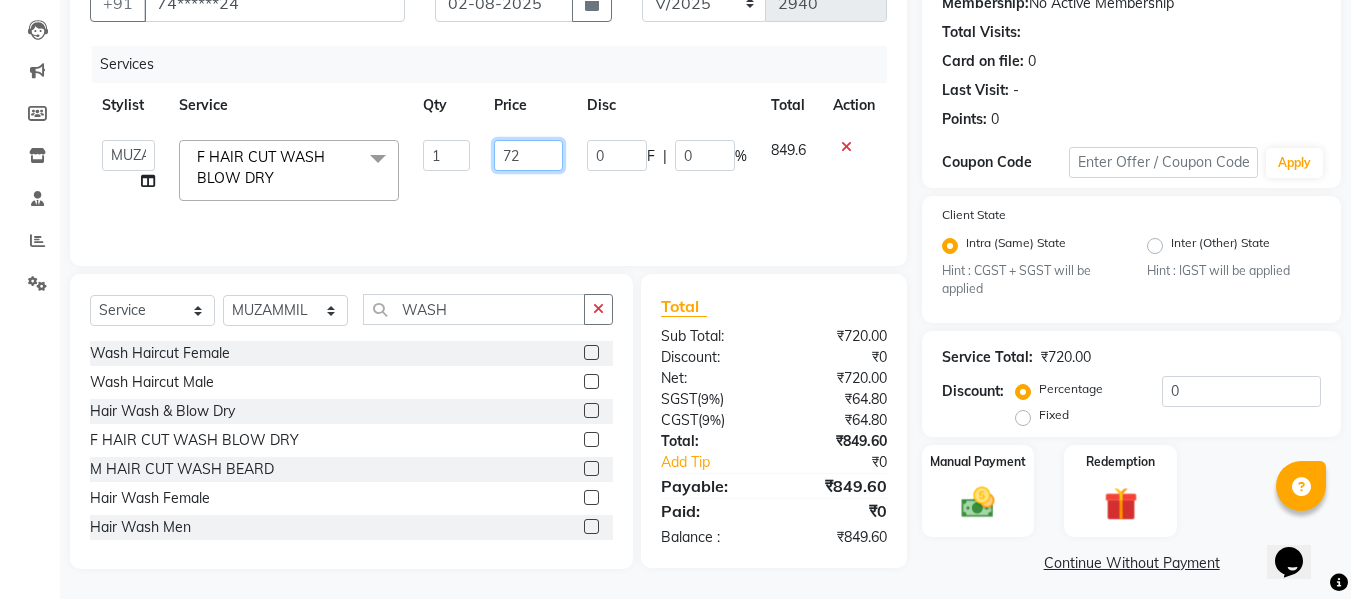 type on "721" 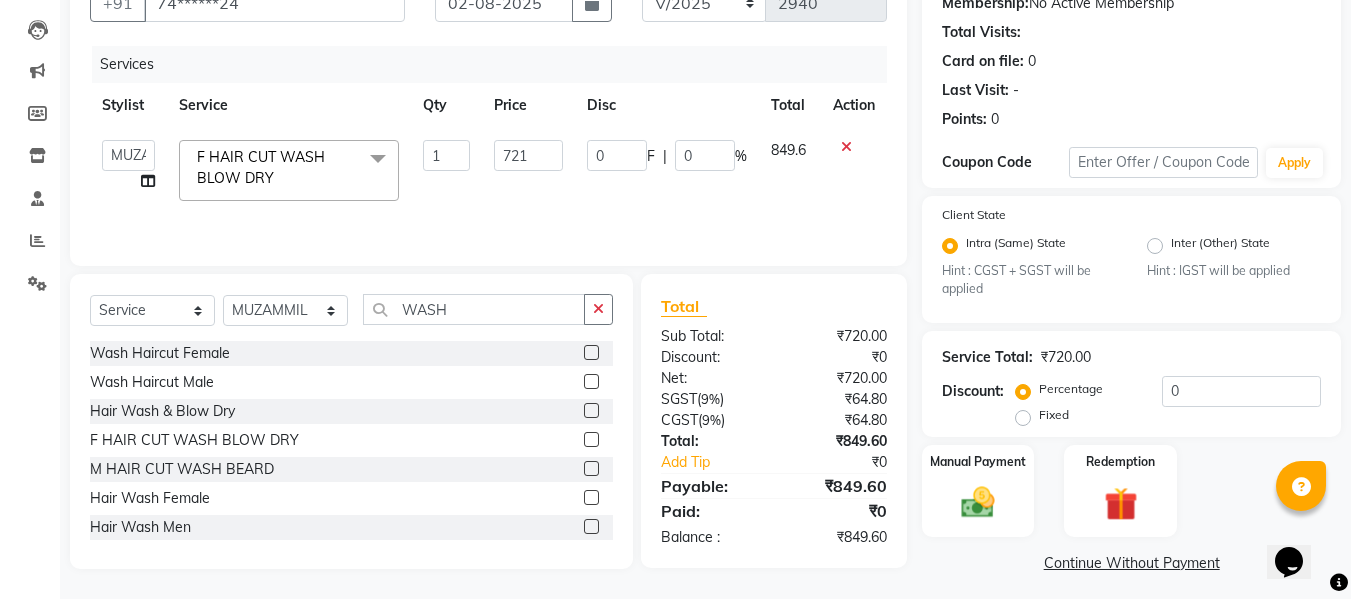click on "721" 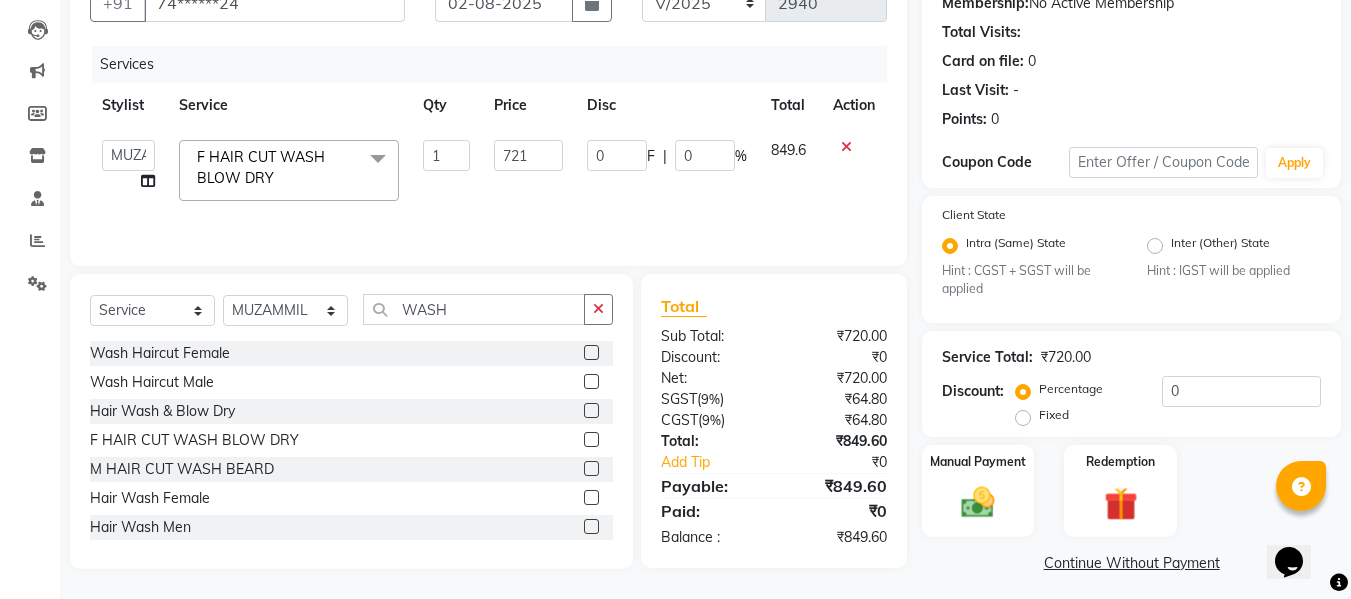 select on "35846" 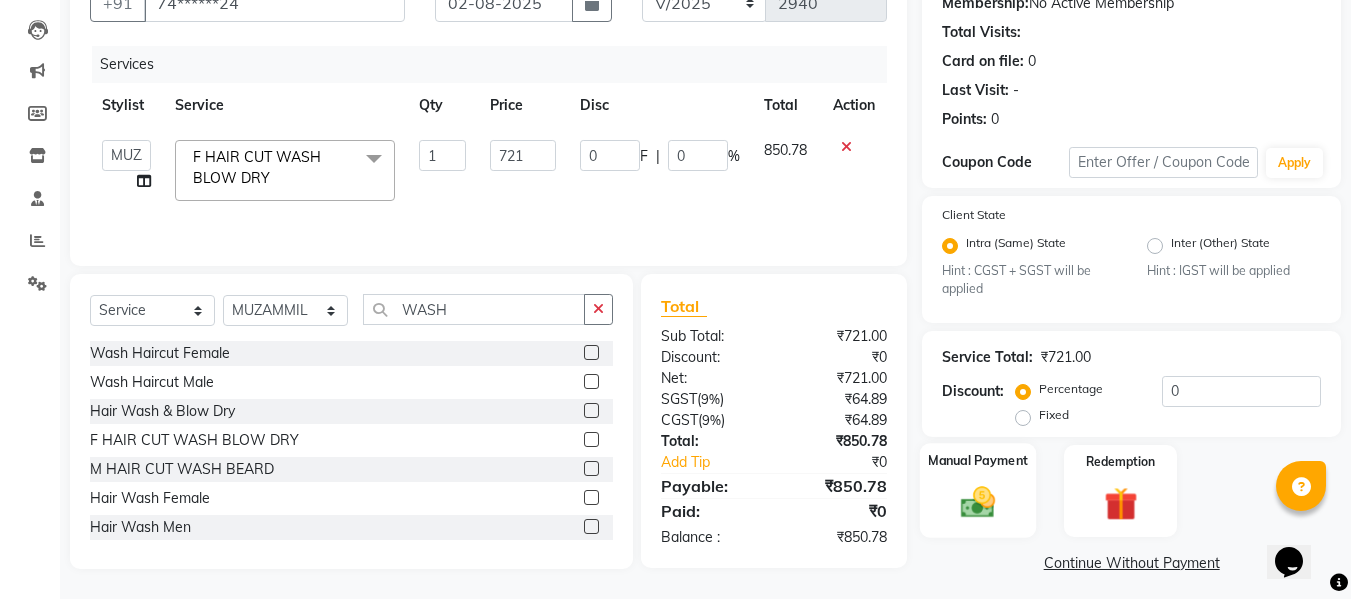 click 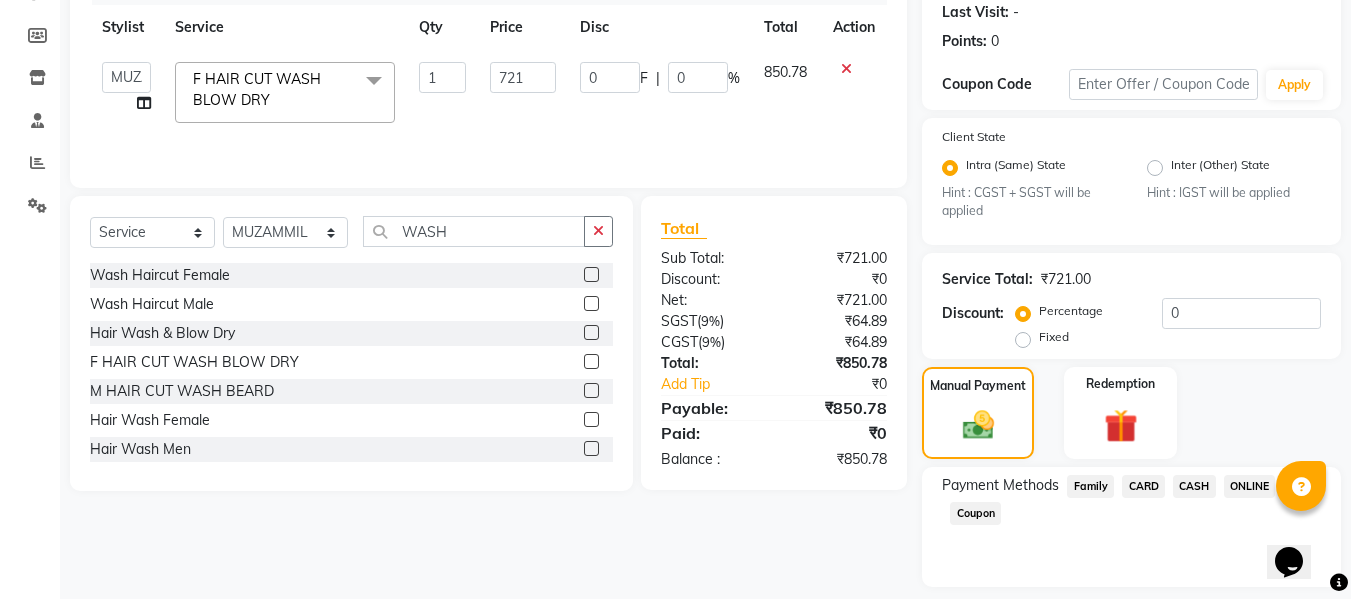 scroll, scrollTop: 339, scrollLeft: 0, axis: vertical 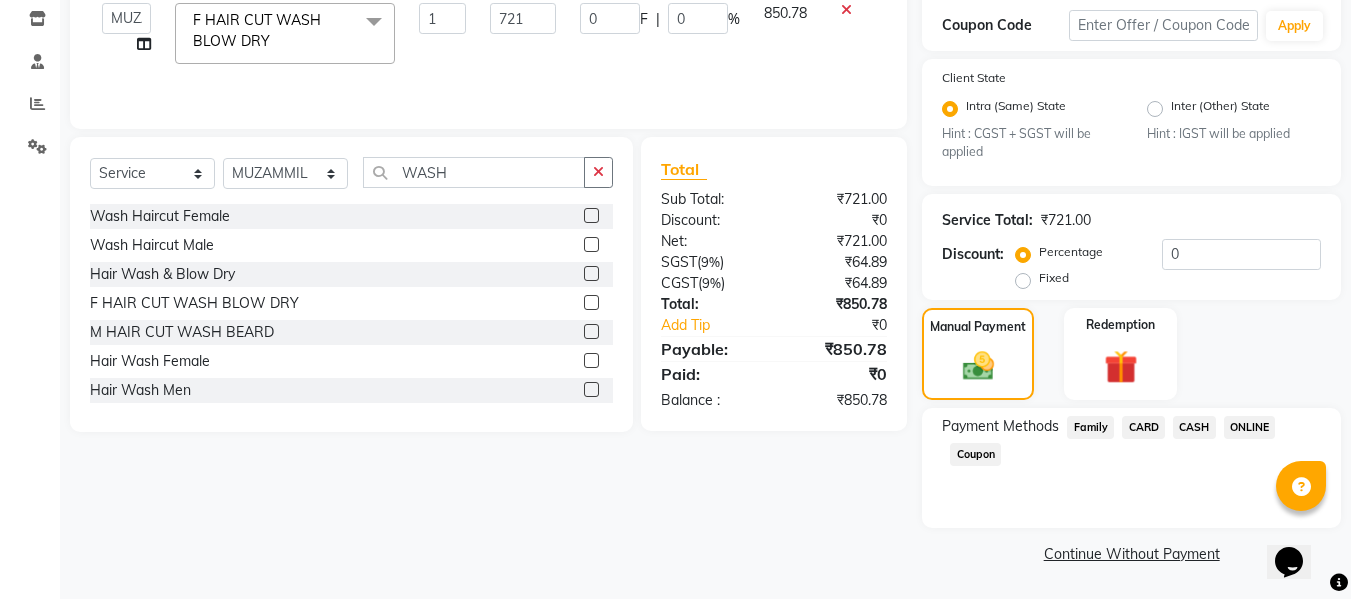click on "ONLINE" 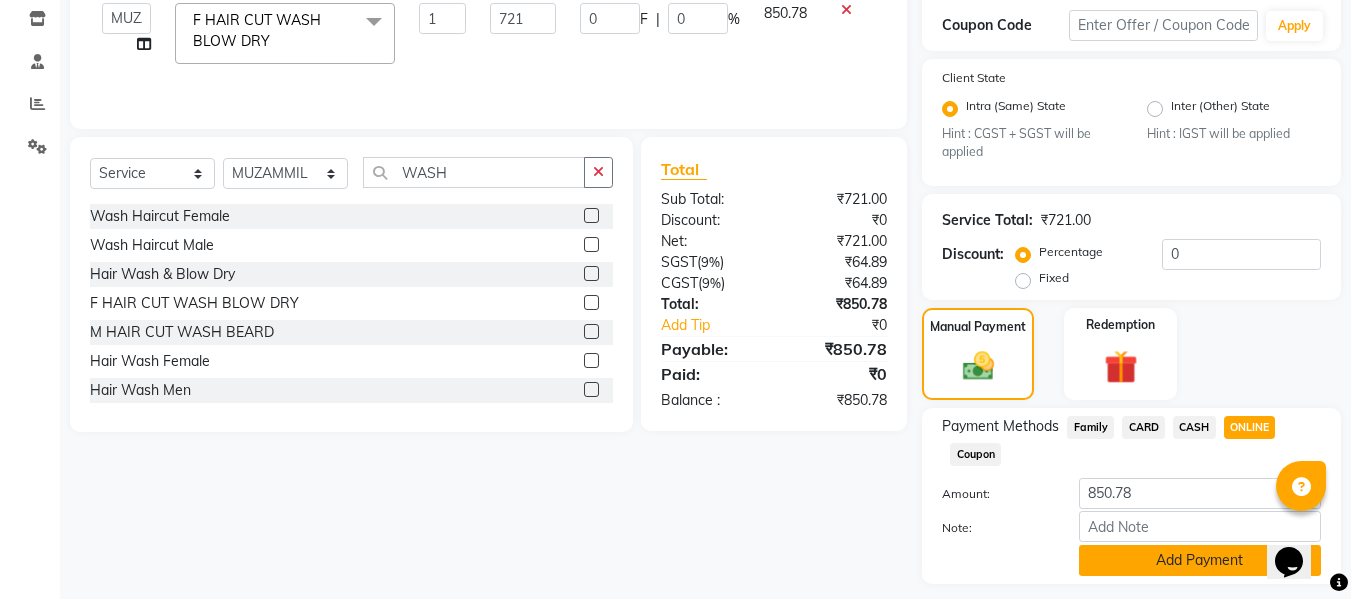 click on "Add Payment" 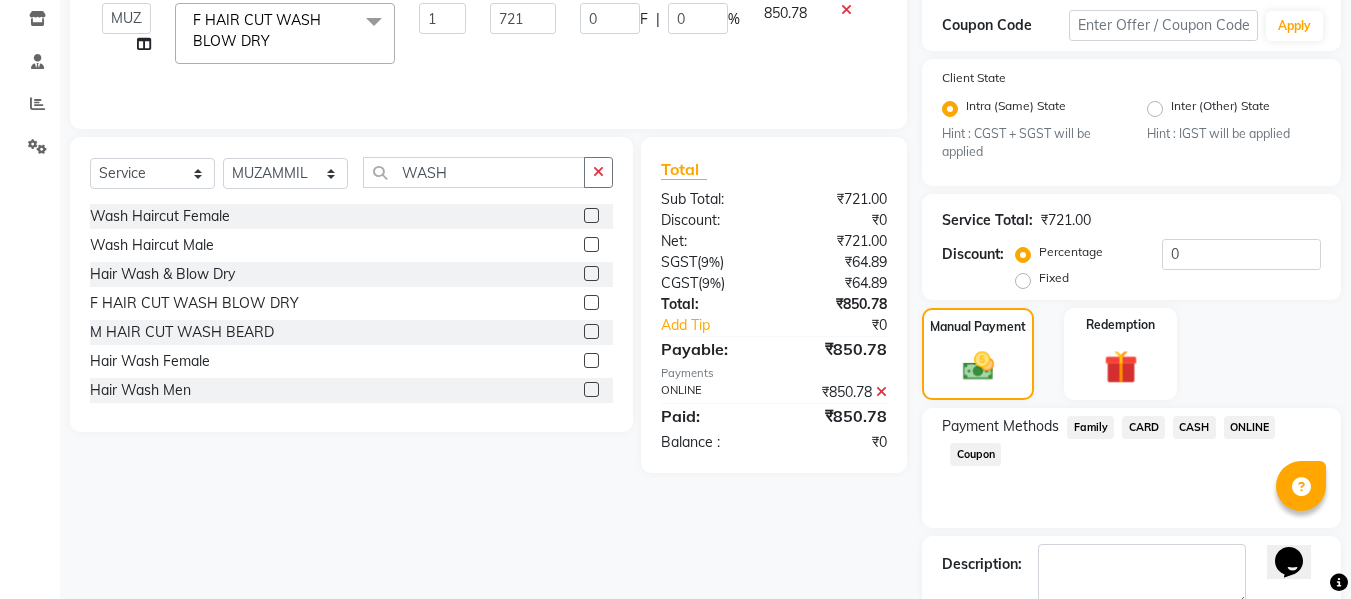 scroll, scrollTop: 452, scrollLeft: 0, axis: vertical 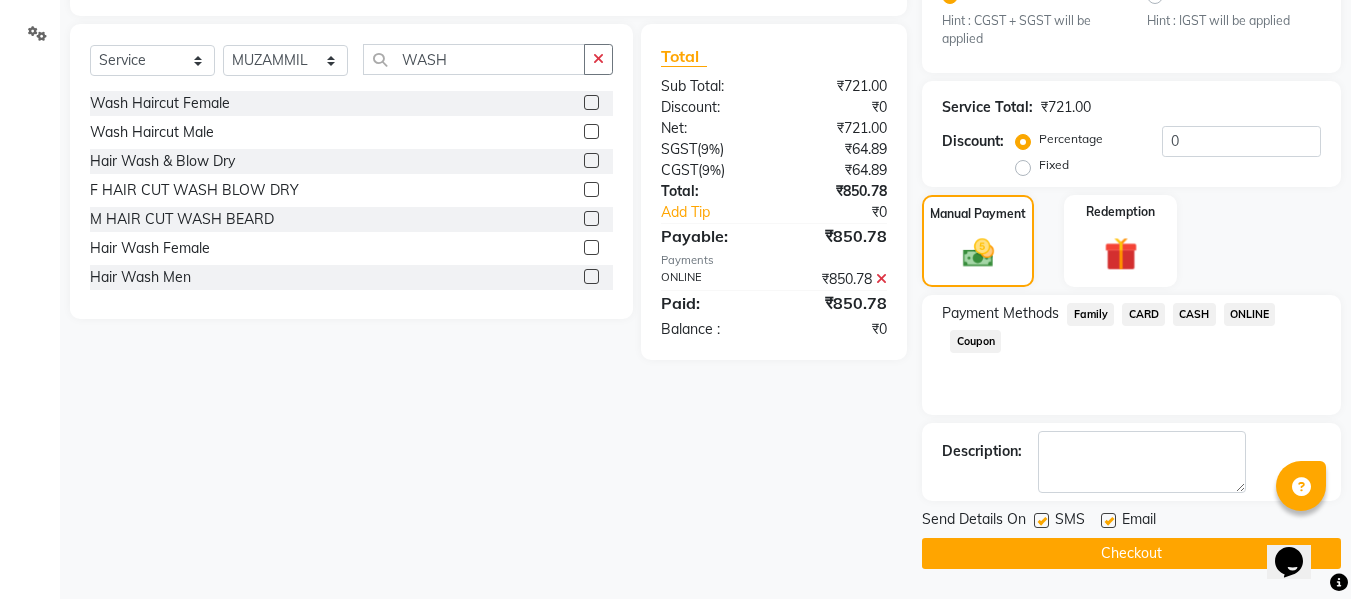 click on "Checkout" 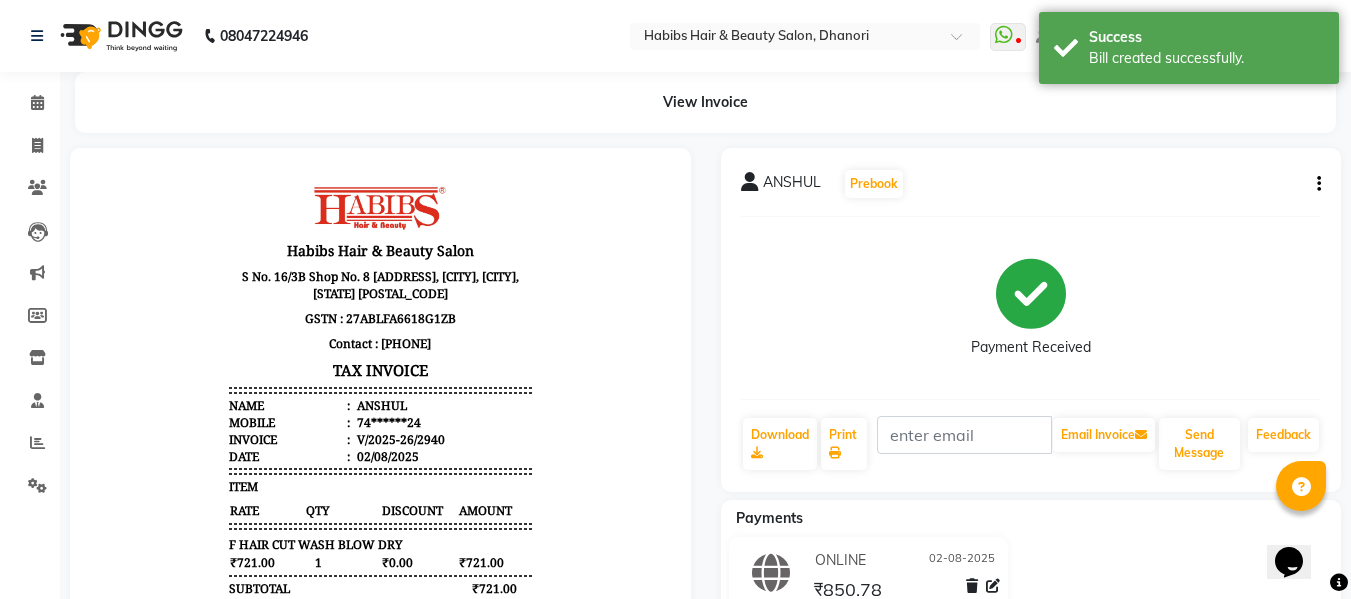 scroll, scrollTop: 0, scrollLeft: 0, axis: both 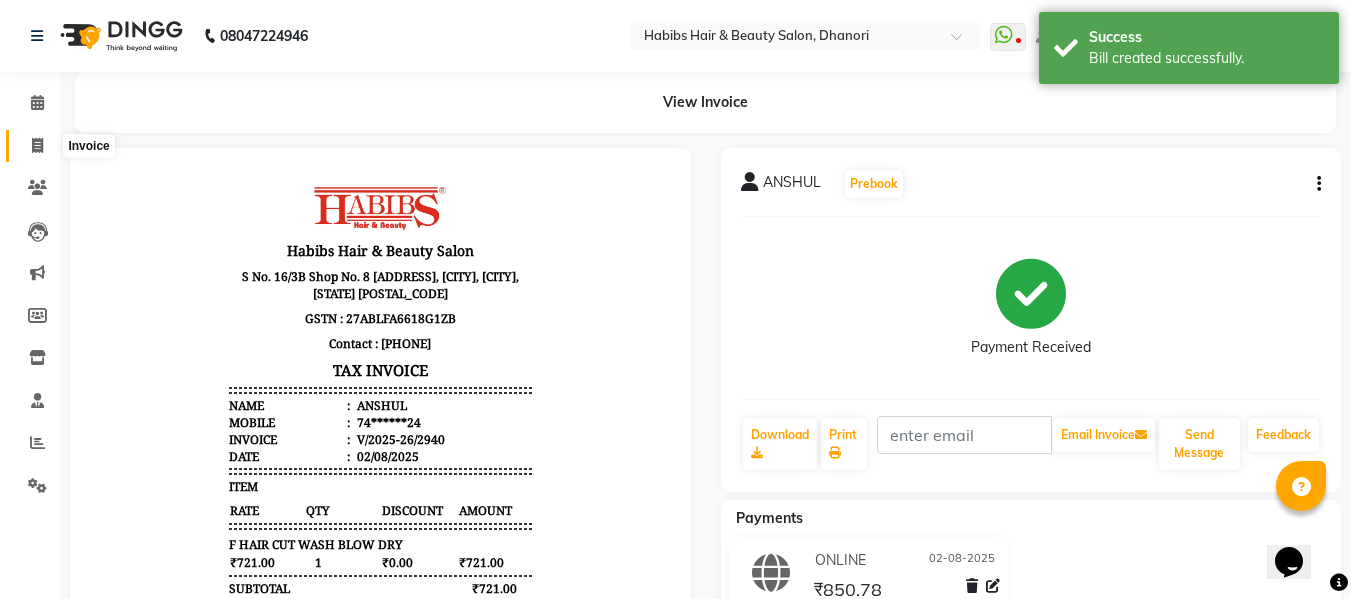 click 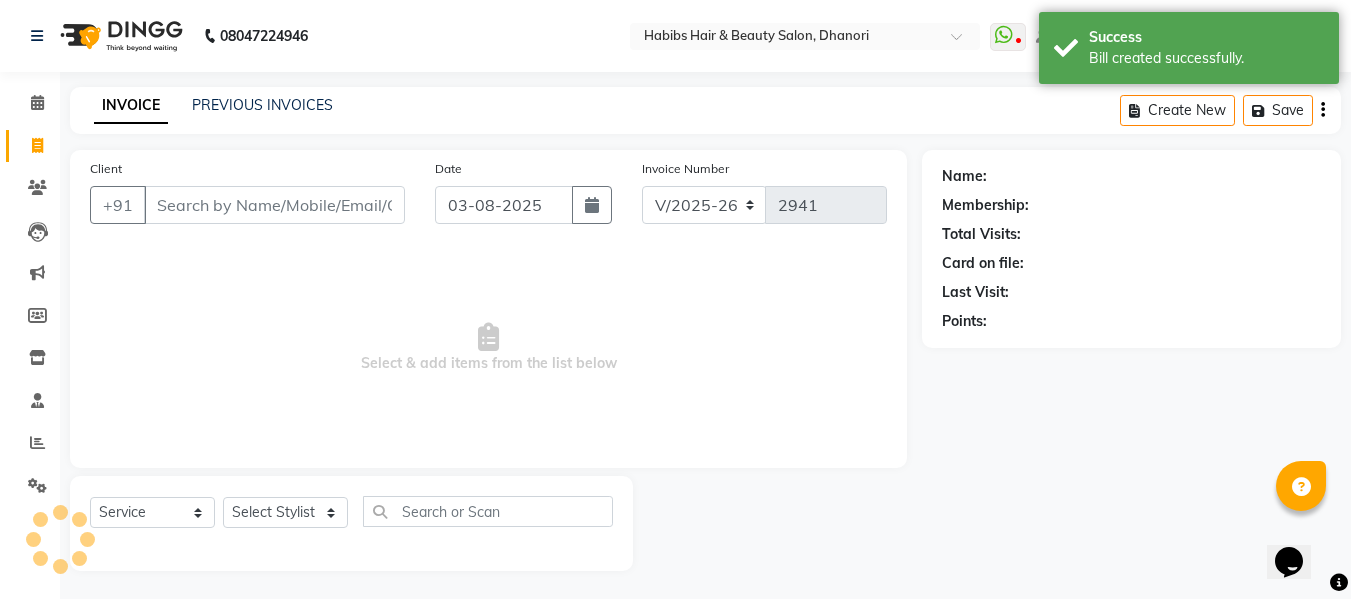 scroll, scrollTop: 2, scrollLeft: 0, axis: vertical 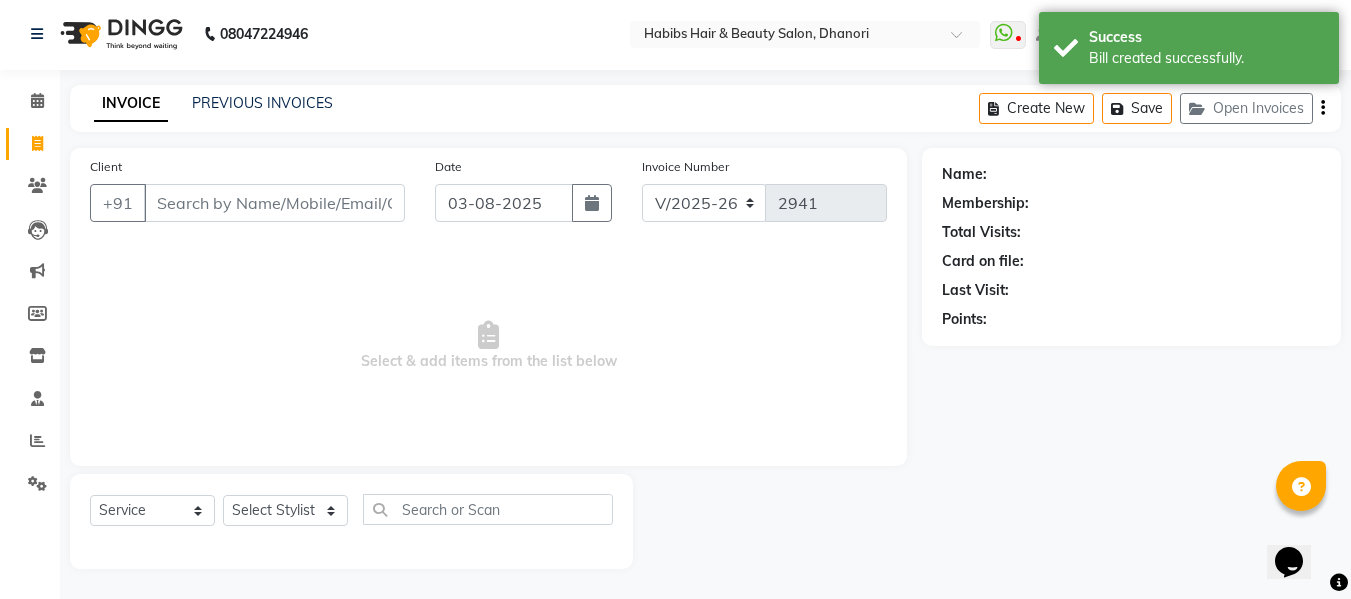 click on "Client" at bounding box center [274, 203] 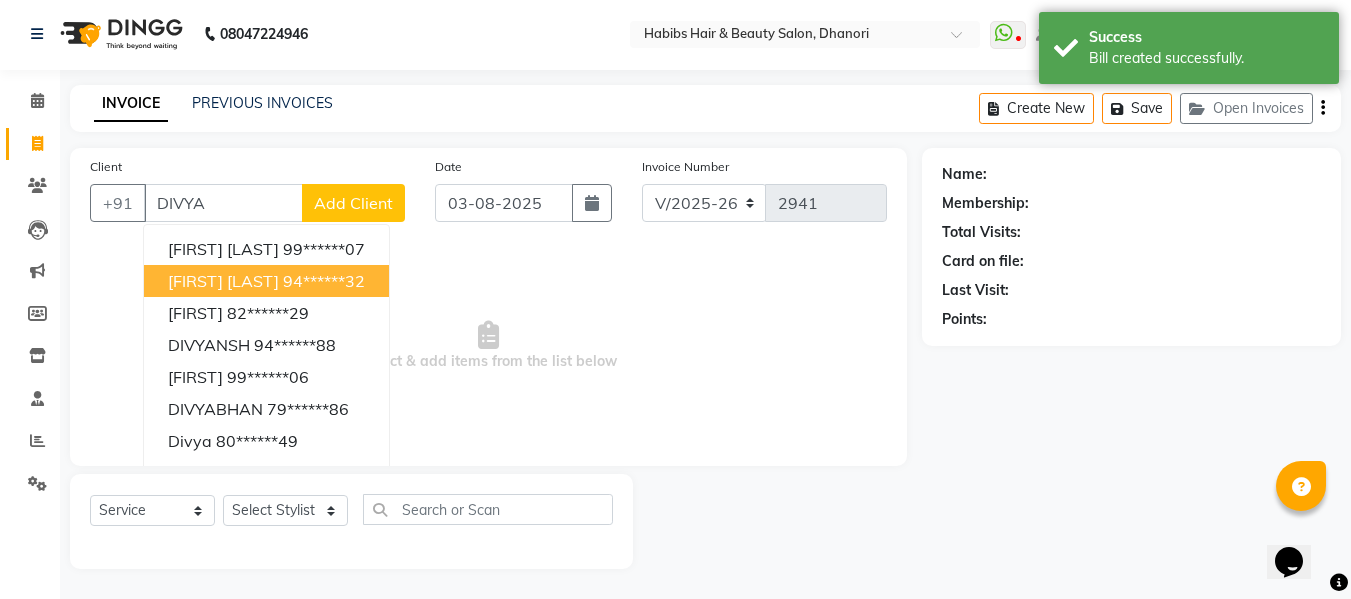 click on "[FIRST] [LAST]" at bounding box center (223, 281) 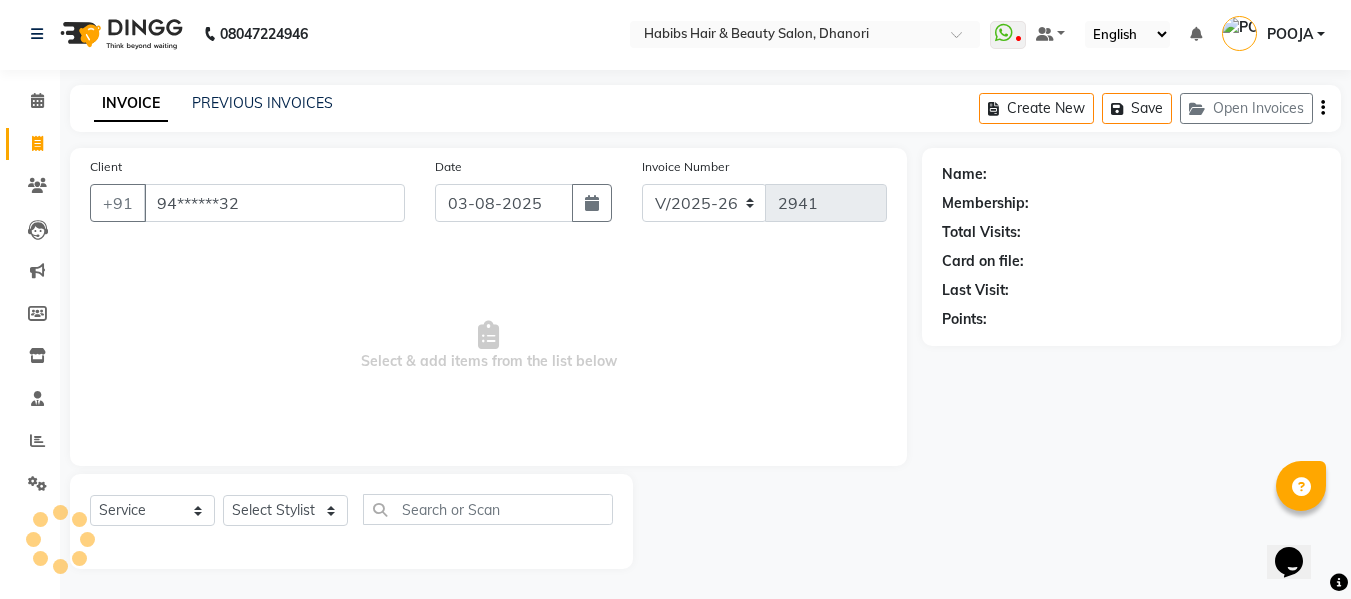 type on "94******32" 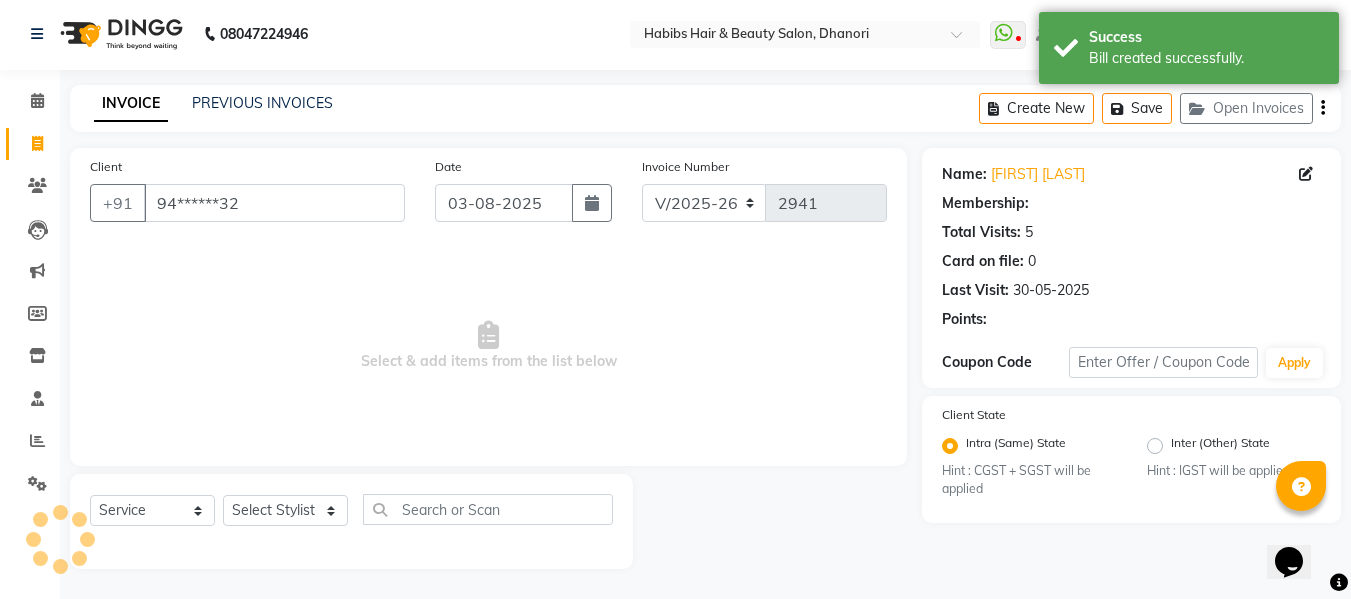 select on "1: Object" 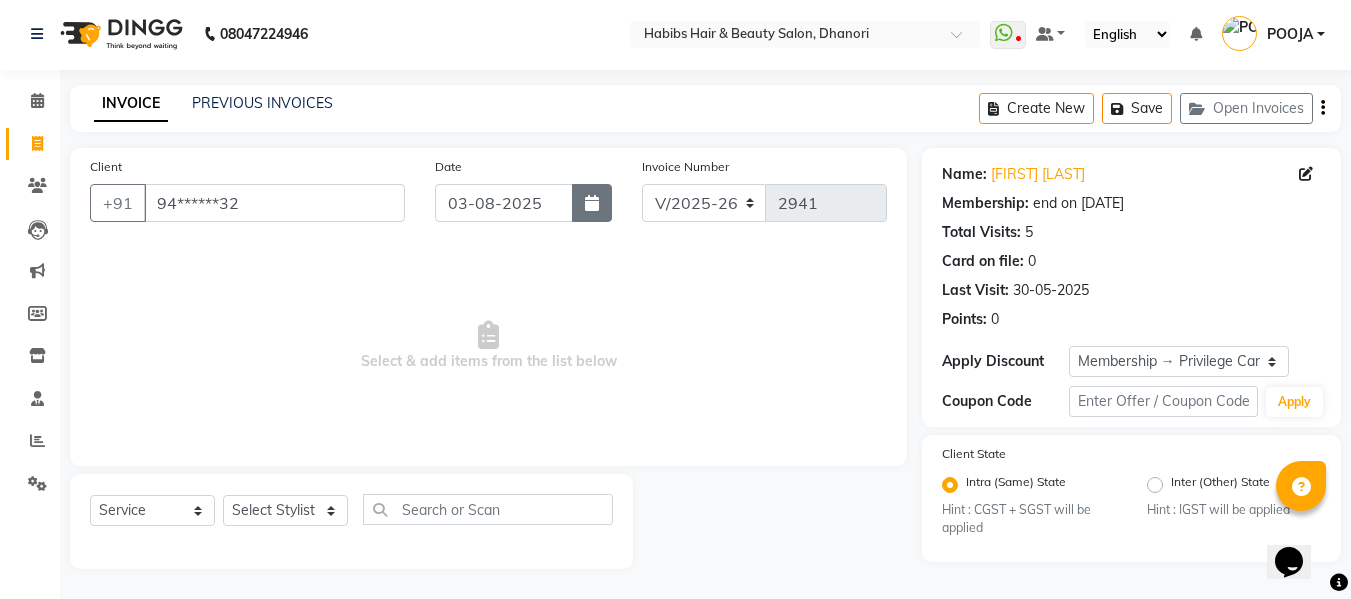 click 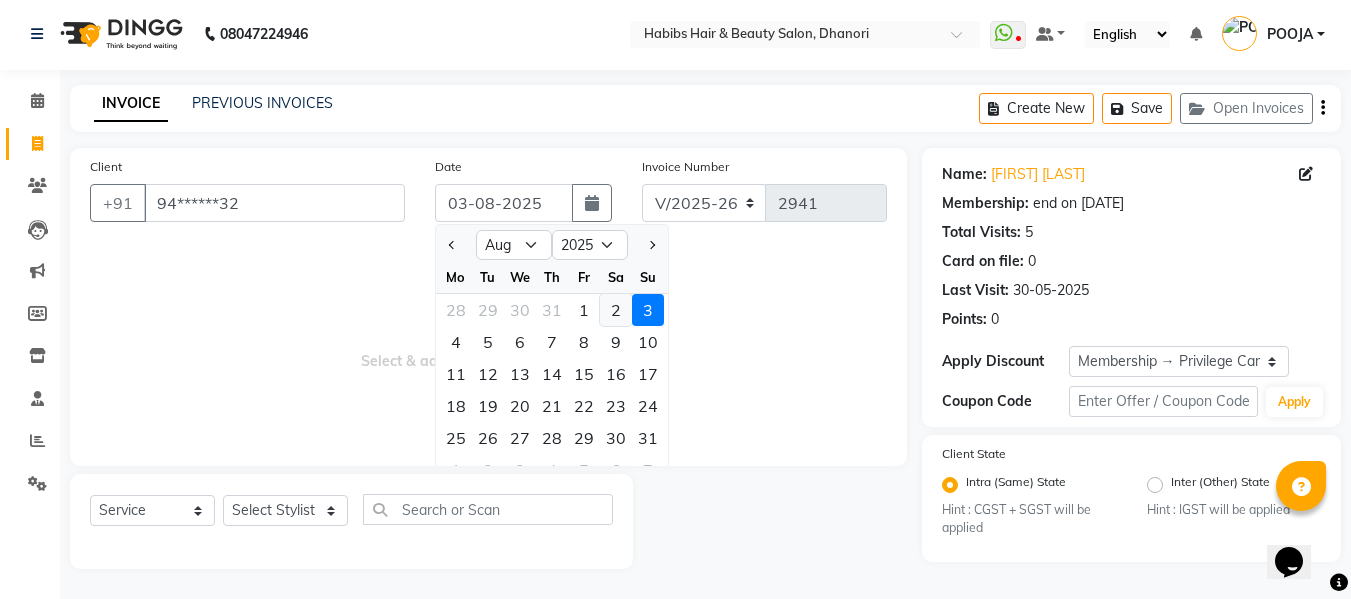 click on "2" 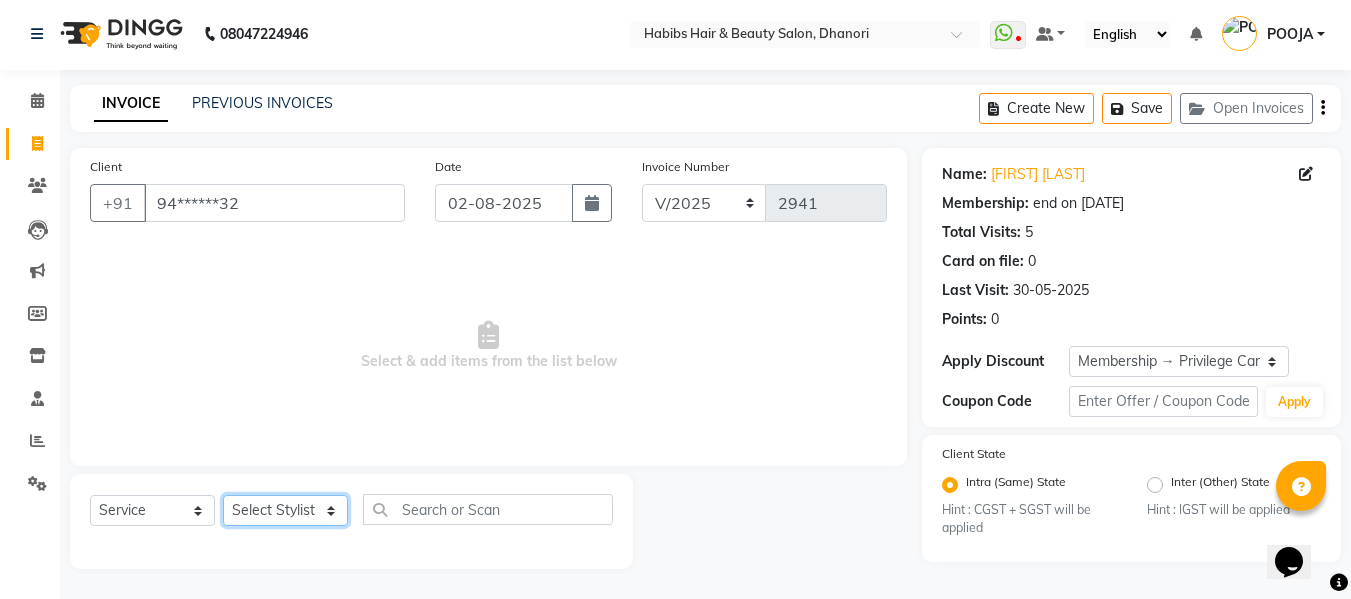 click on "Select Stylist Admin [FIRST] [FIRST] [FIRST] [FIRST] [FIRST] [FIRST] [FIRST] [FIRST] [FIRST] [FIRST] [FIRST] [FIRST] [FIRST]" 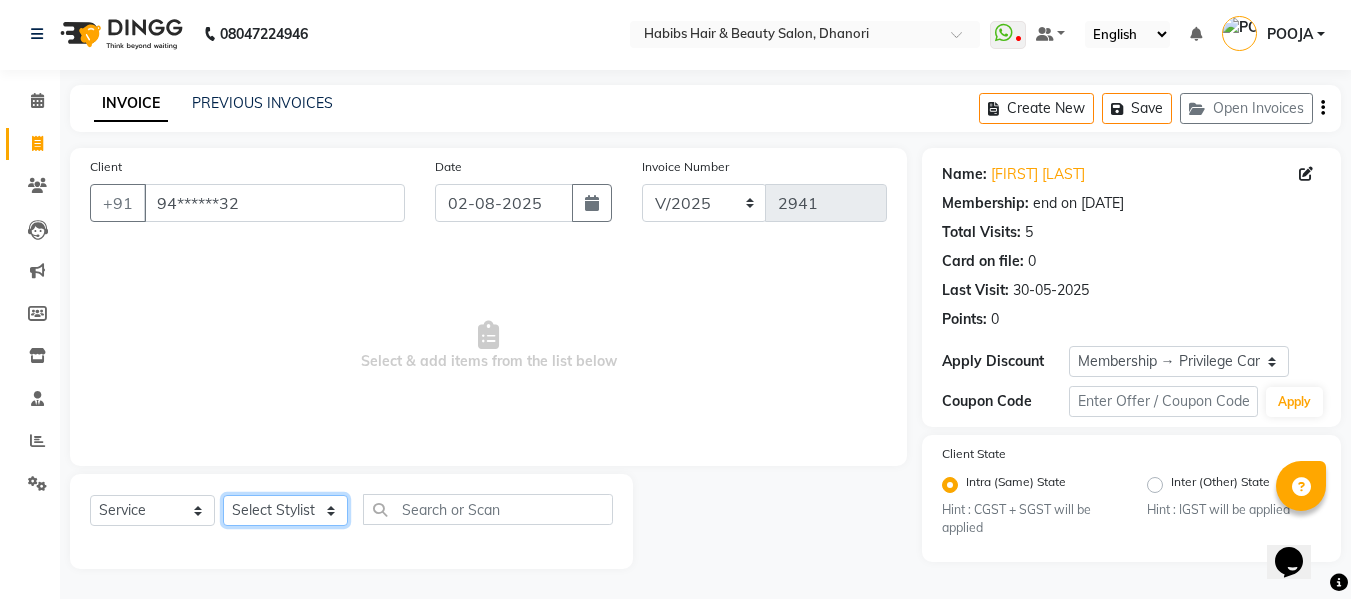 select on "41588" 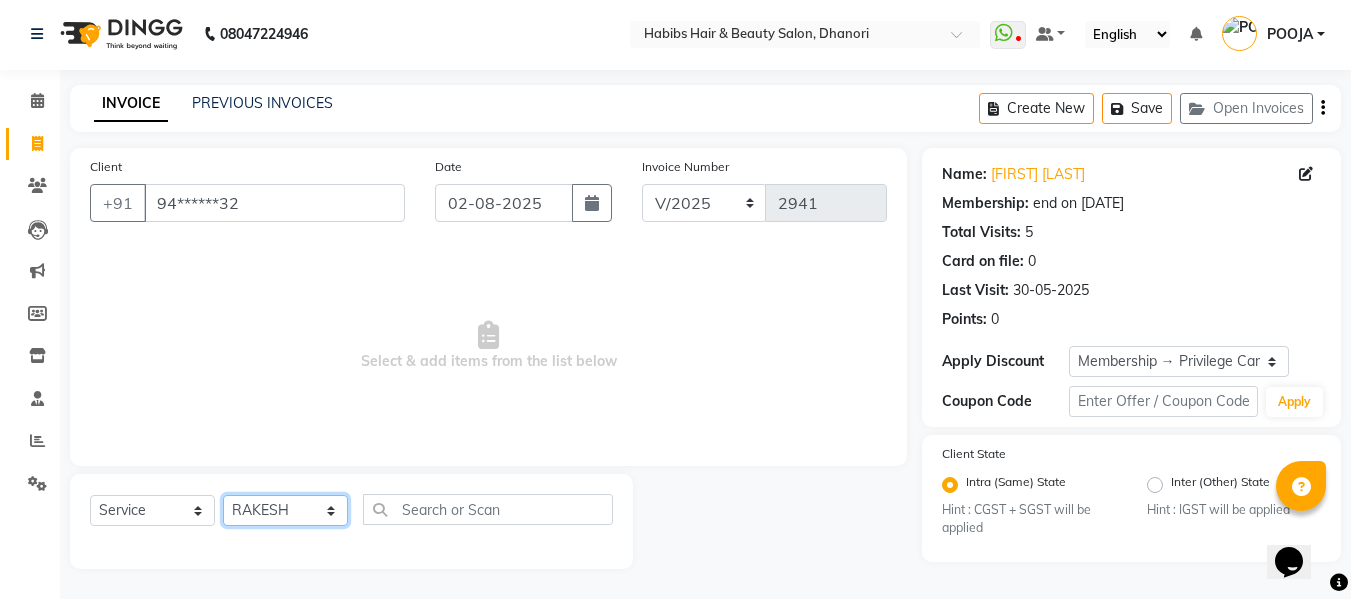 click on "Select Stylist Admin [FIRST] [FIRST] [FIRST] [FIRST] [FIRST] [FIRST] [FIRST] [FIRST] [FIRST] [FIRST] [FIRST] [FIRST] [FIRST]" 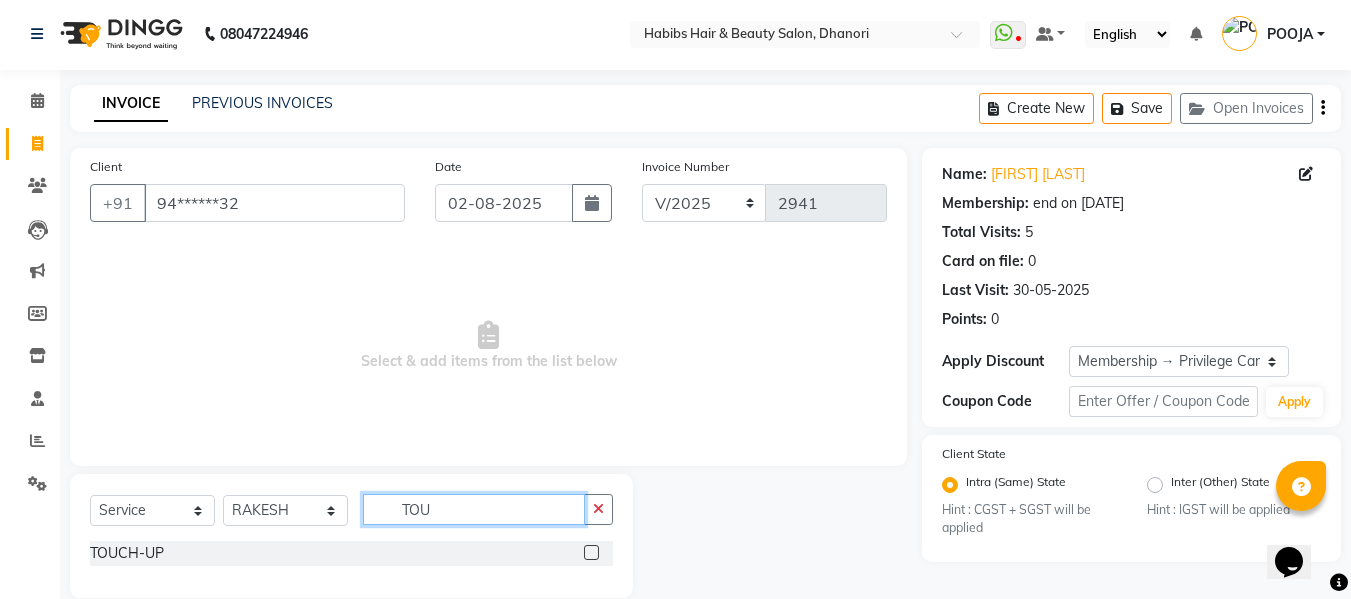 type on "TOU" 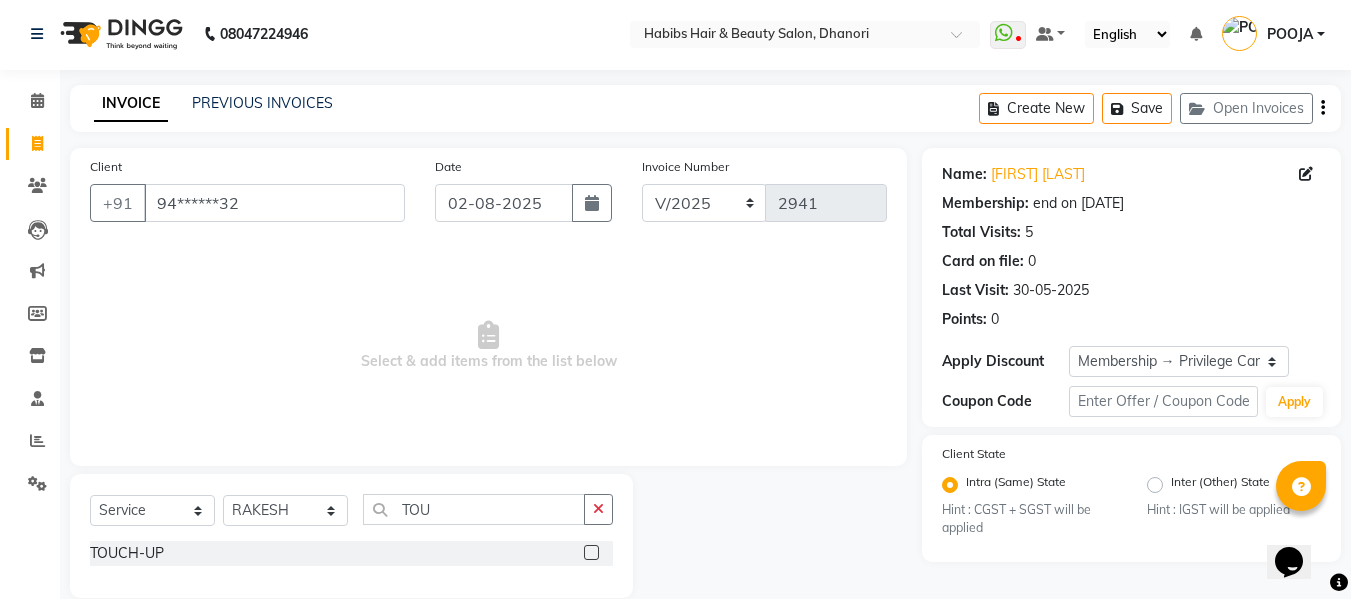 click 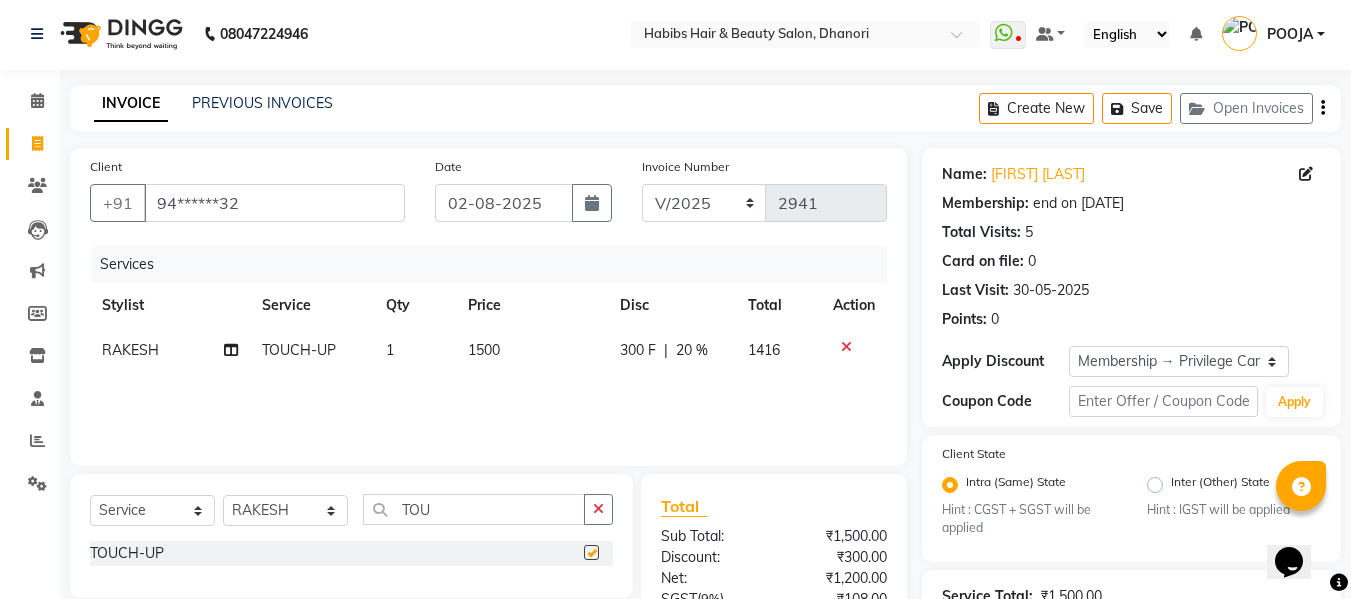 checkbox on "false" 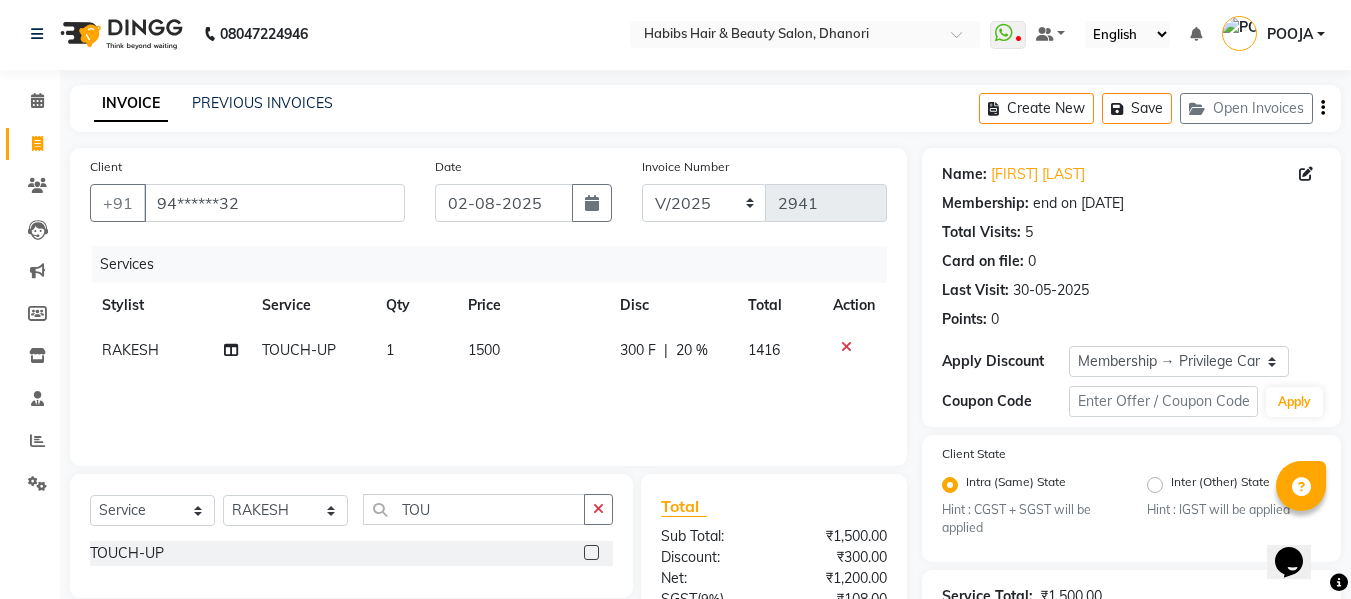 click on "1500" 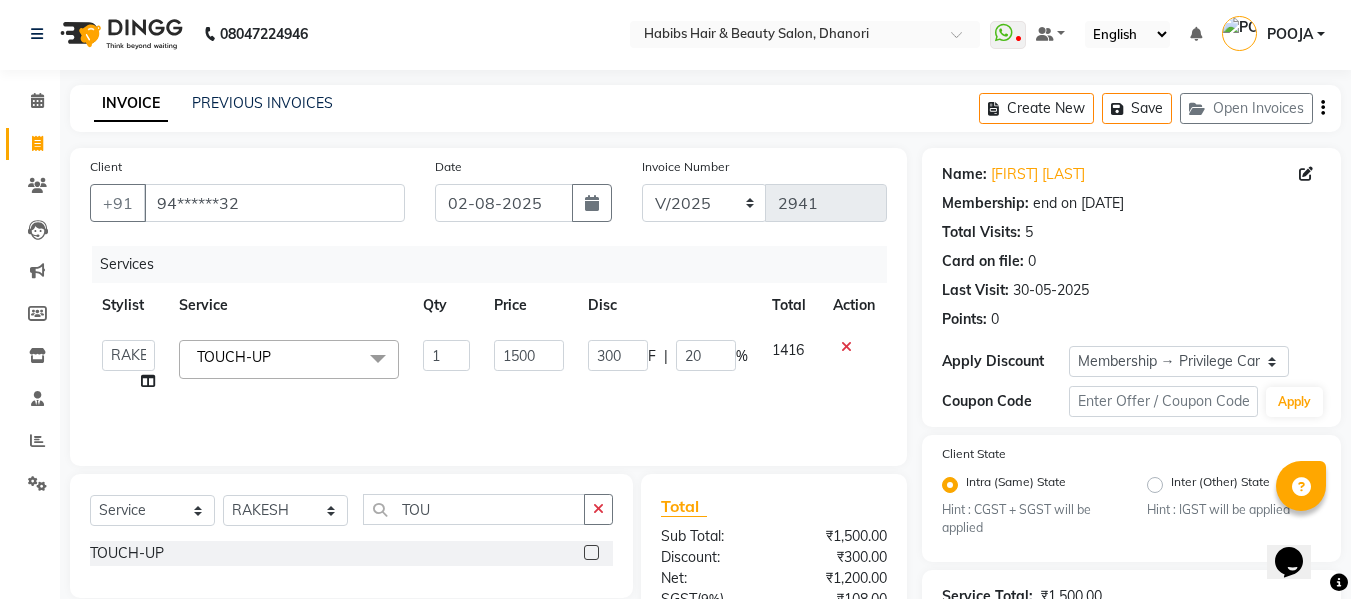 click on "1500" 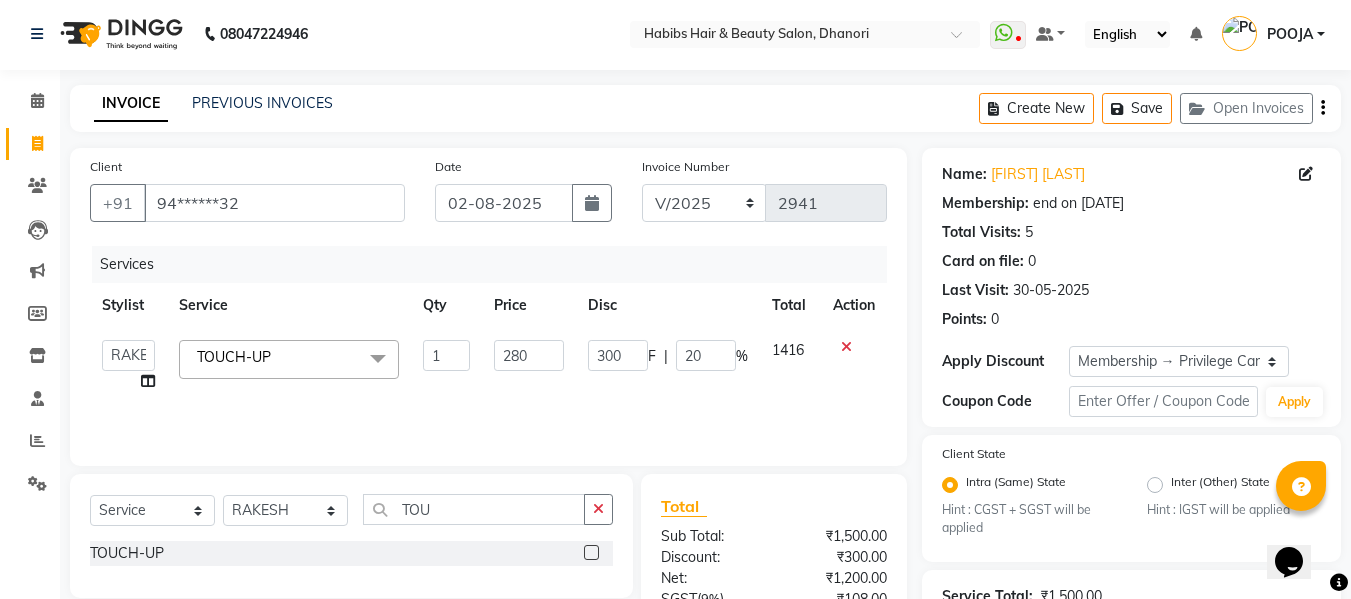 type on "2800" 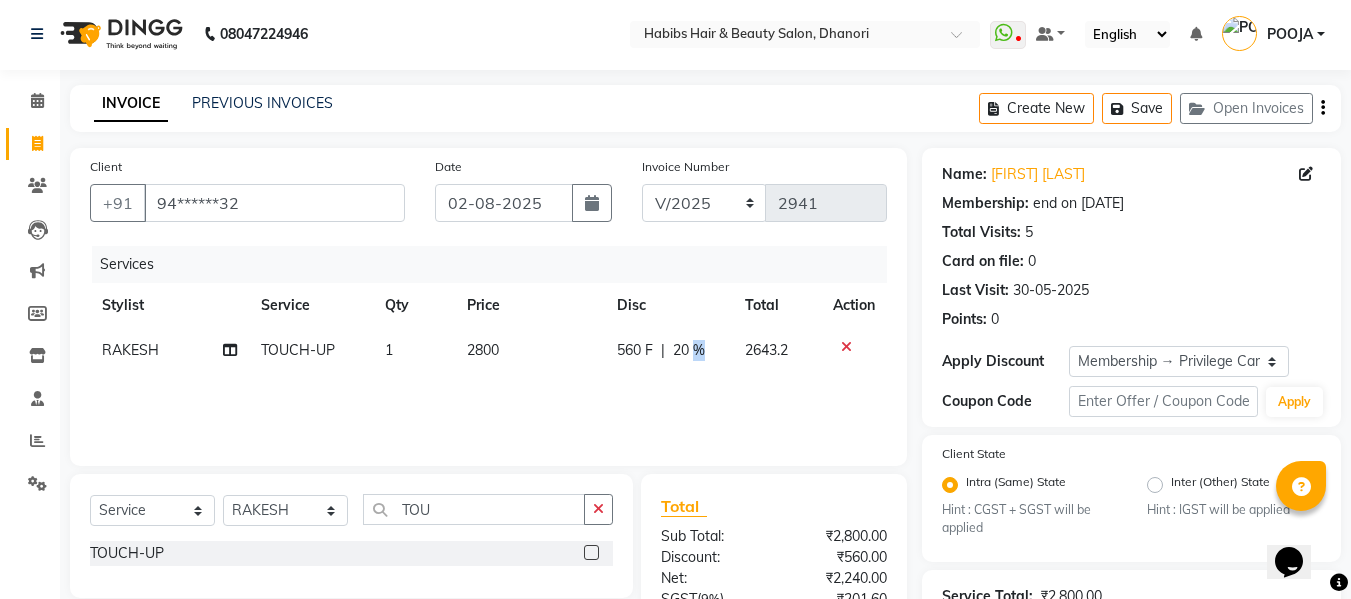 click on "560 F | 20 %" 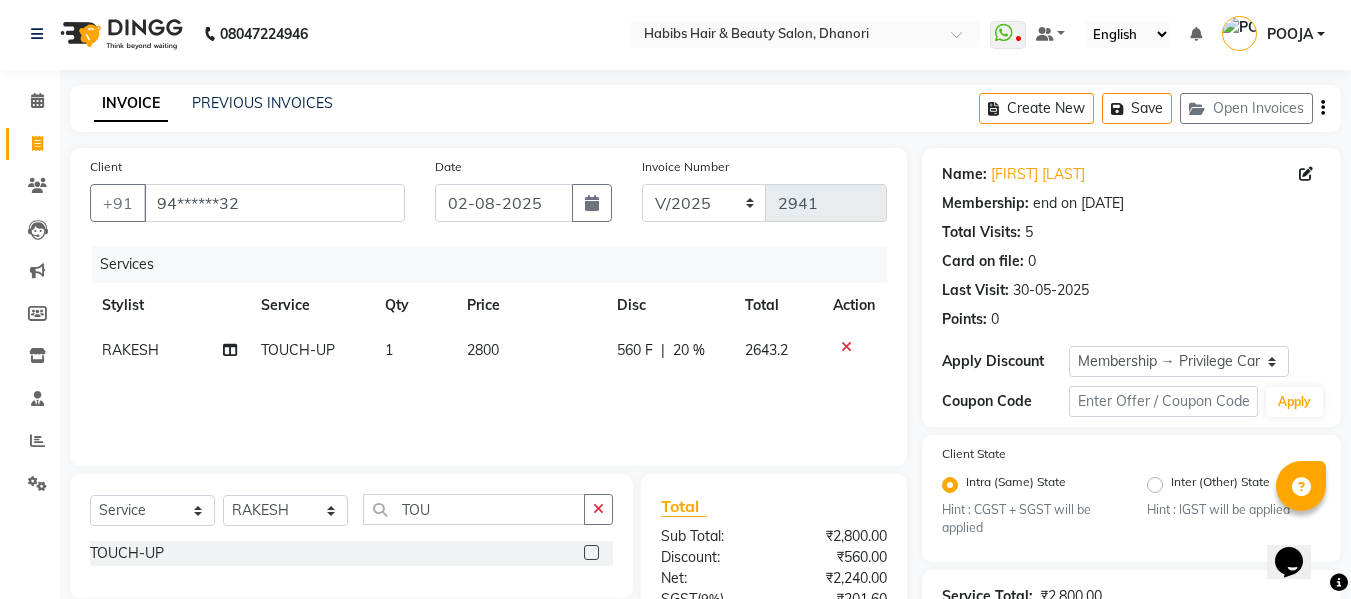 select on "41588" 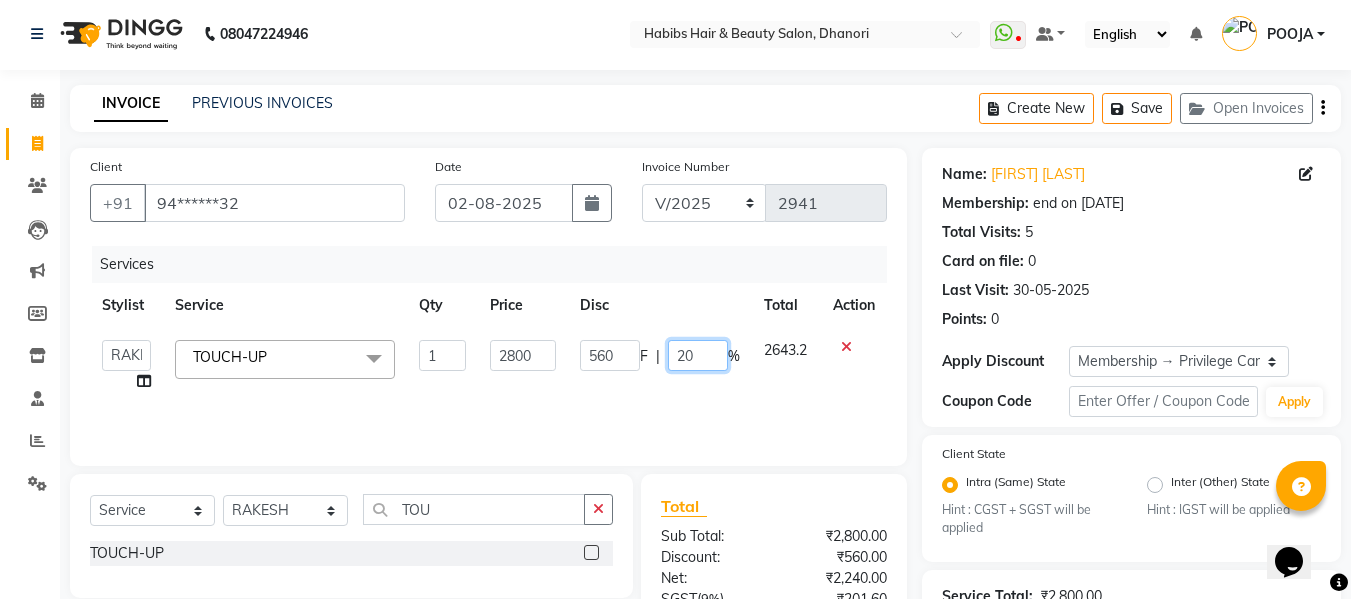 click on "20" 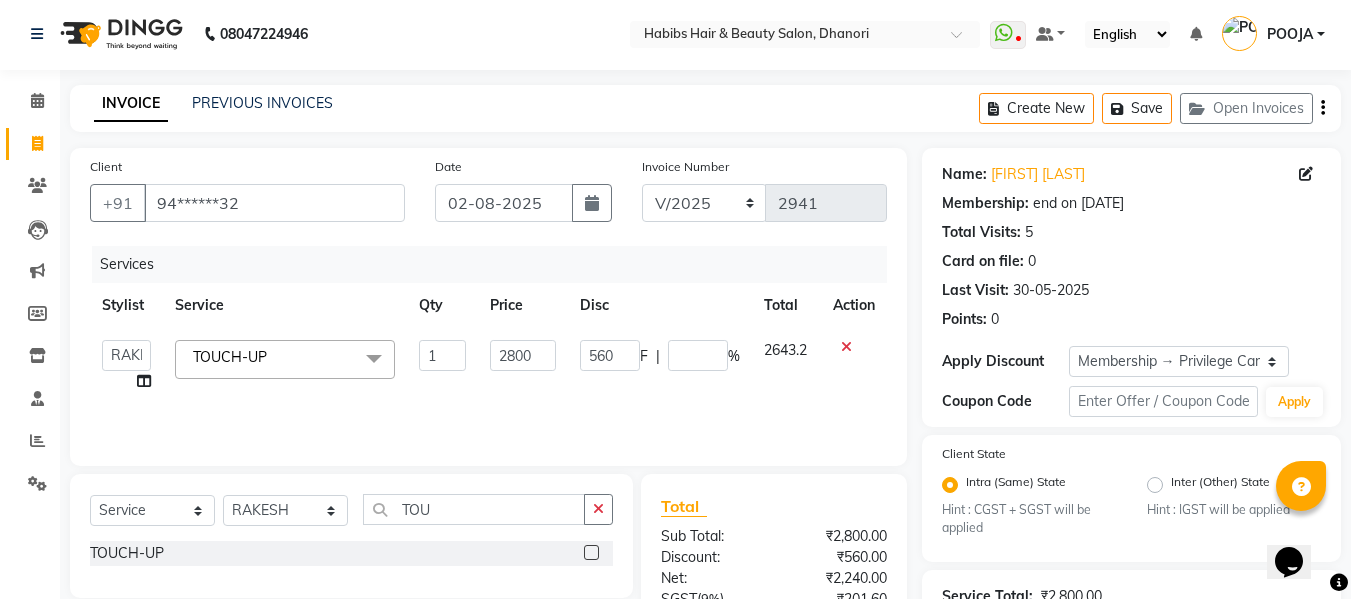 click on "Services Stylist Service Qty Price Disc Total Action Admin [FIRST] [FIRST] [FIRST] [FIRST] [FIRST] [FIRST] [FIRST] [FIRST] [FIRST] [FIRST] [FIRST] [FIRST] [FIRST] TOUCH-UP x B Wax Upperlips (Brazilian) Botox Pixi Hair Cut D-Tan o3 Clean UP Basic Clean Up NANO Treatment HAIR CUT B.Triming NAIL POLISH APPLICATION EYEBROW UPPERLIPS EYEBROWS CHIN UPPERLIPS FOOT MASSAGE HYDRA FACIAL O3+ ADVANCE PEDICURE Back Massage Basic Manicure Basic Pedicure Spa Manicure Spa Pedicure Beard Colour Beard Colour(Ammonia Free) Beard Trimming Head Shave Blow Dry Boy Hair Cut Dry Haircut Female Dry Haircut Male Girl Hair Cut Hair-Set Shaving Wash Haircut Female Wash Haircut Male Hair Wash Blow Dry F HAIR CUT WASH BLOW DRY M HAIR CUT WASH BEARD BEARD BLOWDRY F HAIRCUT BLOW DRY Bridal Makeup Engagement Makeup Party Makeup(Sider Makeup) Reception Makeup Bwax Rica - Full Body(Without Bikini) Rica - Full Hands Rica - Full Legs Half Legs Ubderarms (Rica) Cheryals Luxuzry Facial O3+ Facial Chin Eyebrow Forehead Lowerlips 1" 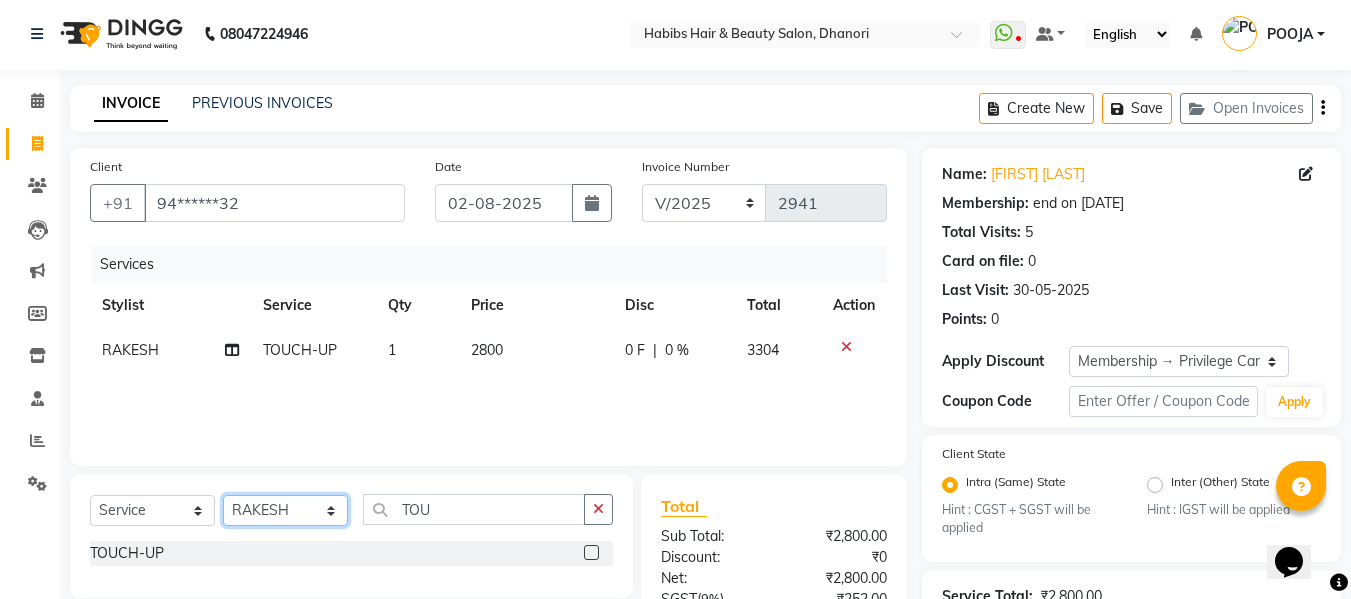 click on "Select Stylist Admin [FIRST] [FIRST] [FIRST] [FIRST] [FIRST] [FIRST] [FIRST] [FIRST] [FIRST] [FIRST] [FIRST] [FIRST] [FIRST]" 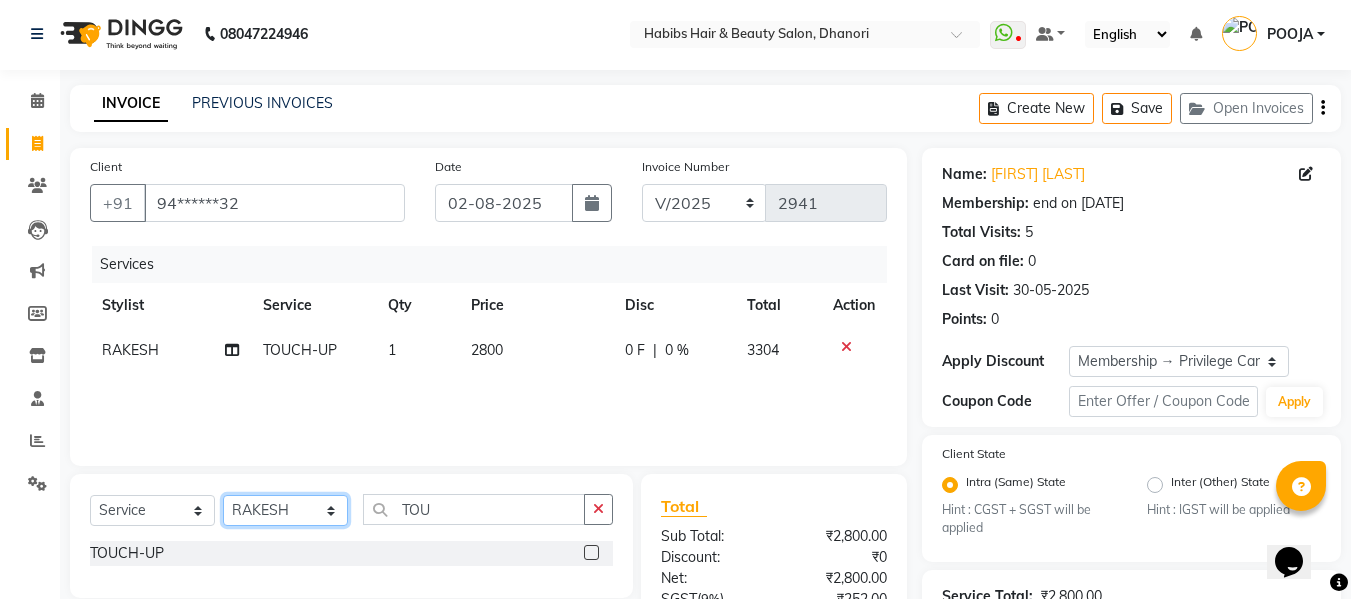 select on "39984" 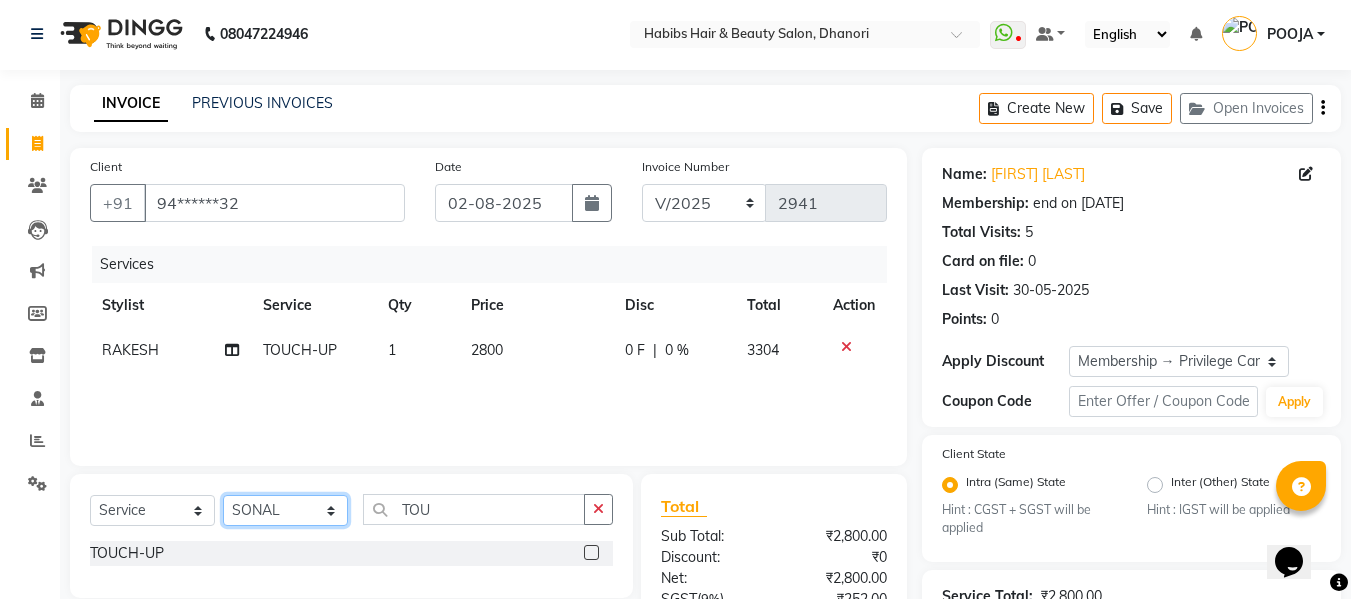 click on "Select Stylist Admin [FIRST] [FIRST] [FIRST] [FIRST] [FIRST] [FIRST] [FIRST] [FIRST] [FIRST] [FIRST] [FIRST] [FIRST] [FIRST]" 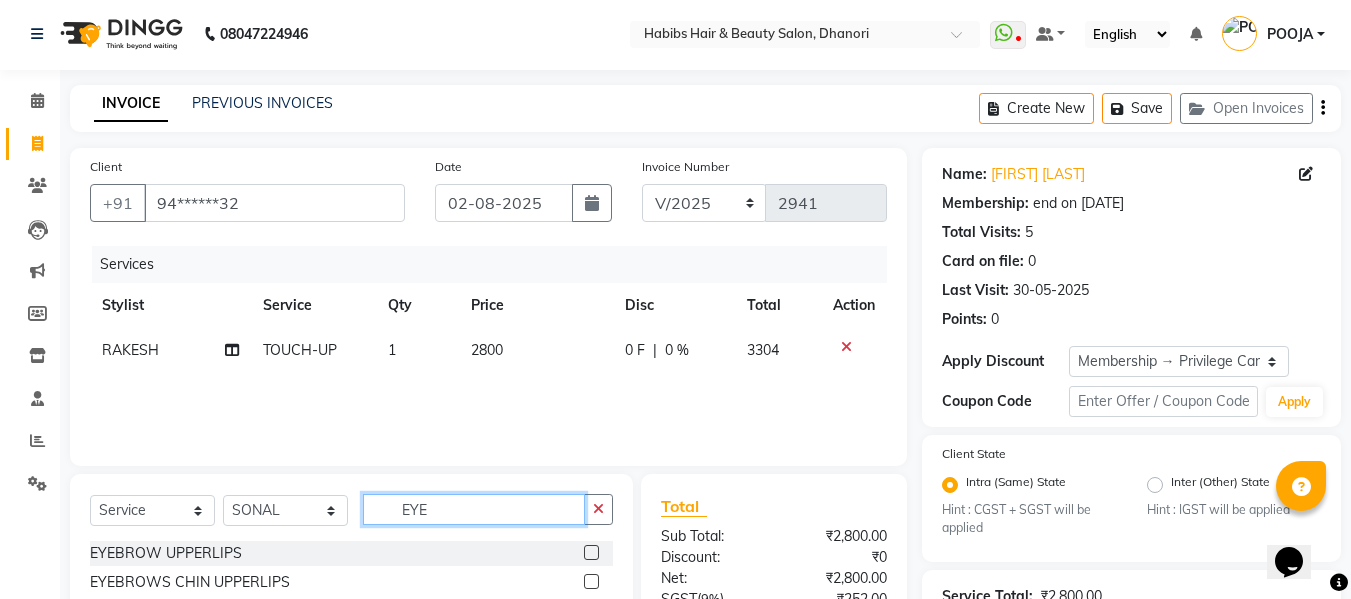 type on "EYE" 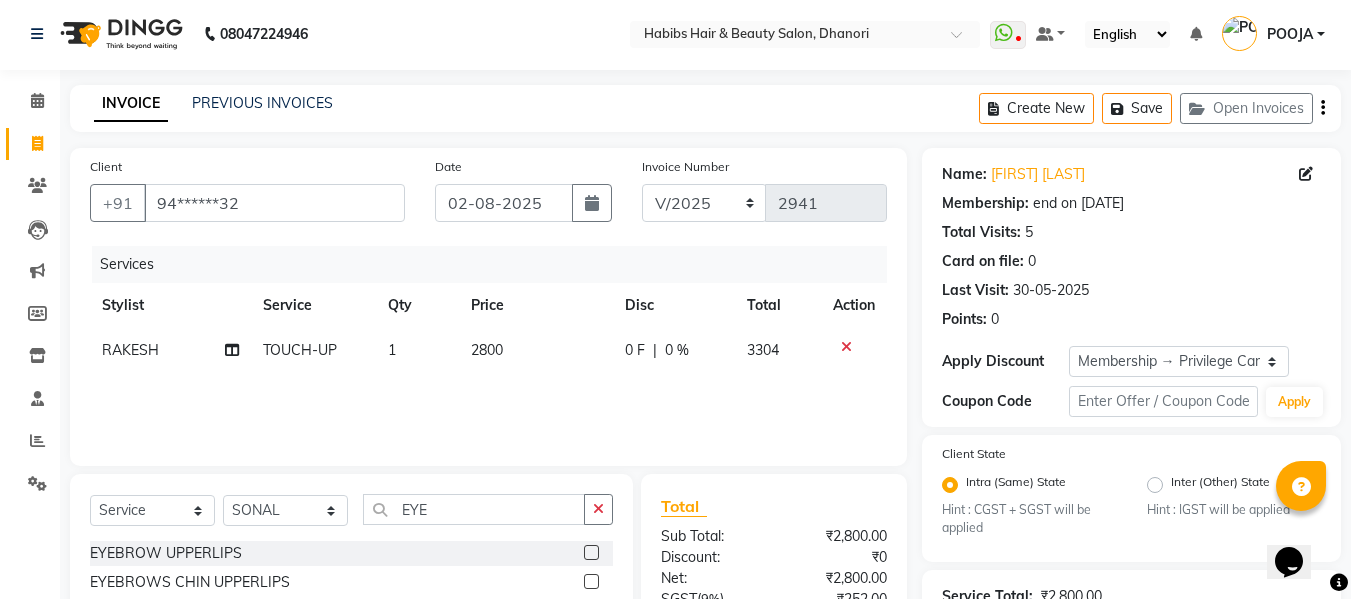 click 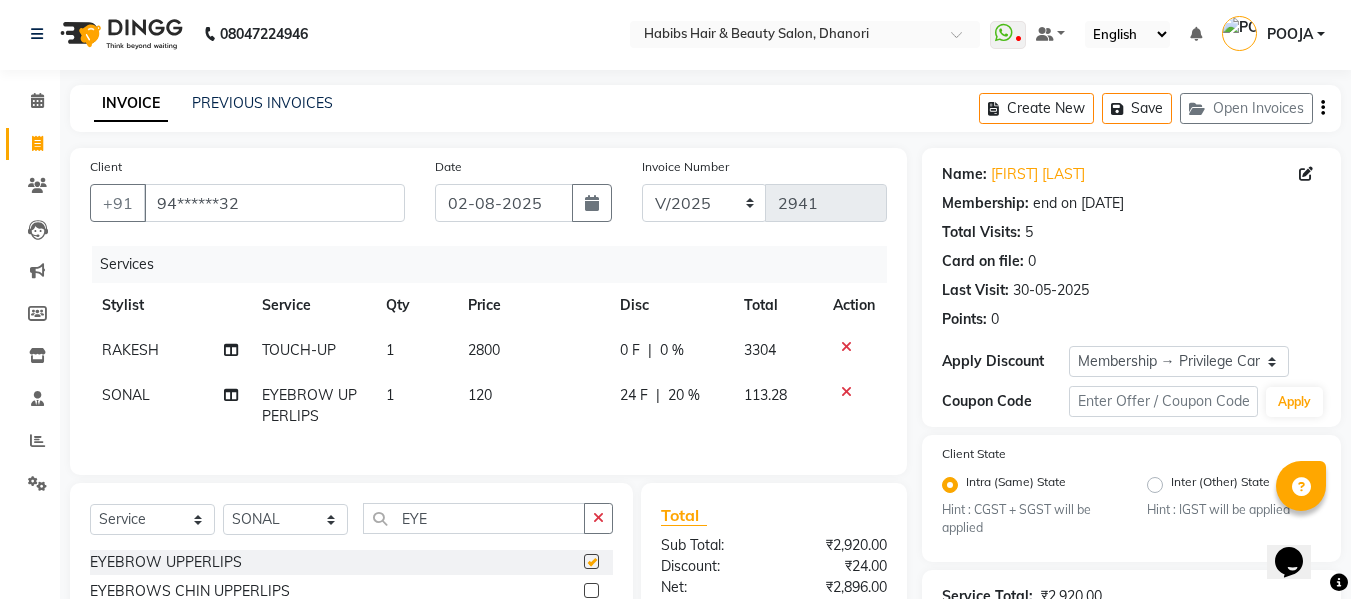 checkbox on "false" 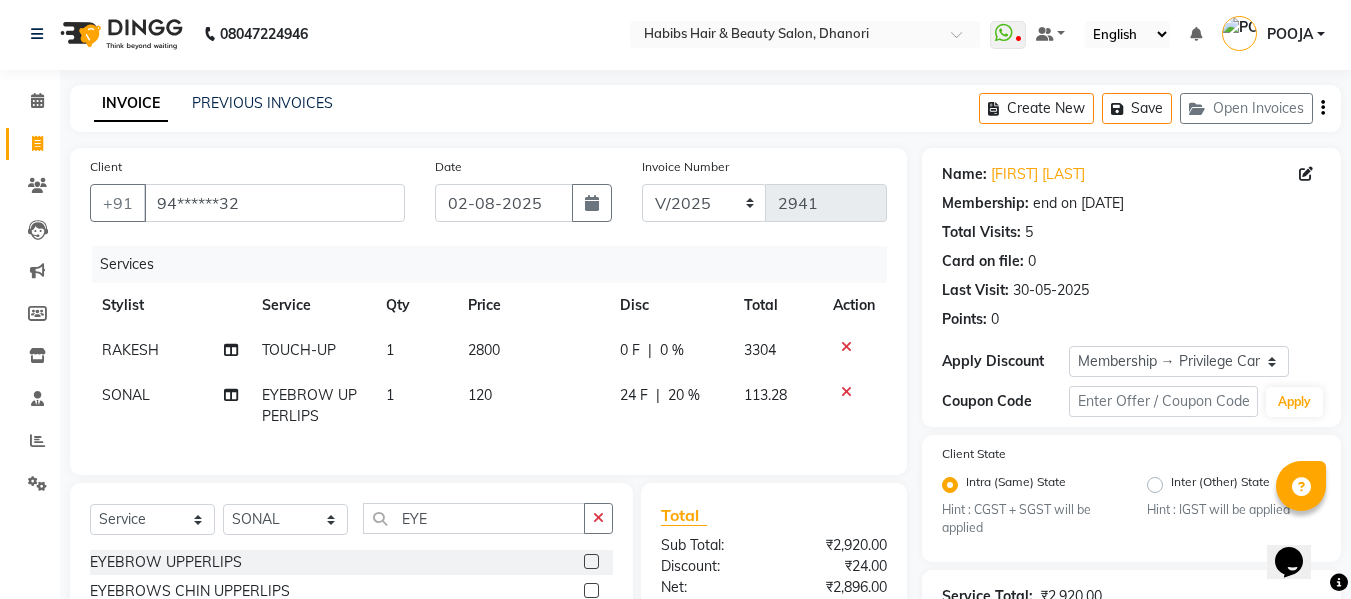 click on "120" 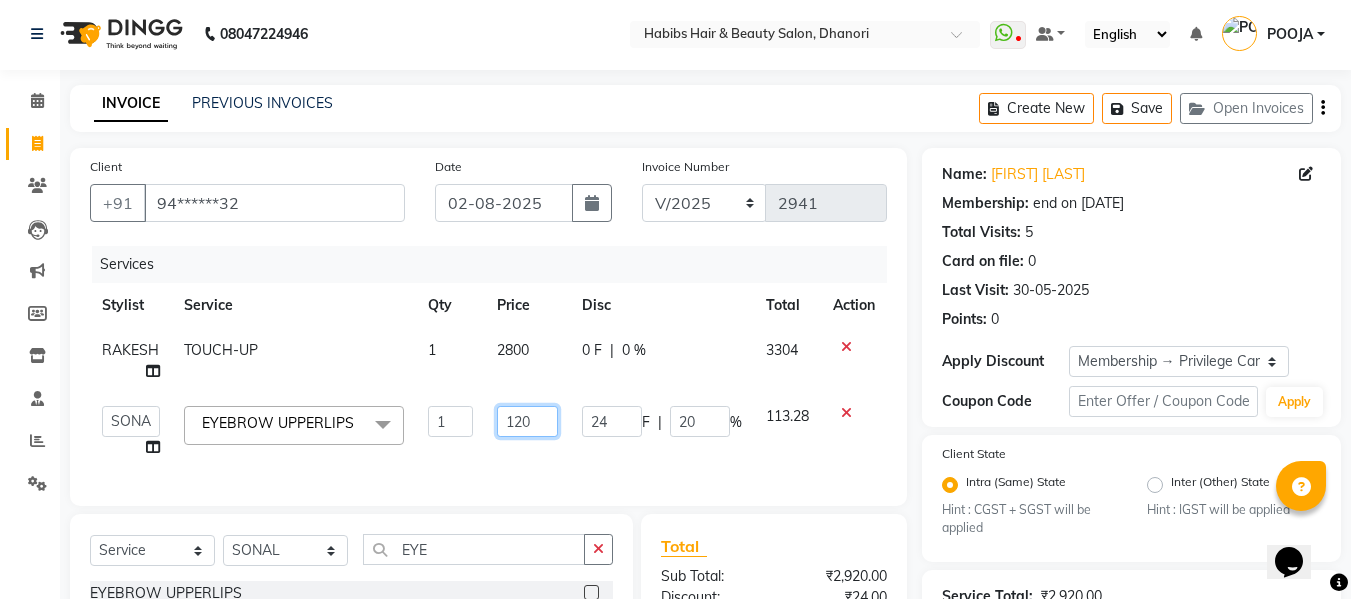 click on "120" 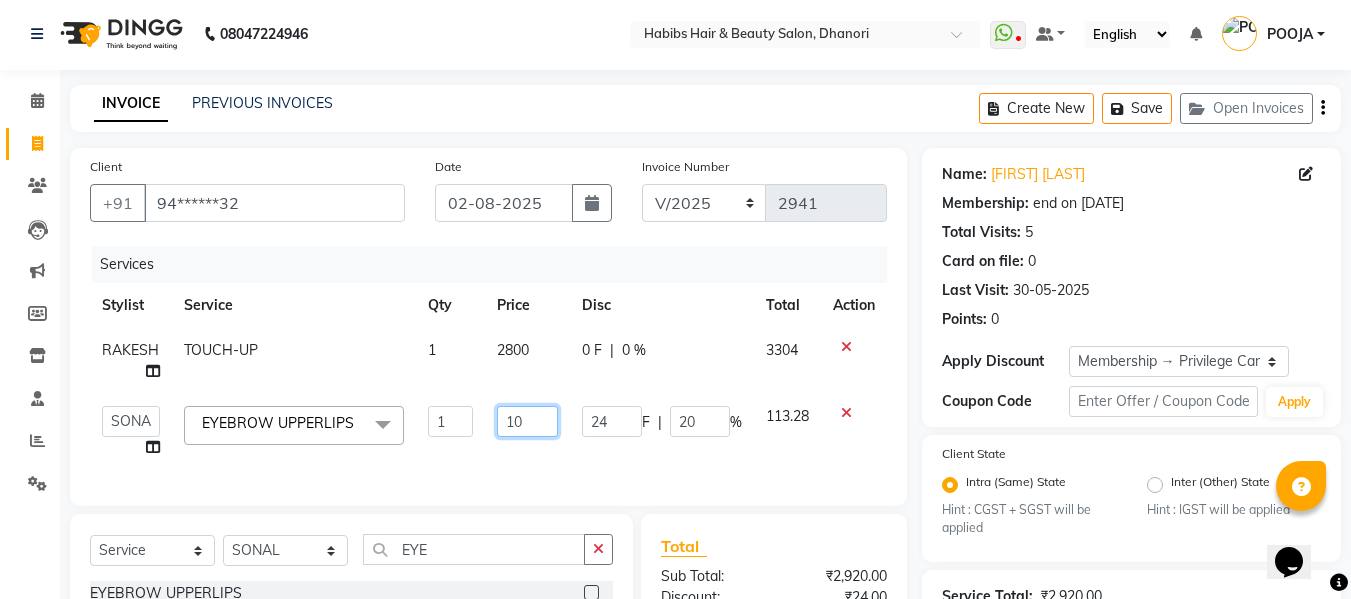type on "103" 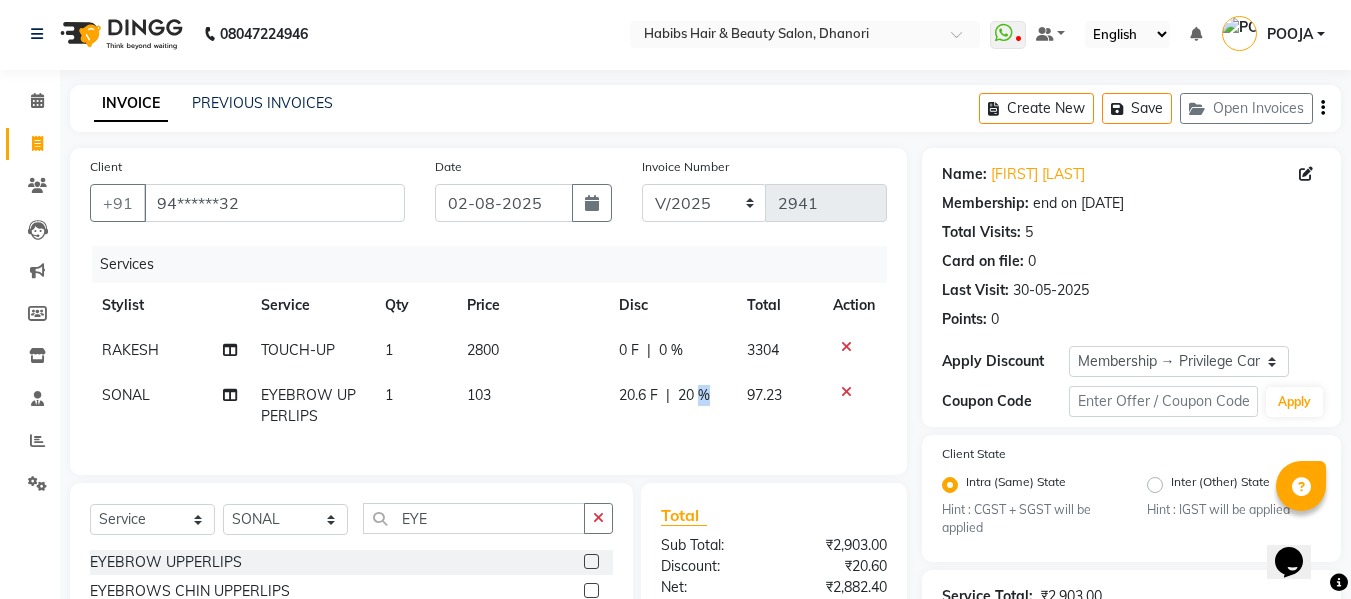 click on "[NUMBER] F | 20 %" 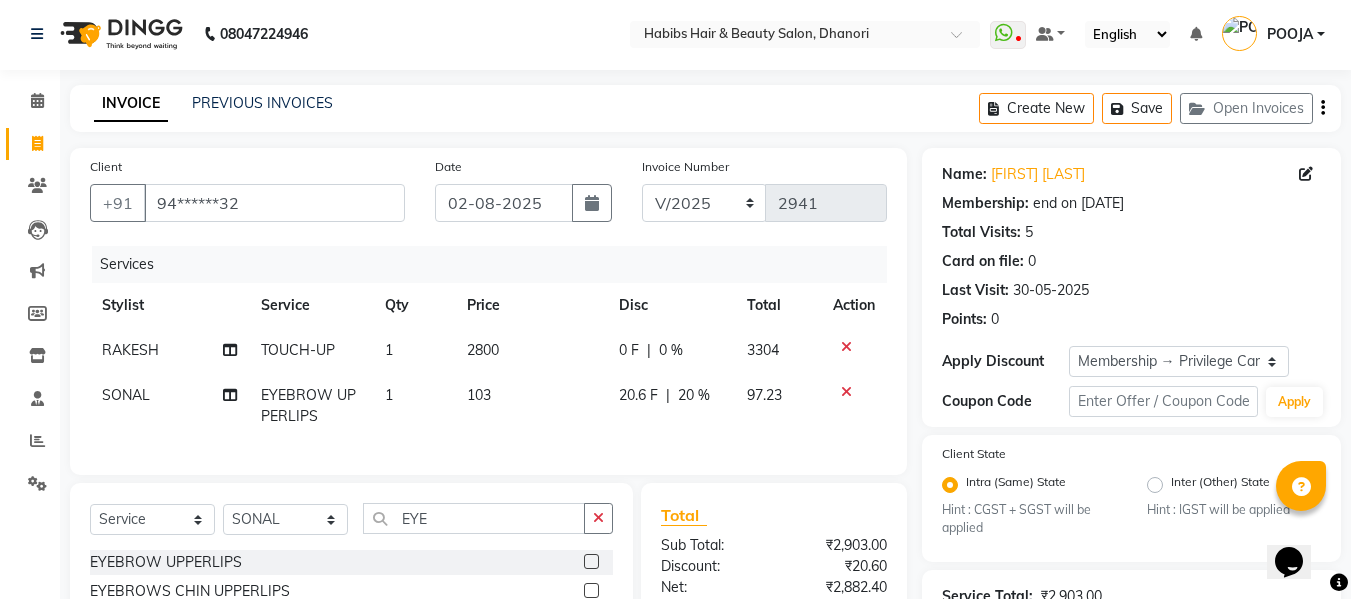 select on "39984" 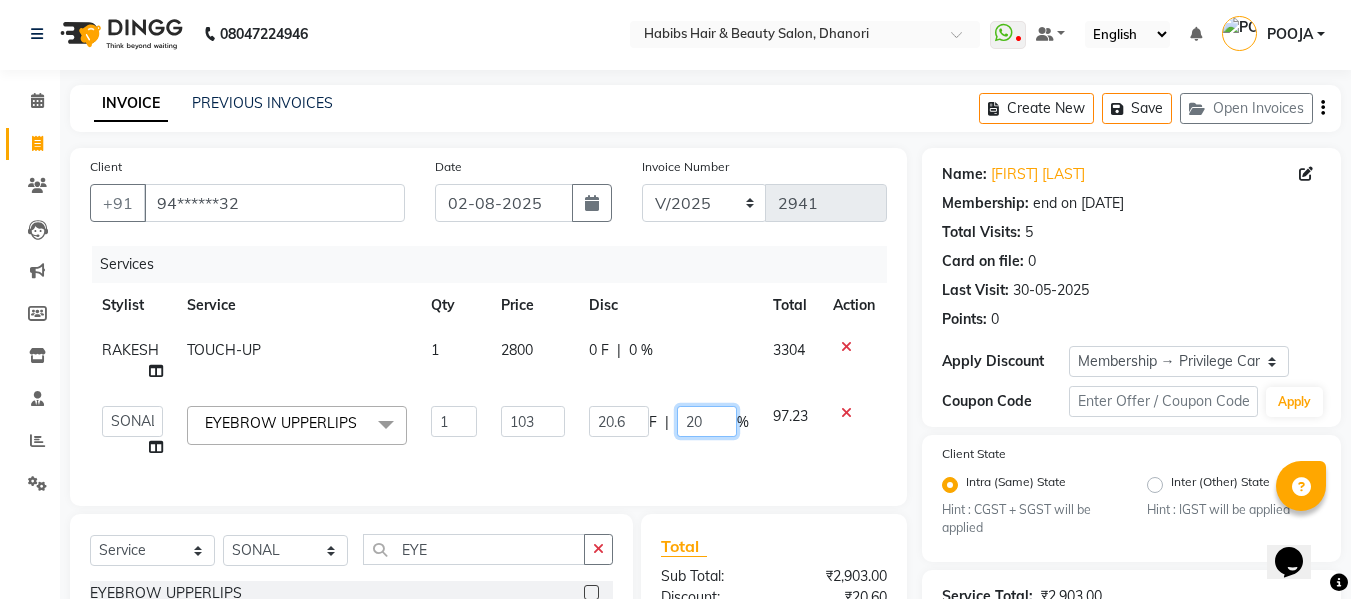 click on "20" 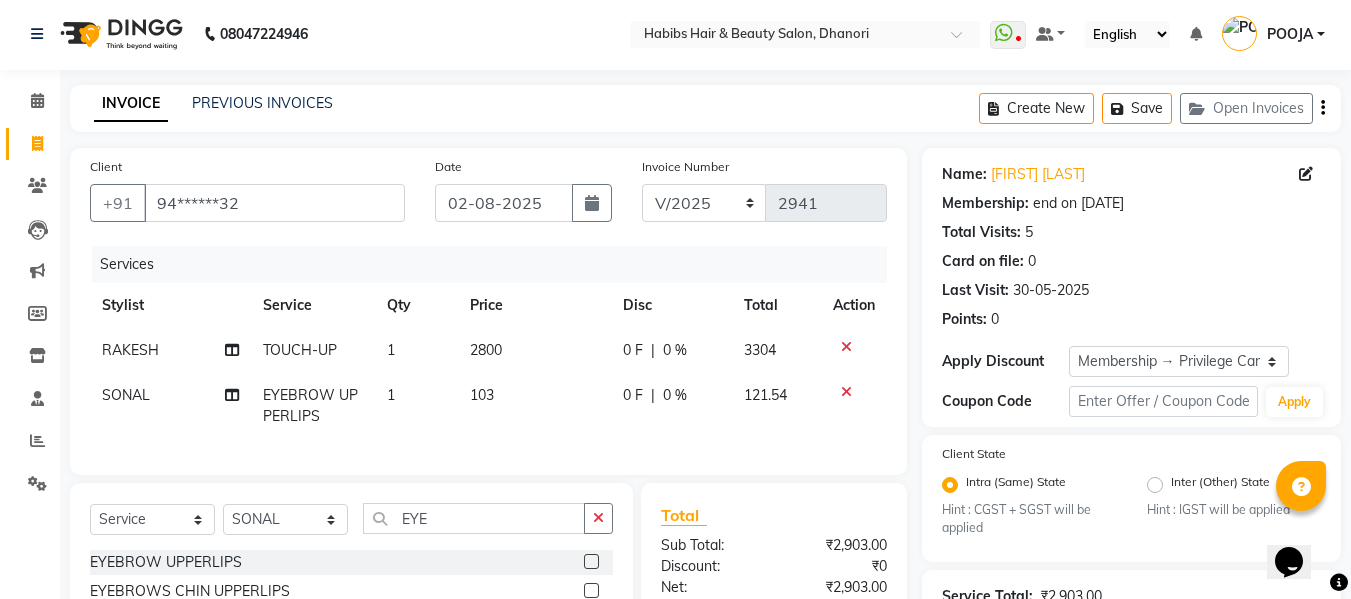 click on "Client +91 [PHONE] Date 02-08-2025 Invoice Number V/2025 V/2025-26 2941 Services Stylist Service Qty Price Disc Total Action [LAST] TOUCH-UP 1 2800 0 F | 0 % 3304 [LAST] EYEBROW UPPERLIPS 1 103 0 F | 0 % 121.54" 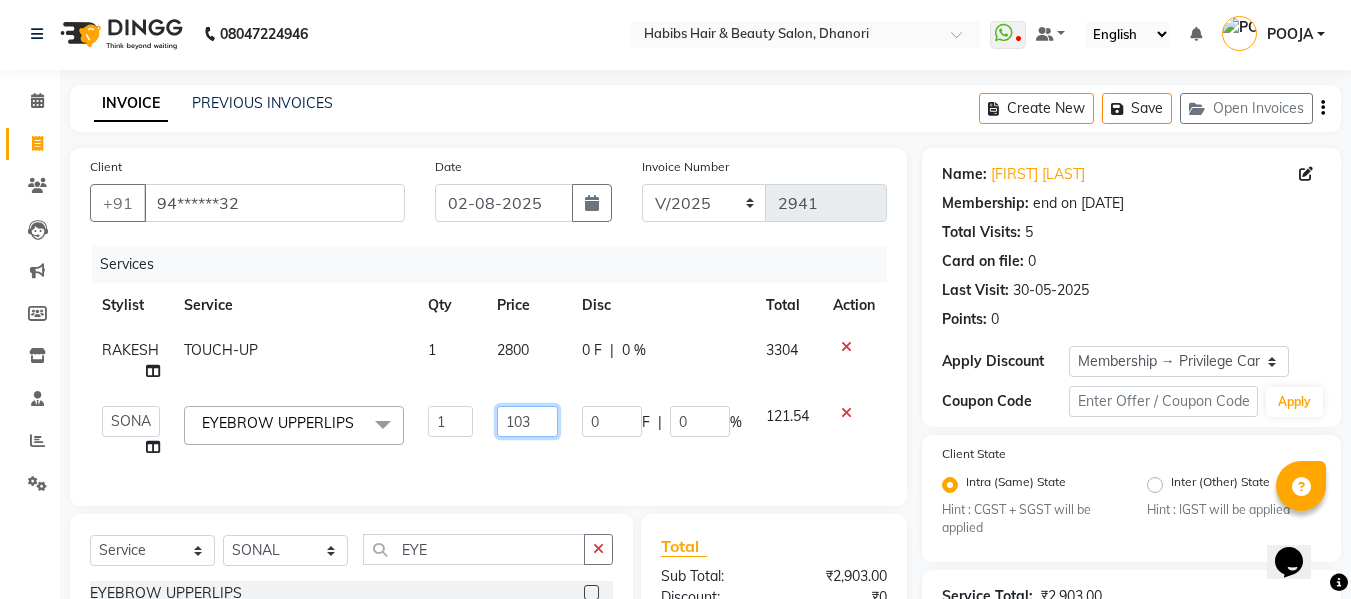 click on "103" 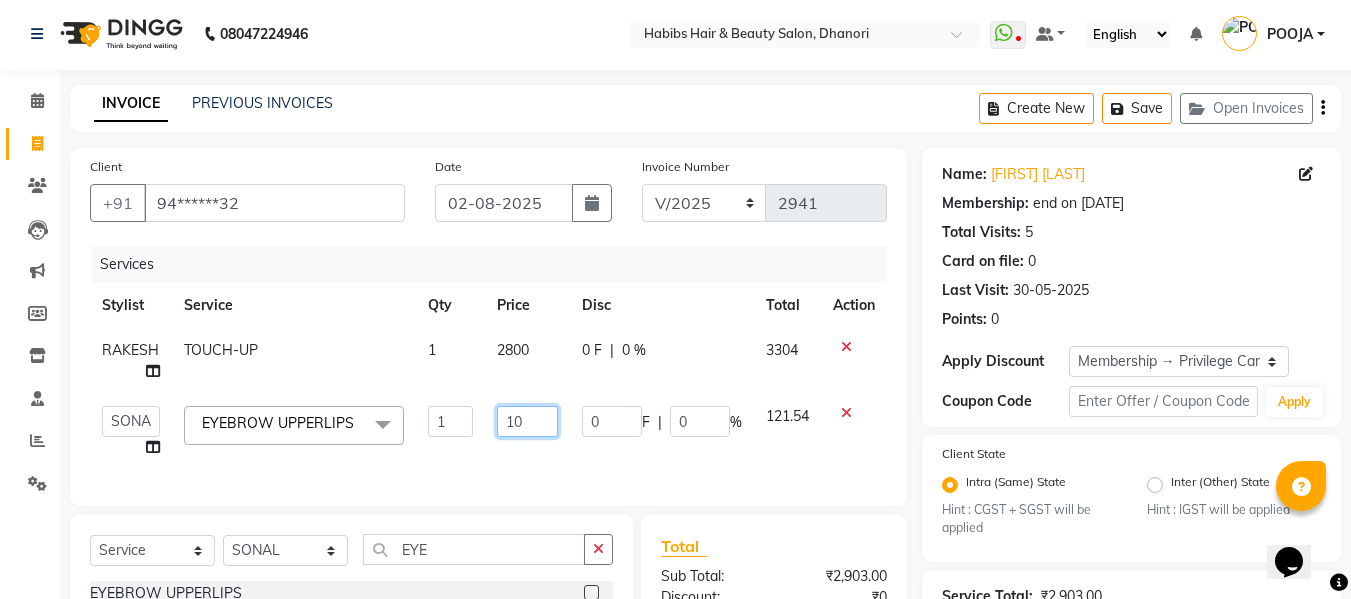 type on "102" 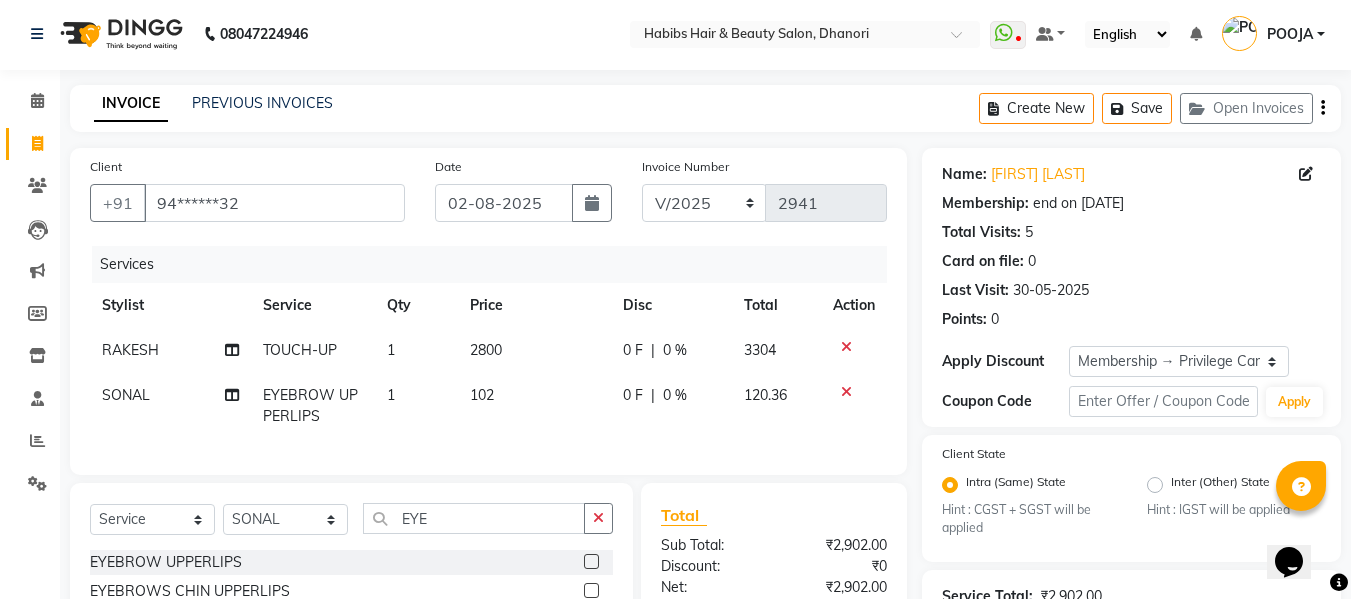 click on "Services Stylist Service Qty Price Disc Total Action [FIRST] TOUCH-UP 1 2800 0 F | 0 % 3304 [LAST] EYEBROW UPPERLIPS 1 102 0 F | 0 % 120.36" 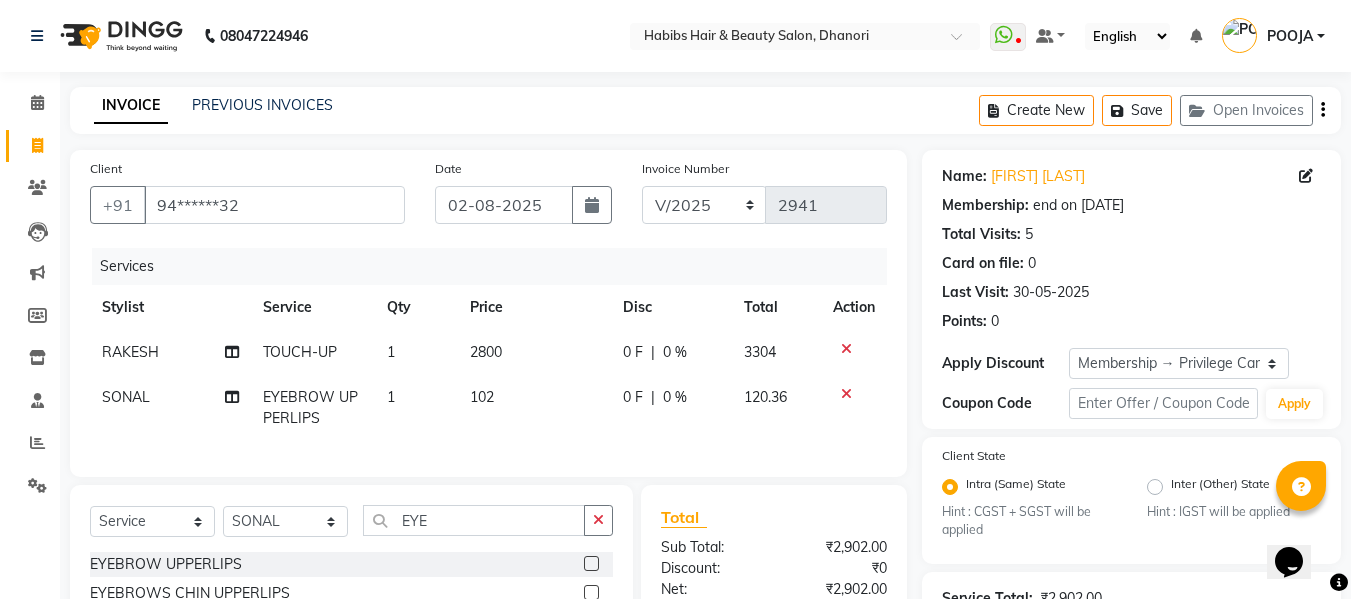 scroll, scrollTop: 250, scrollLeft: 0, axis: vertical 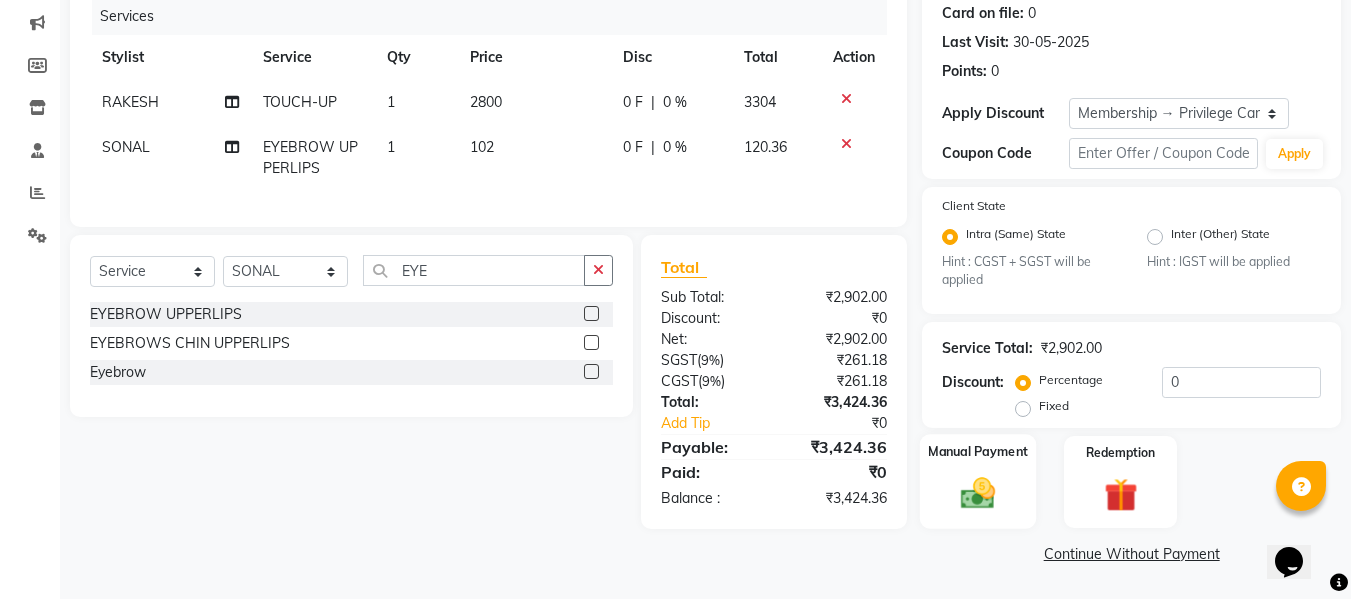 click on "Manual Payment" 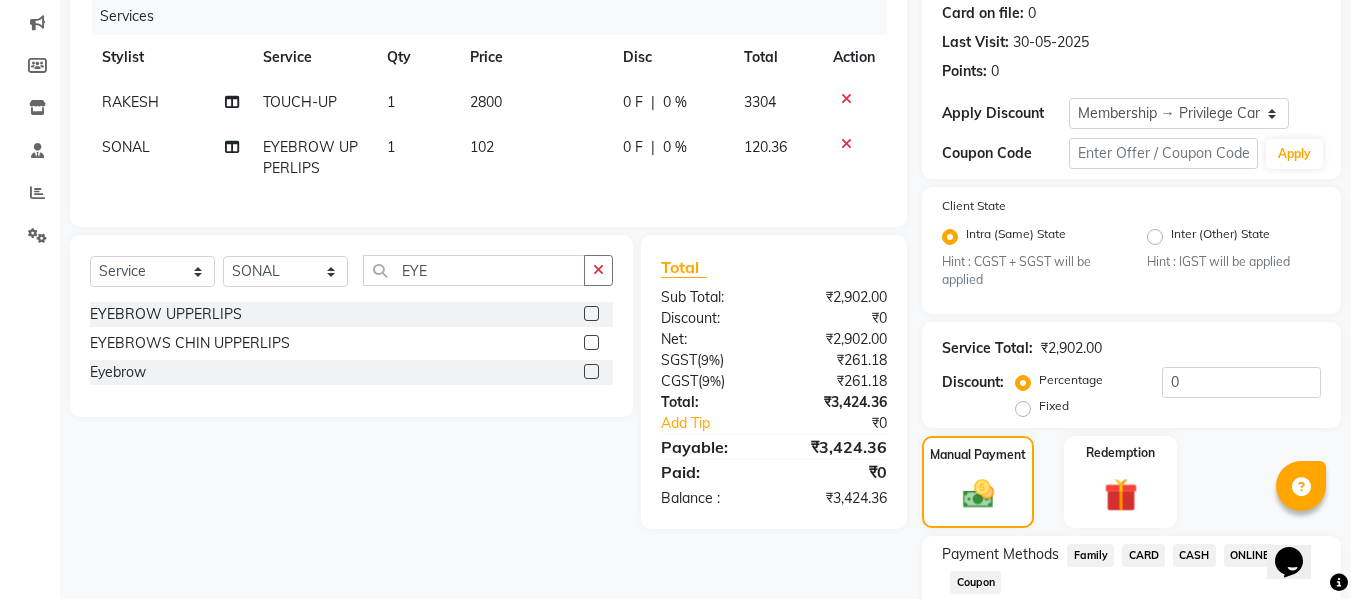 click on "ONLINE" 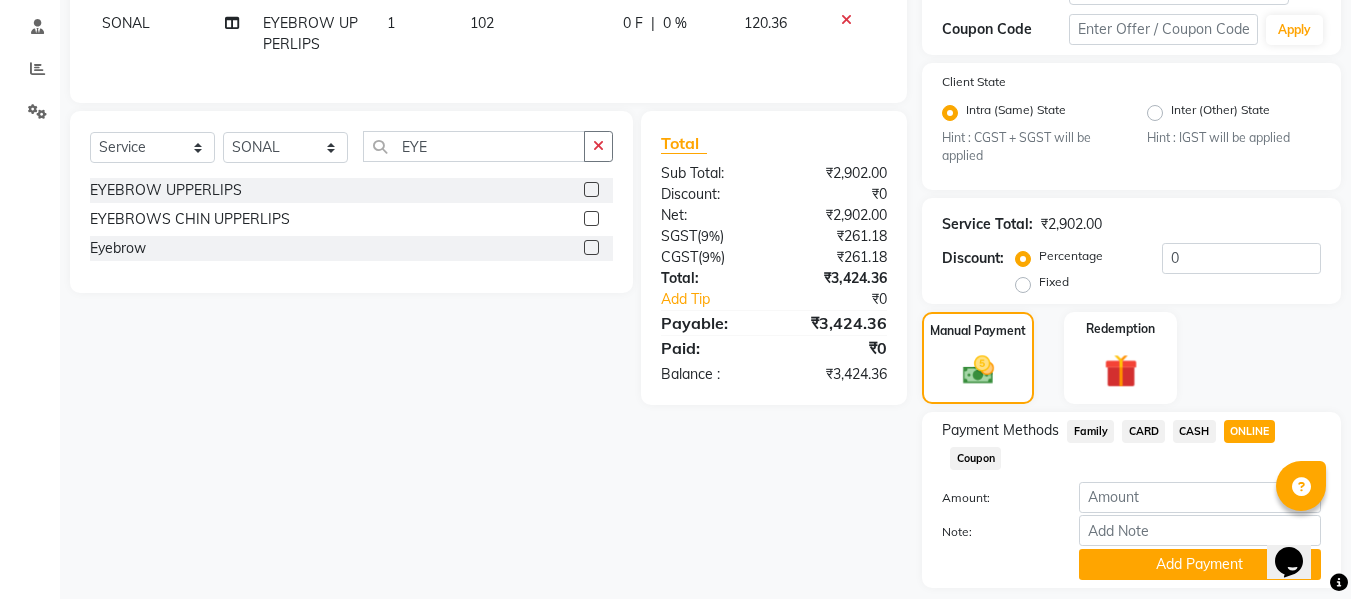 scroll, scrollTop: 434, scrollLeft: 0, axis: vertical 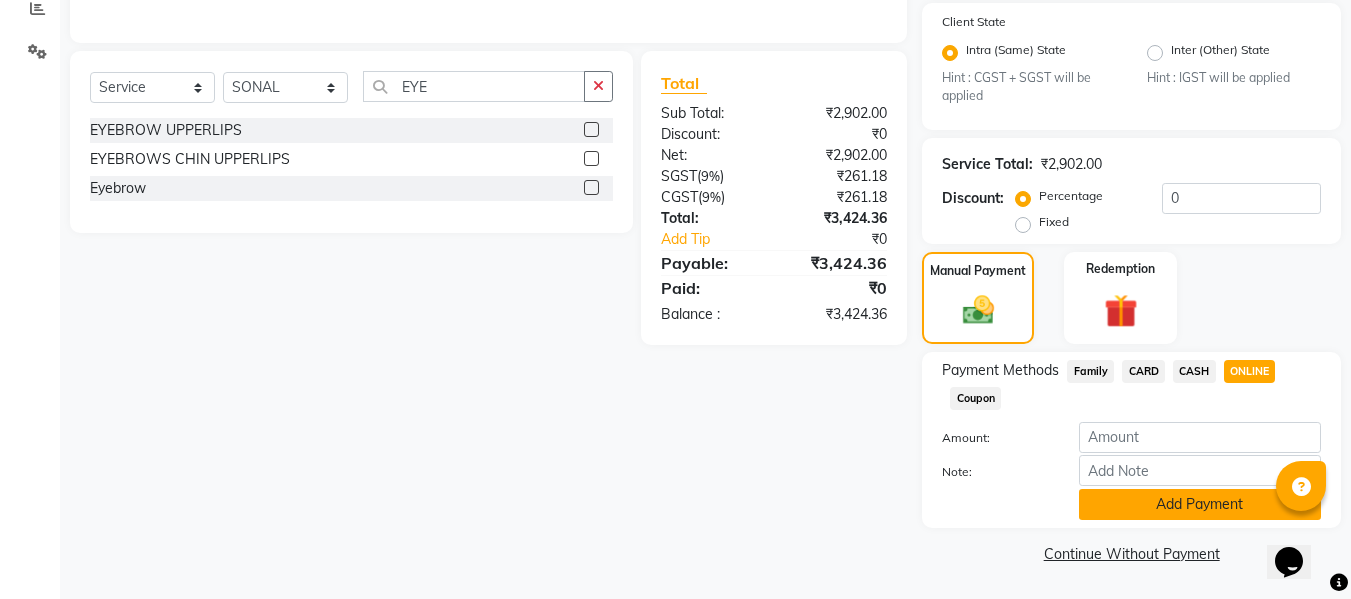 click on "Add Payment" 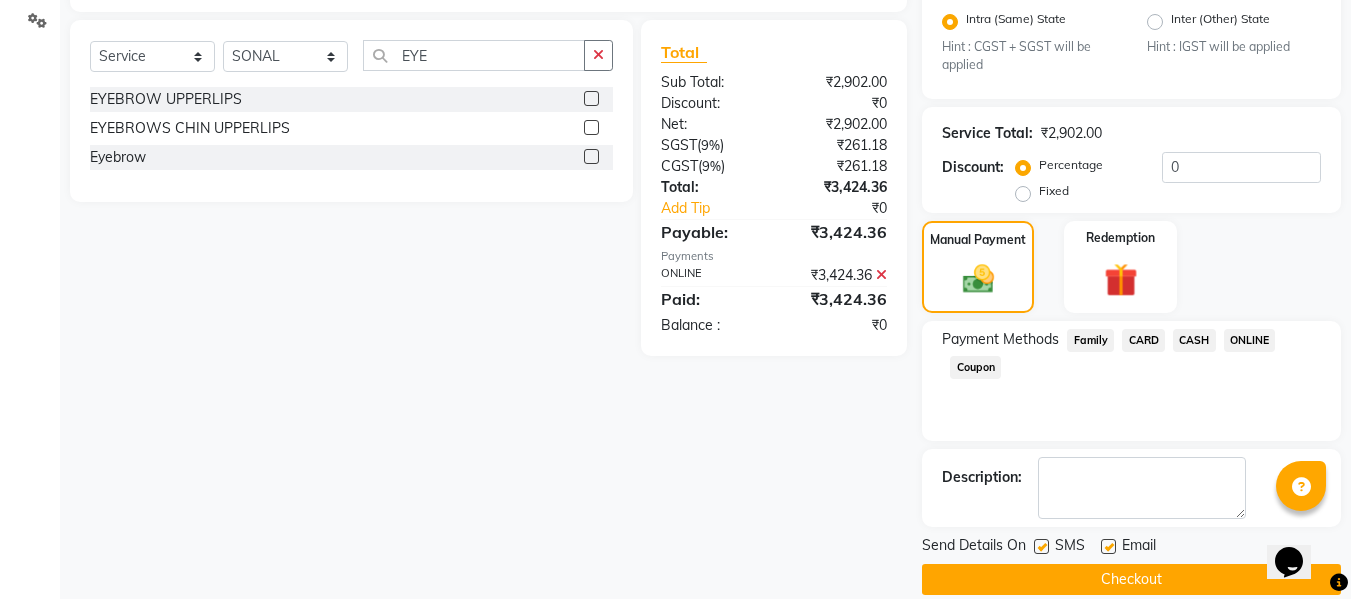 scroll, scrollTop: 491, scrollLeft: 0, axis: vertical 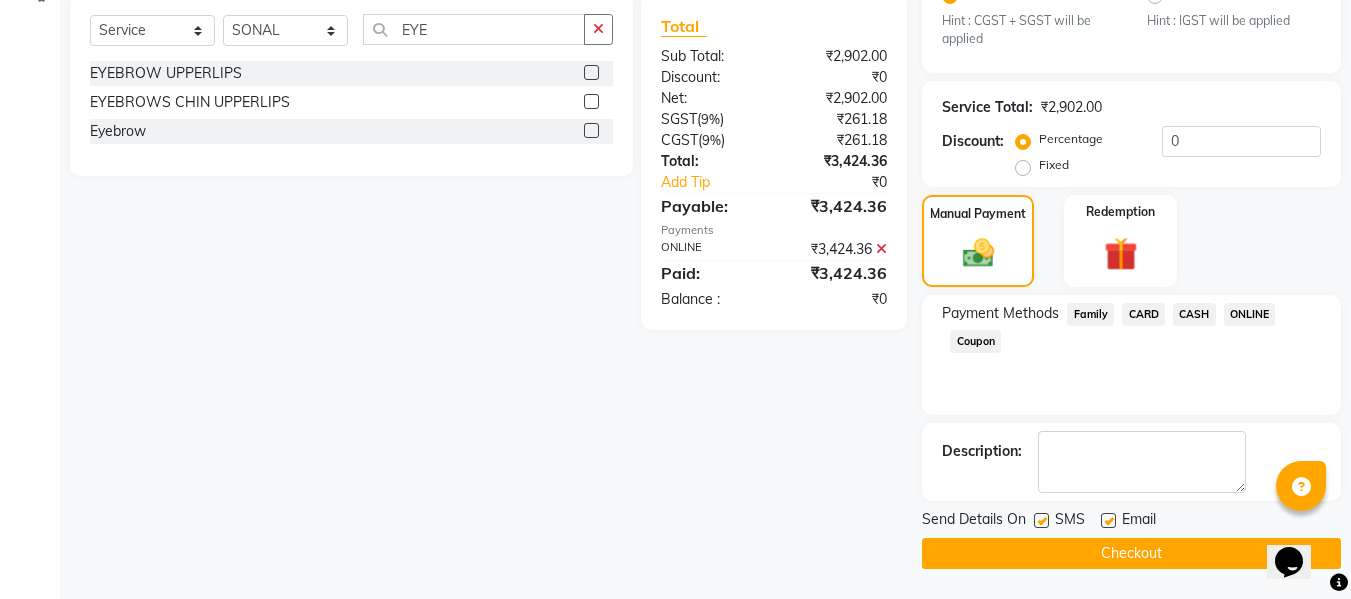 click on "Checkout" 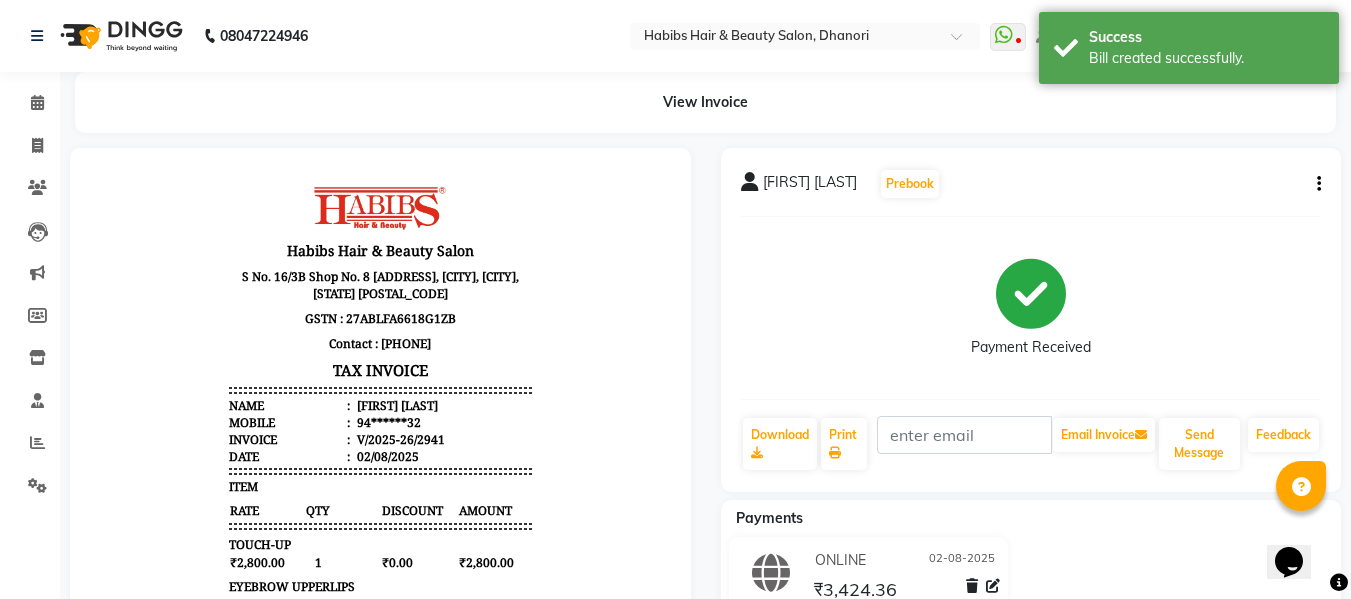 scroll, scrollTop: 0, scrollLeft: 0, axis: both 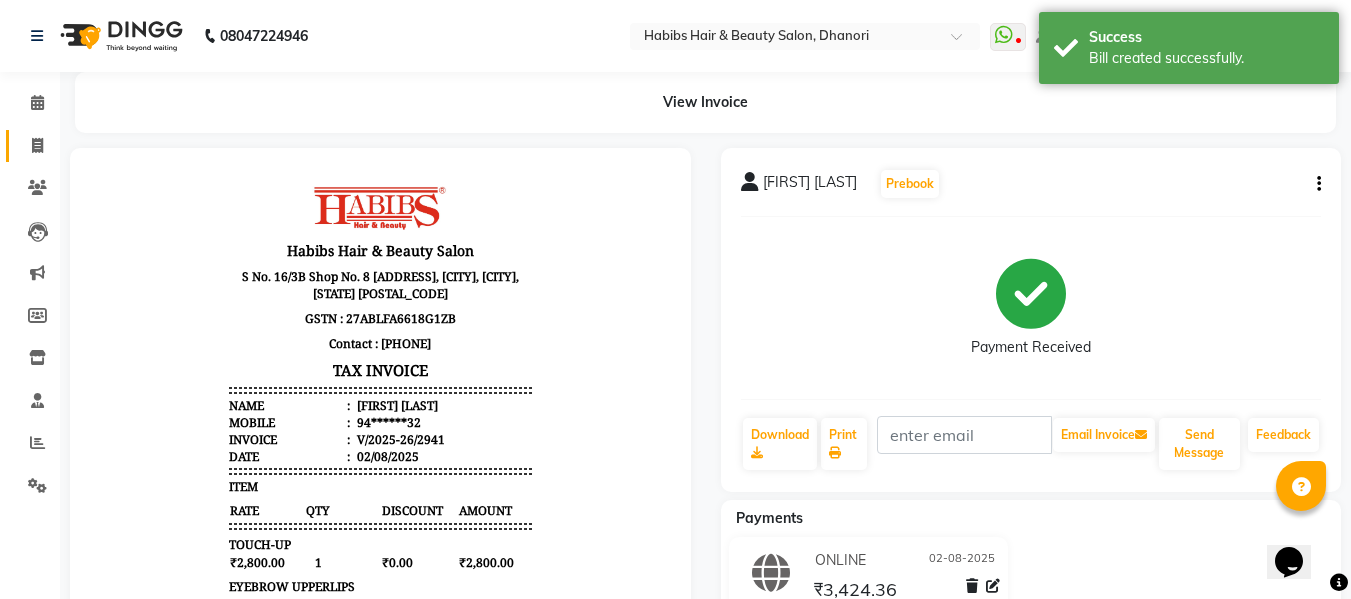 click on "Invoice" 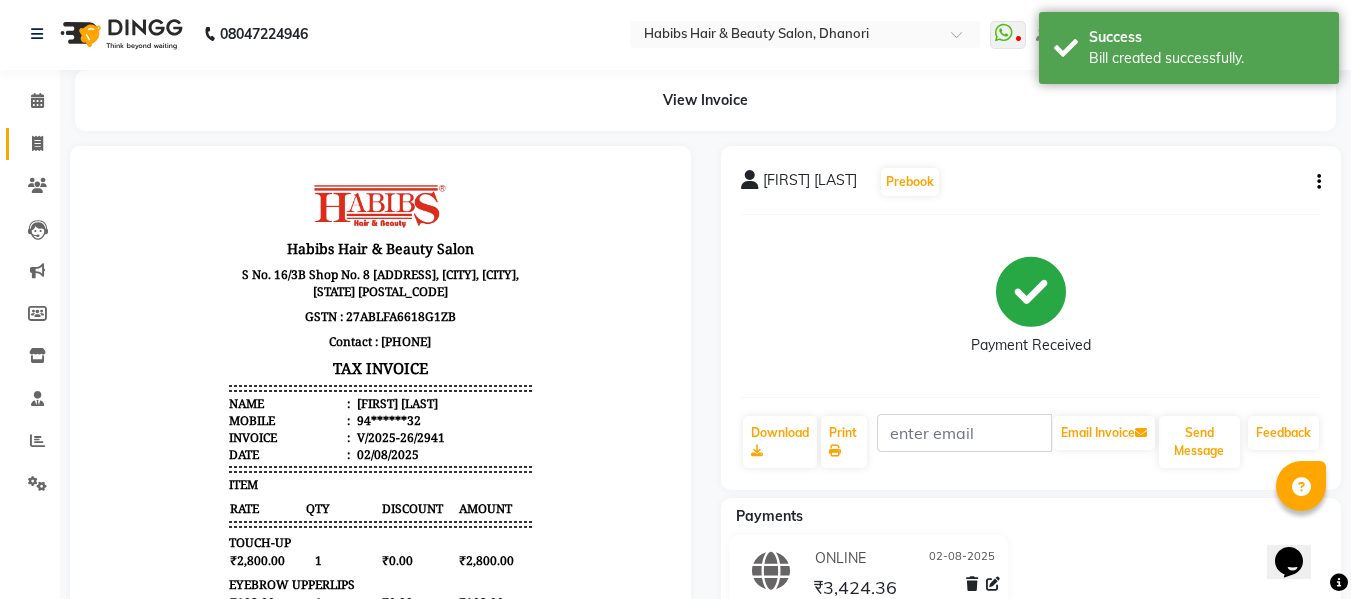 select on "4967" 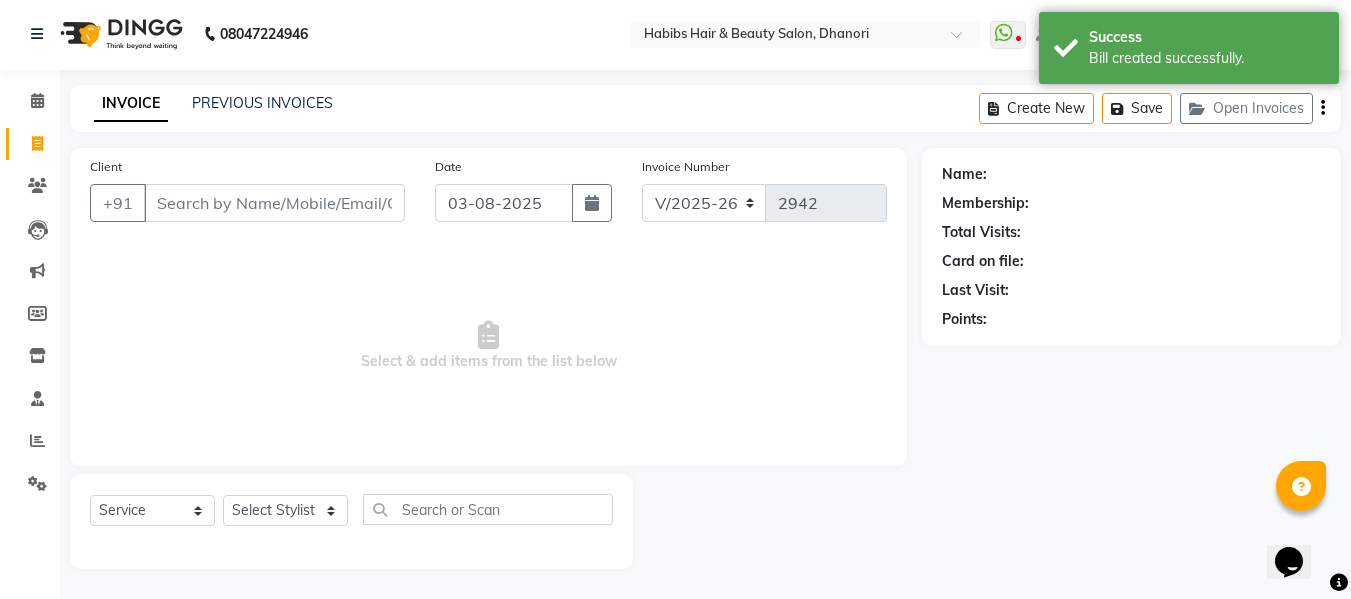 click on "Client" at bounding box center [274, 203] 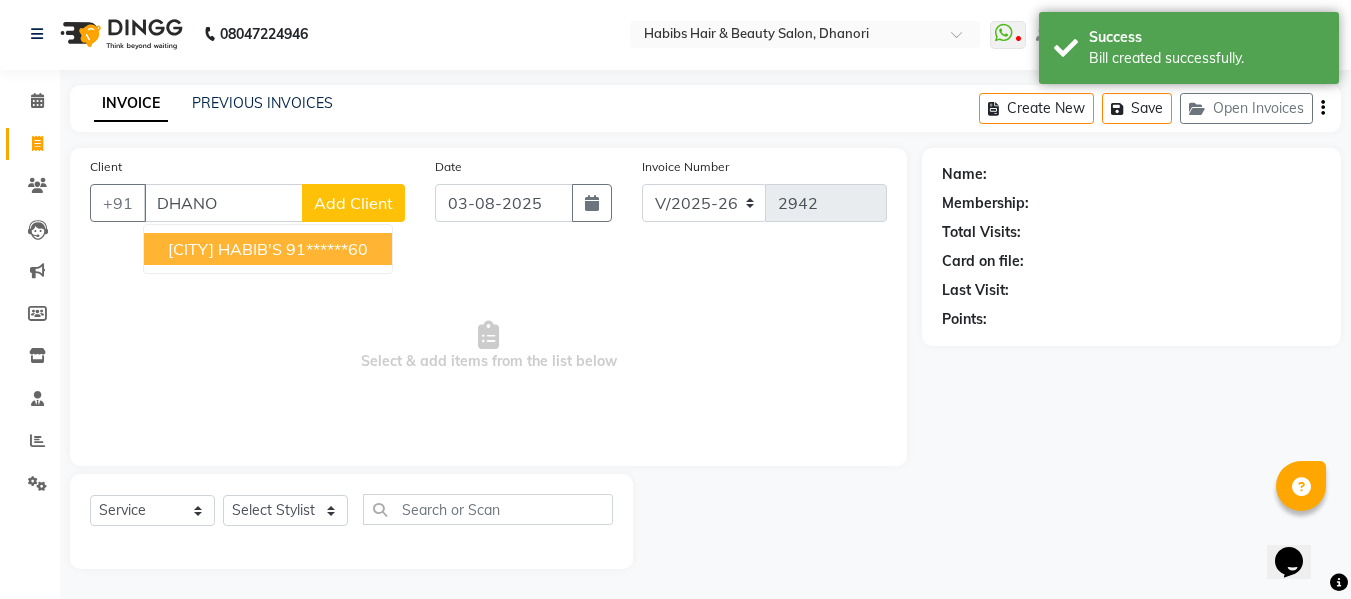 click on "[CITY] HABIB'S" at bounding box center (225, 249) 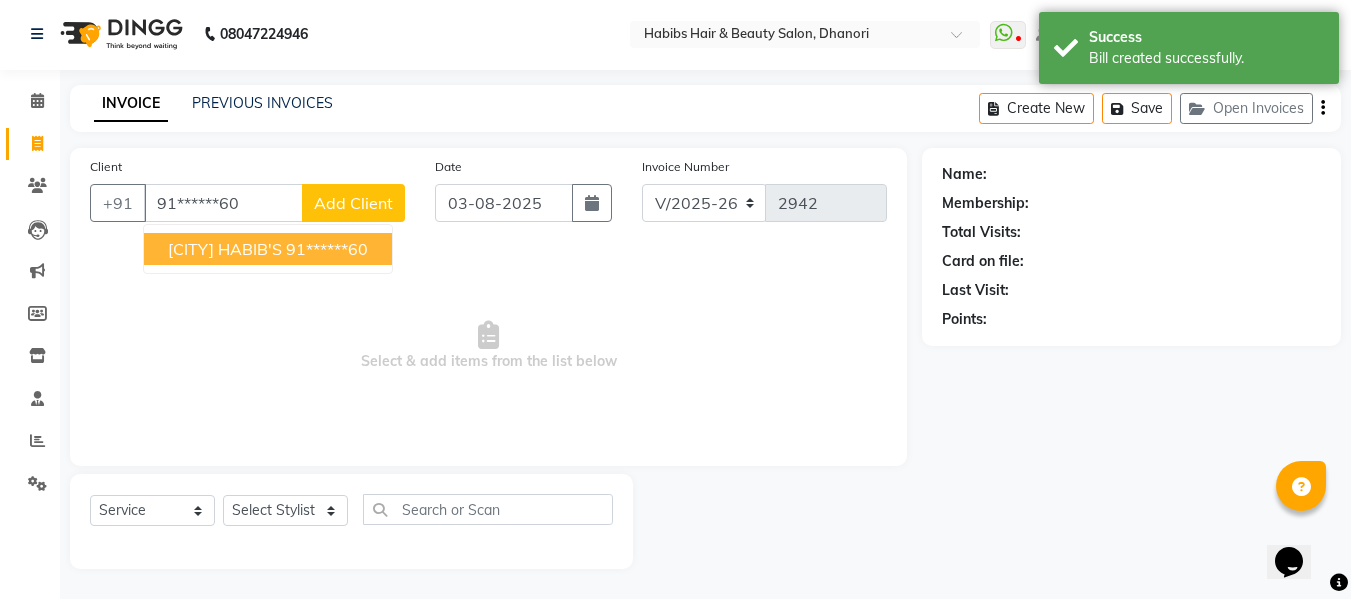 type on "91******60" 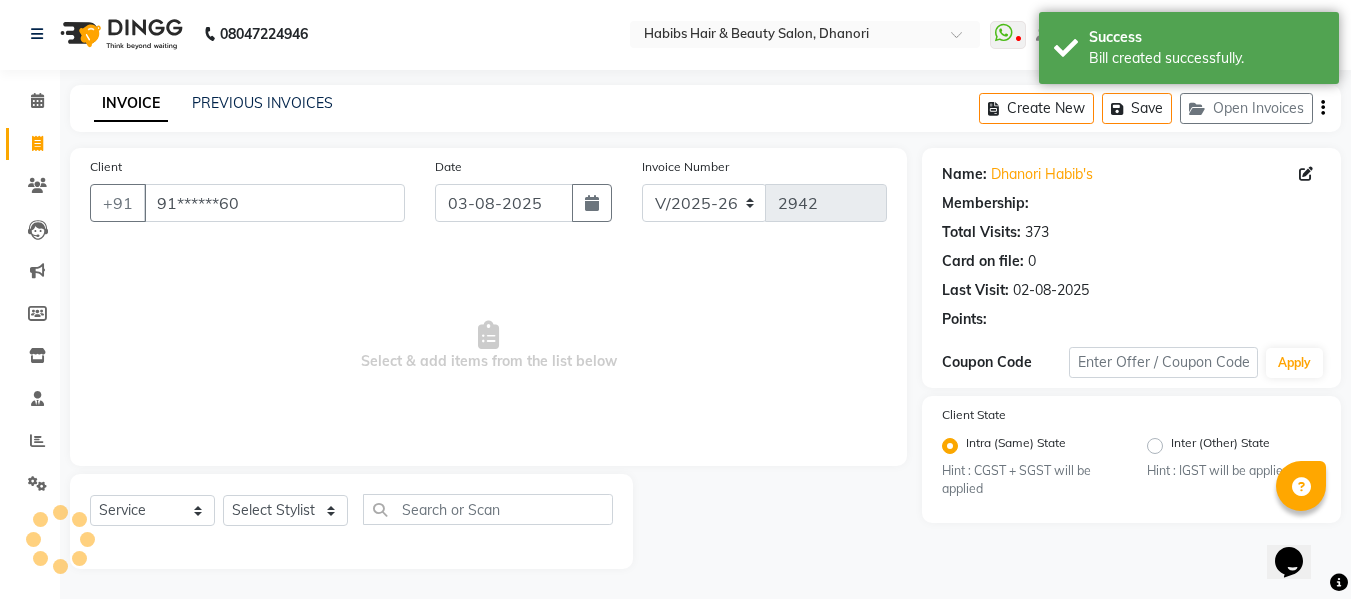 select on "1: Object" 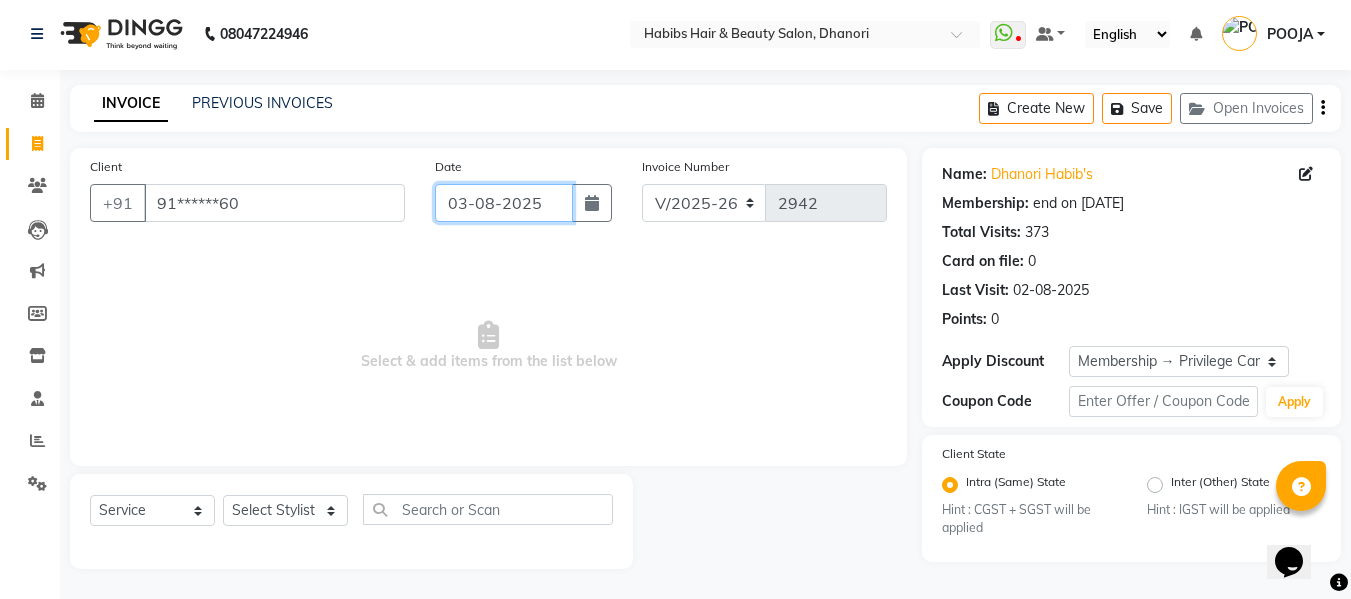 click on "03-08-2025" 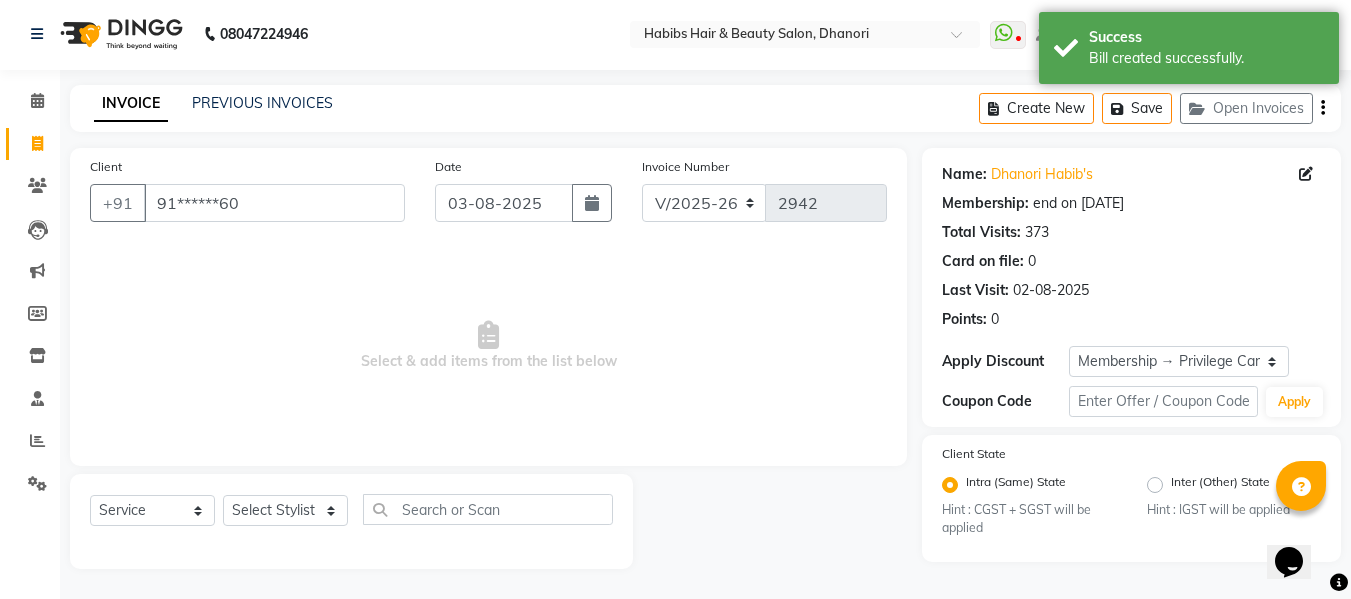 select on "8" 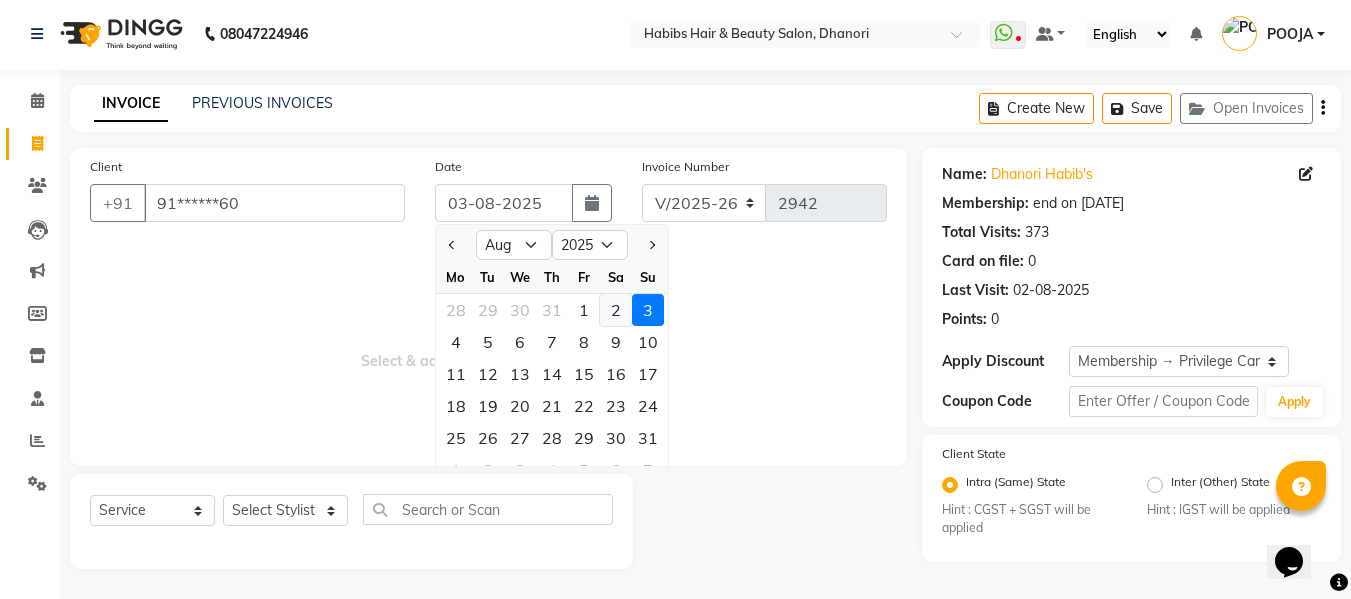 click on "2" 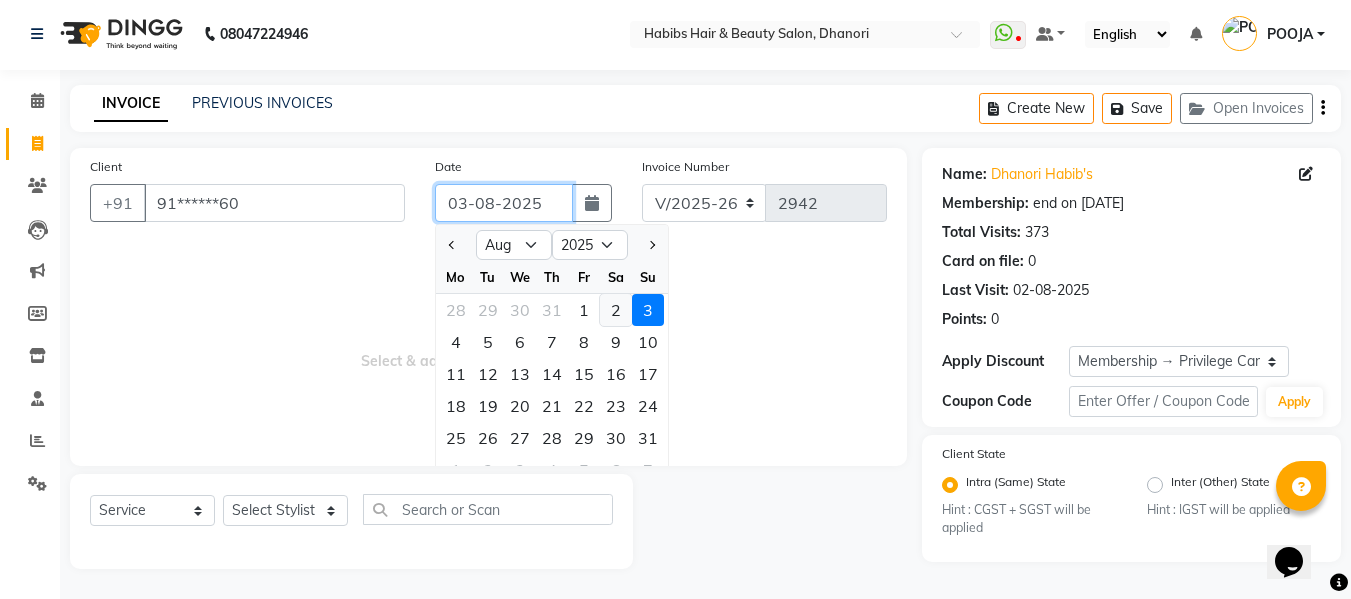 type on "02-08-2025" 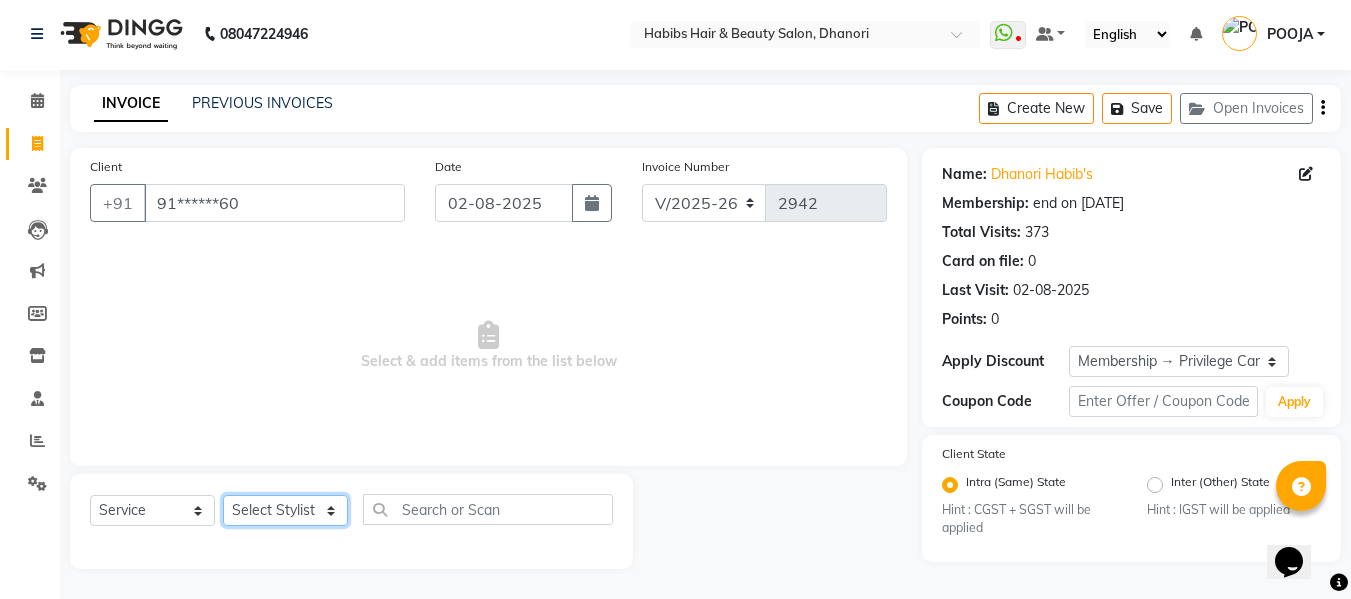 click on "Select Stylist Admin [FIRST] [FIRST] [FIRST] [FIRST] [FIRST] [FIRST] [FIRST] [FIRST] [FIRST] [FIRST] [FIRST] [FIRST] [FIRST]" 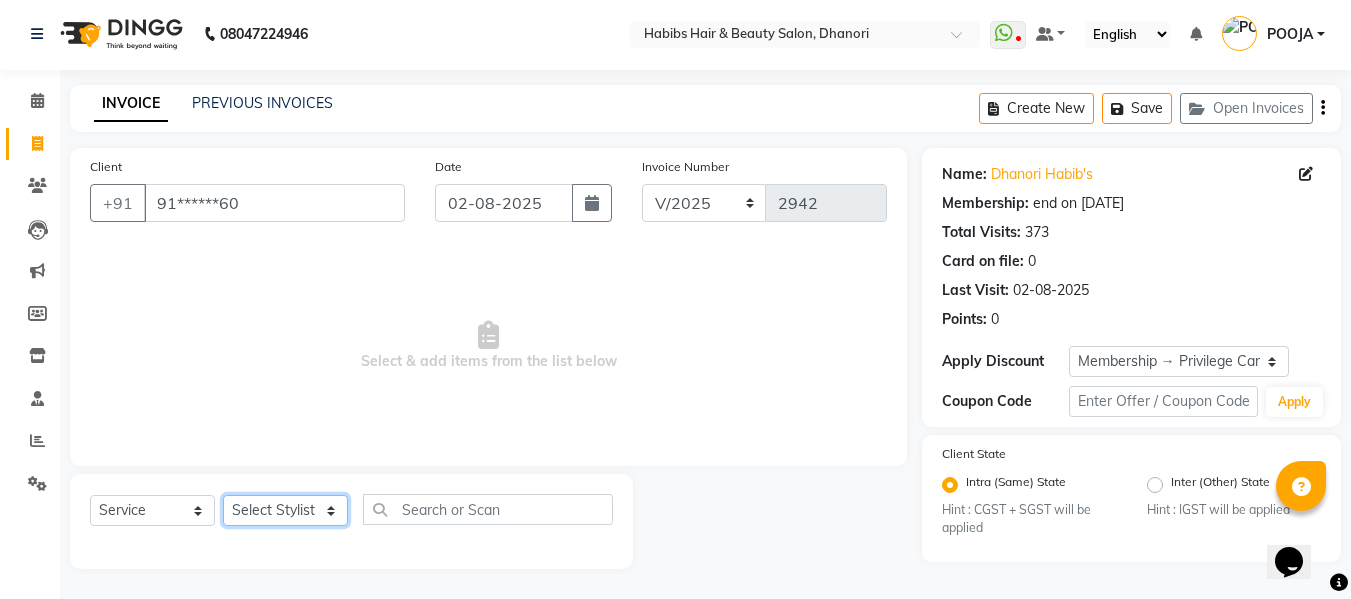 select on "31280" 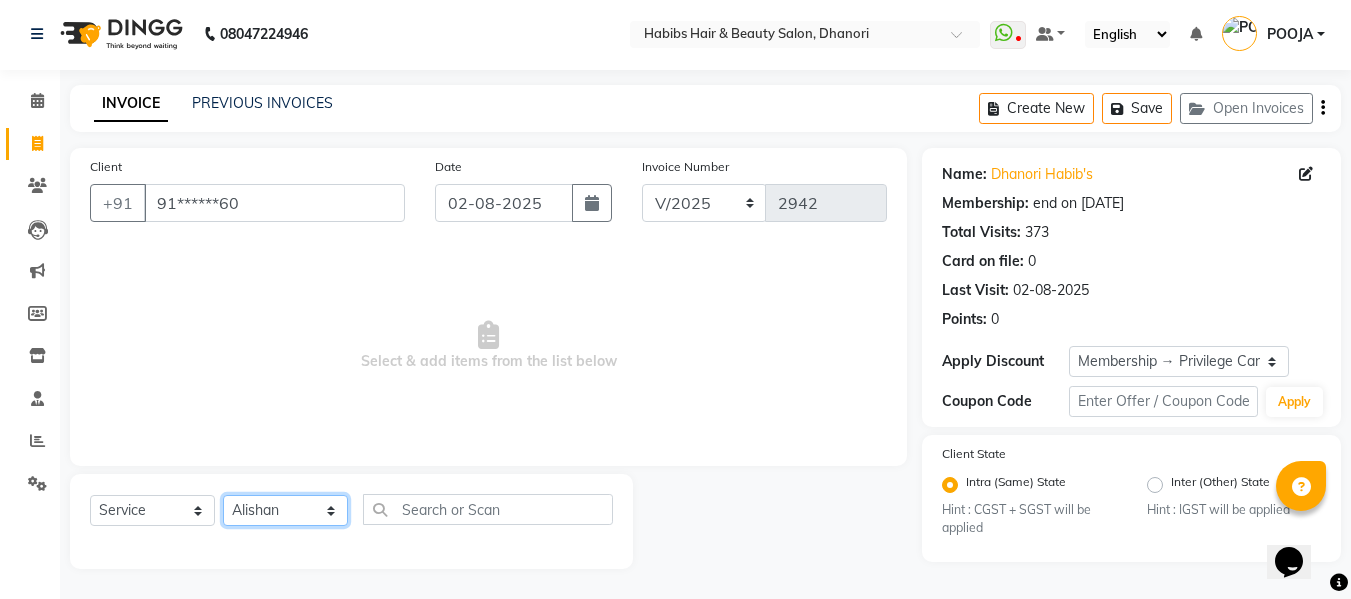 click on "Select Stylist Admin [FIRST] [FIRST] [FIRST] [FIRST] [FIRST] [FIRST] [FIRST] [FIRST] [FIRST] [FIRST] [FIRST] [FIRST] [FIRST]" 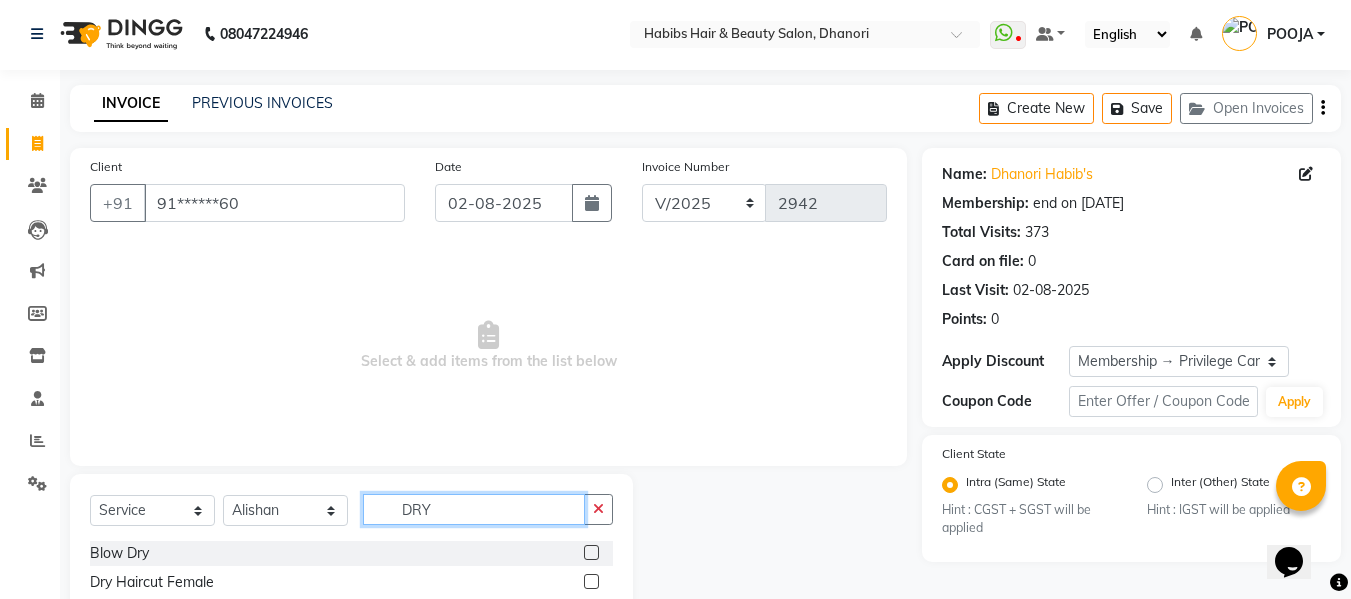 type on "DRY" 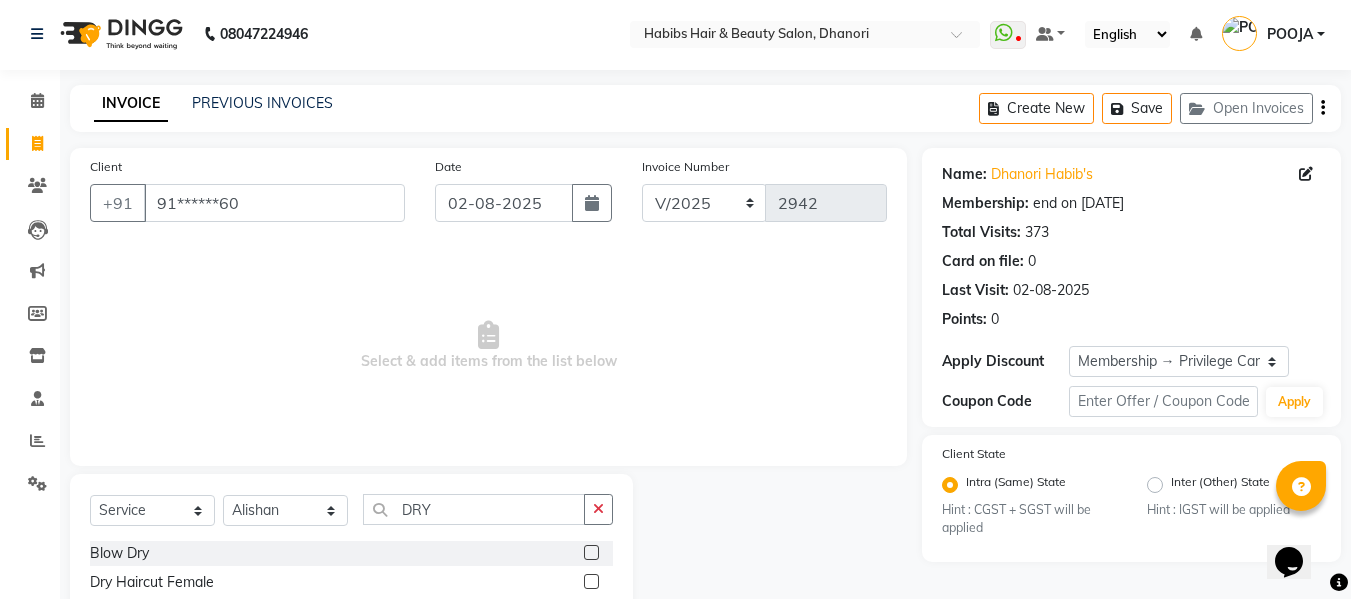 click 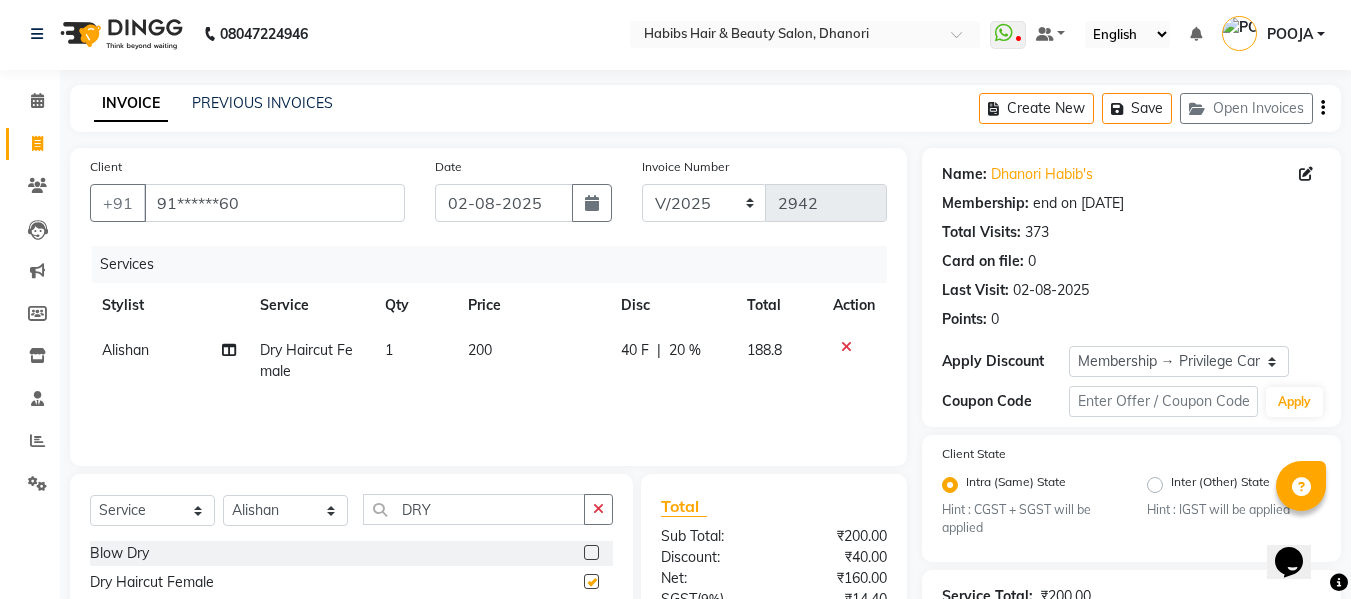 checkbox on "false" 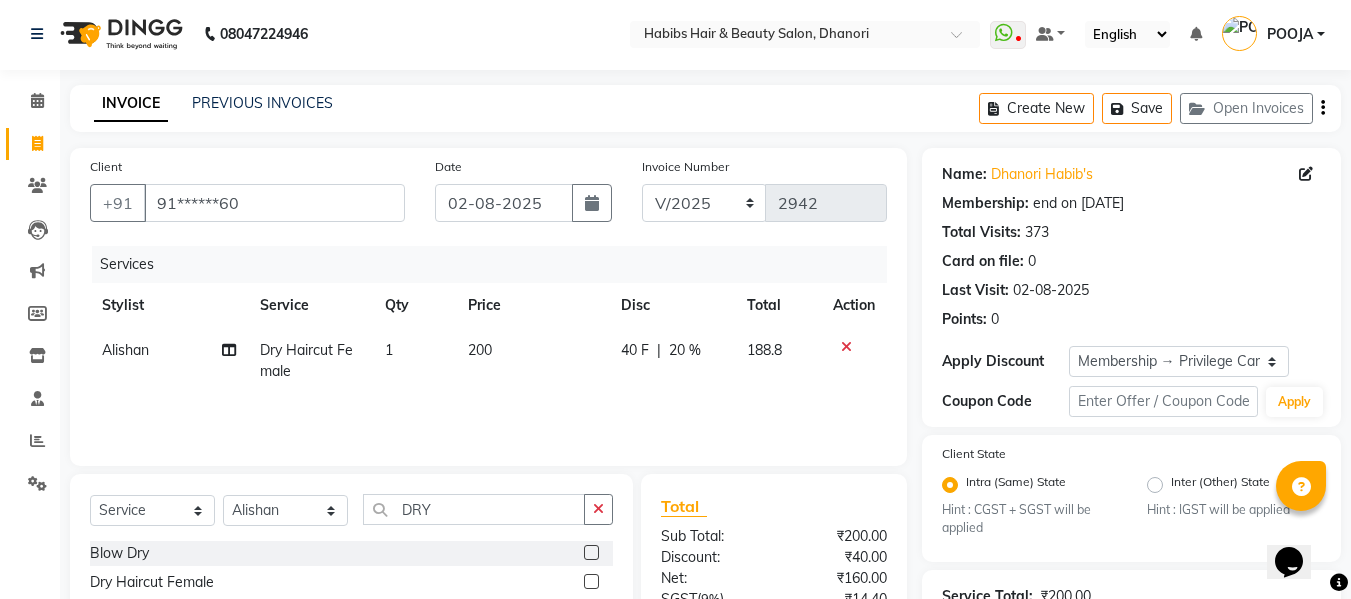 click on "200" 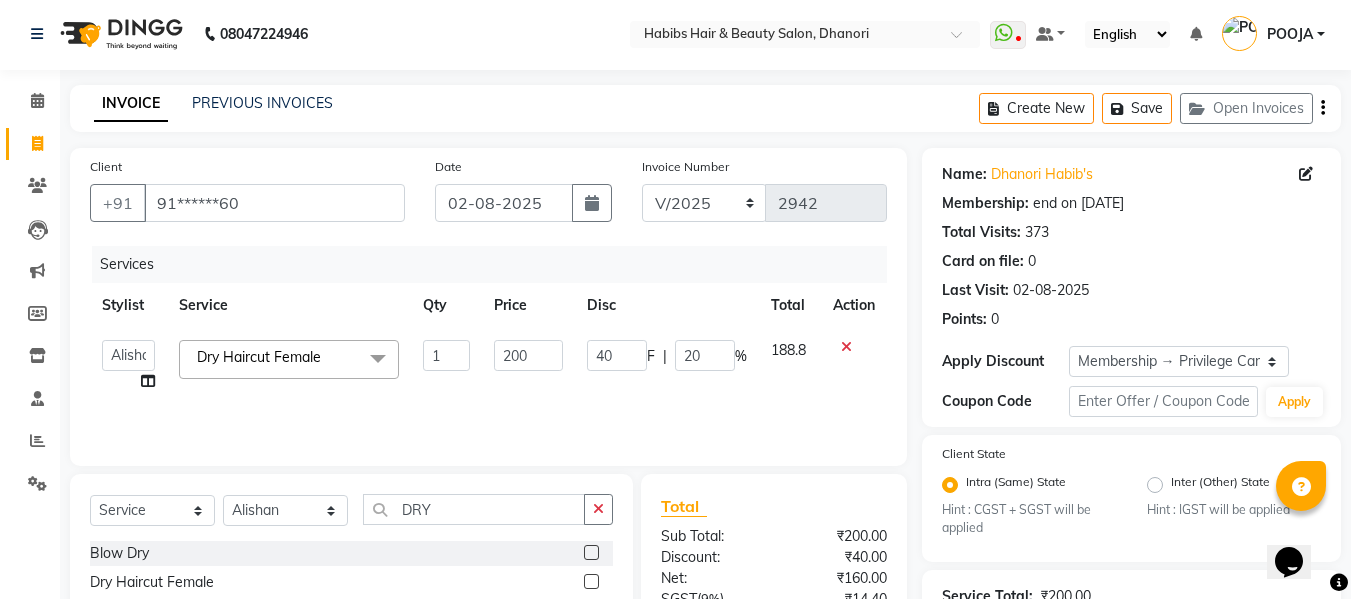 click on "200" 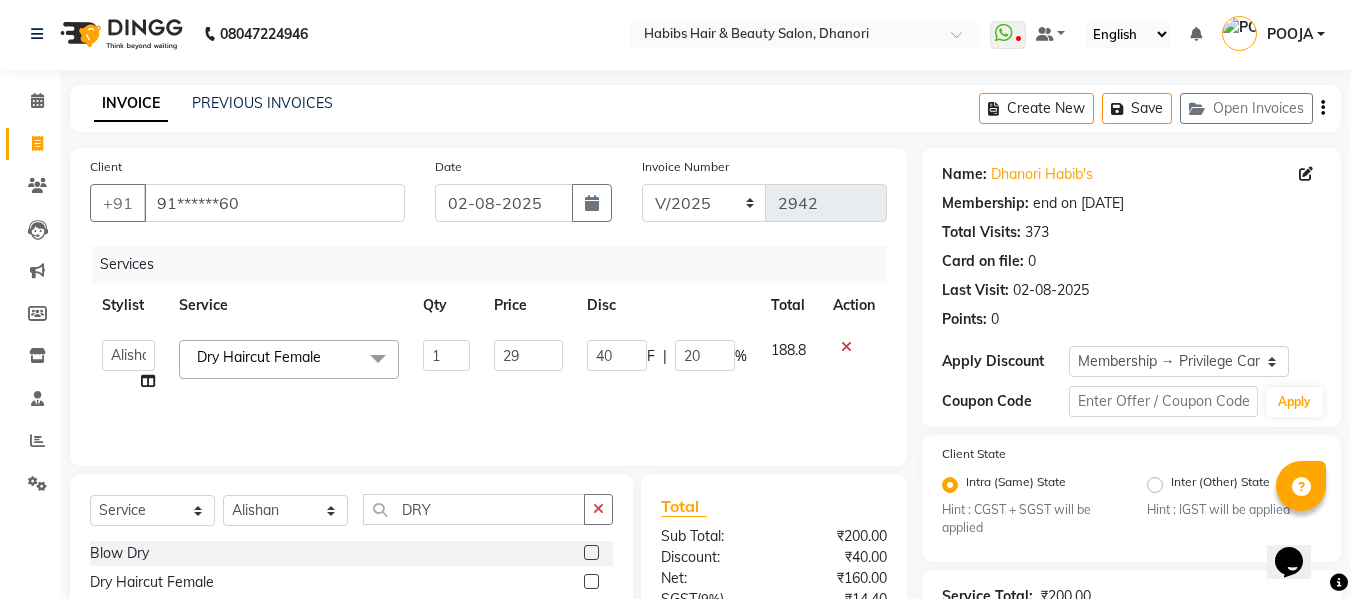 type on "297" 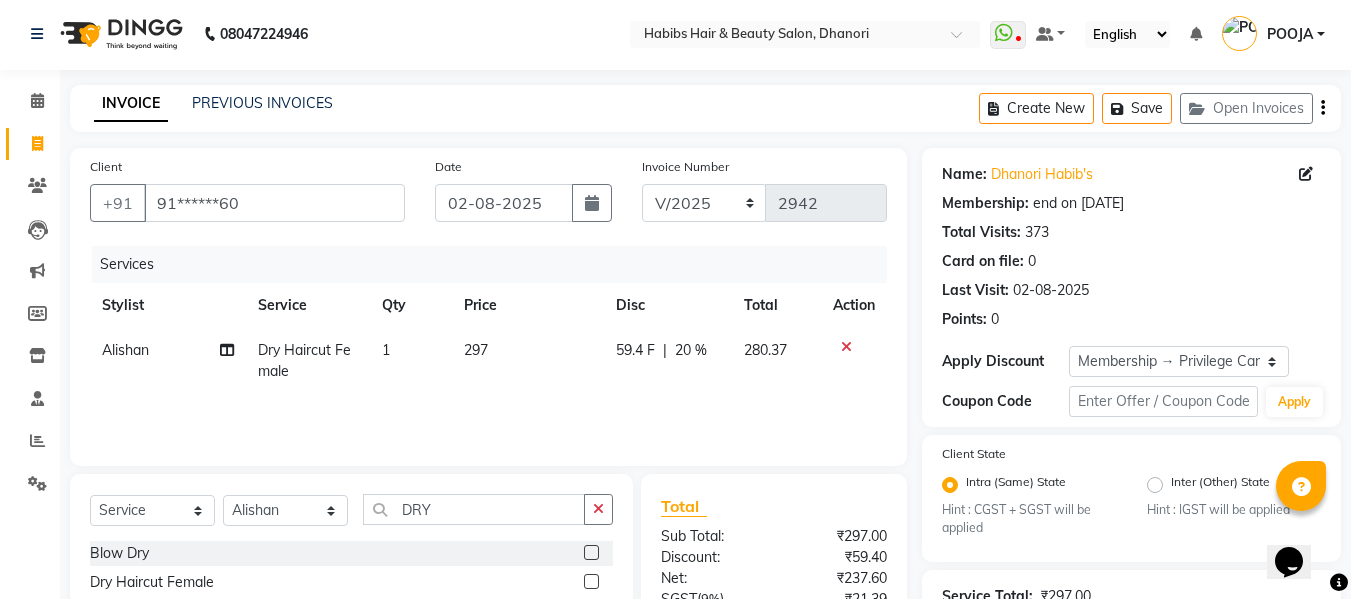 click on "Services Stylist Service Qty Price Disc Total Action [FIRST] Eyebrow 1 297 59.4 F | 20 % 280.37" 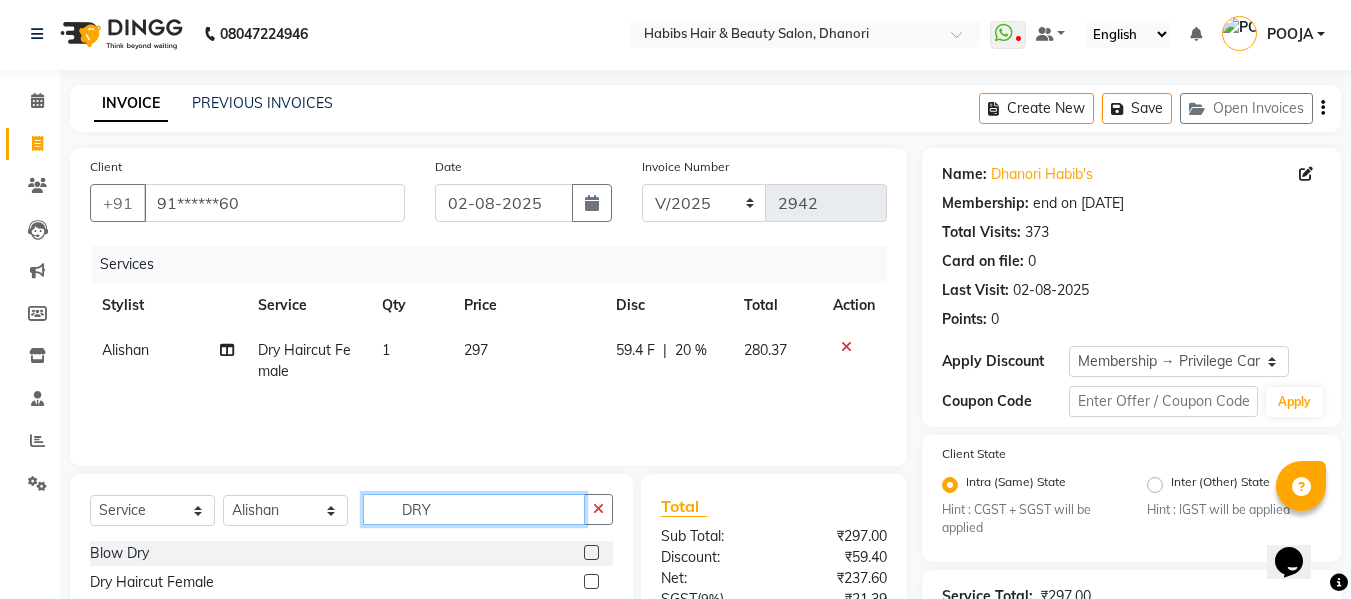 click on "DRY" 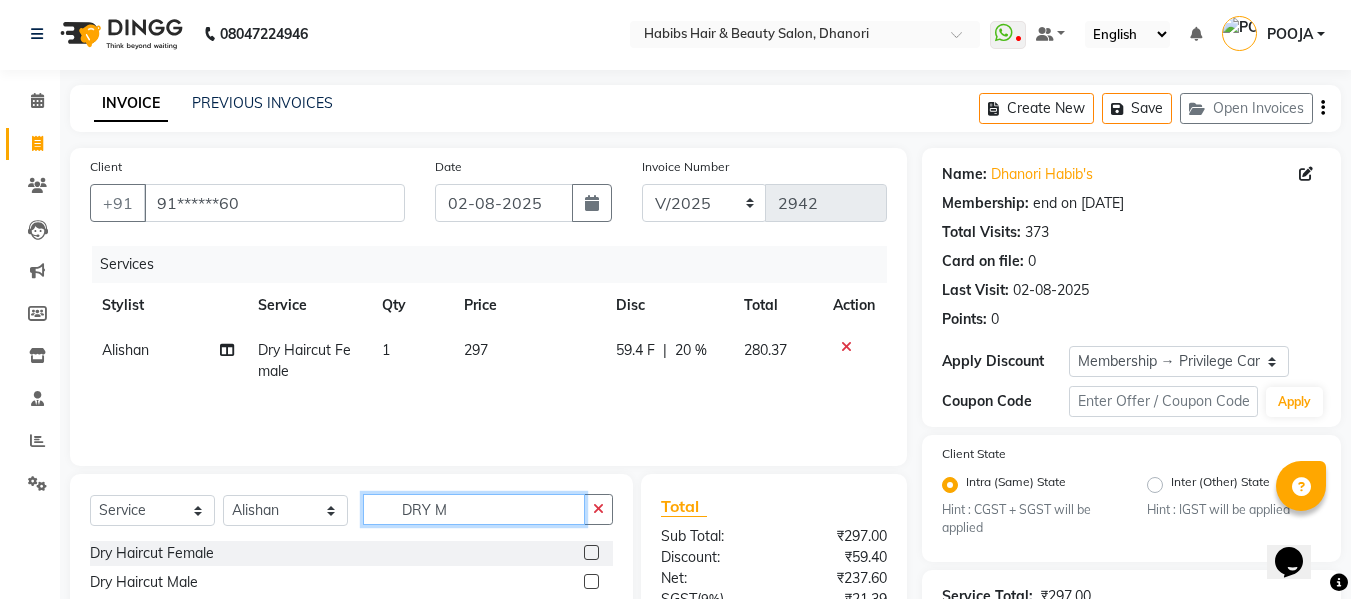 type on "DRY M" 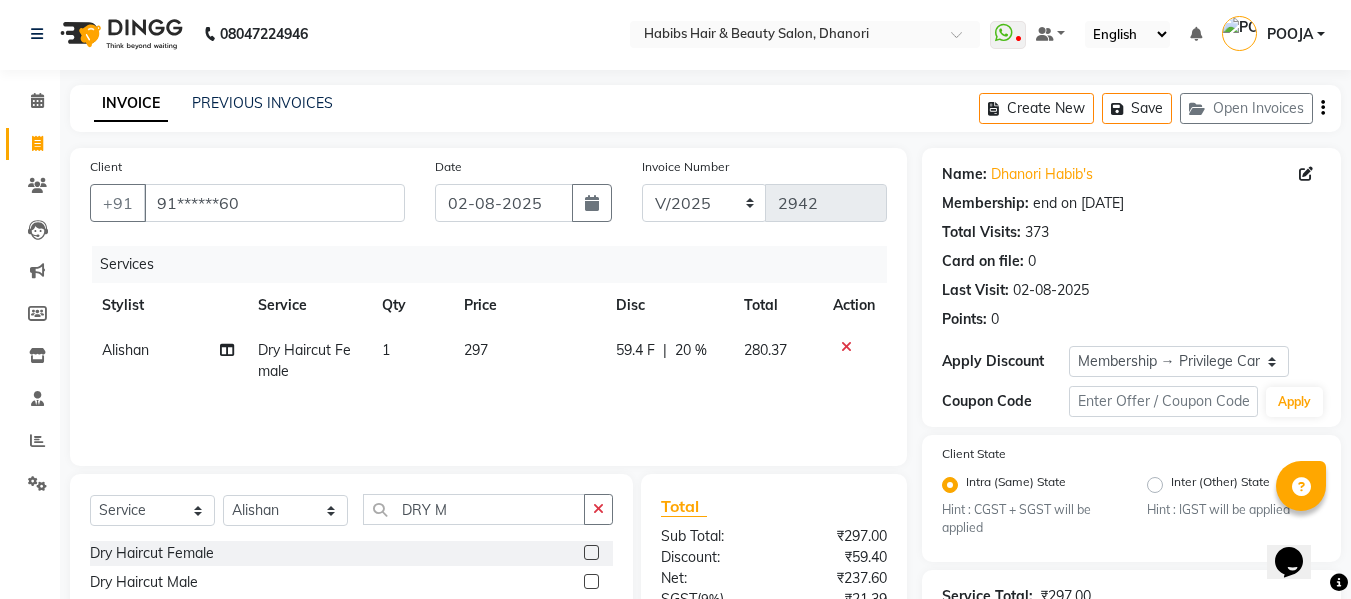 click 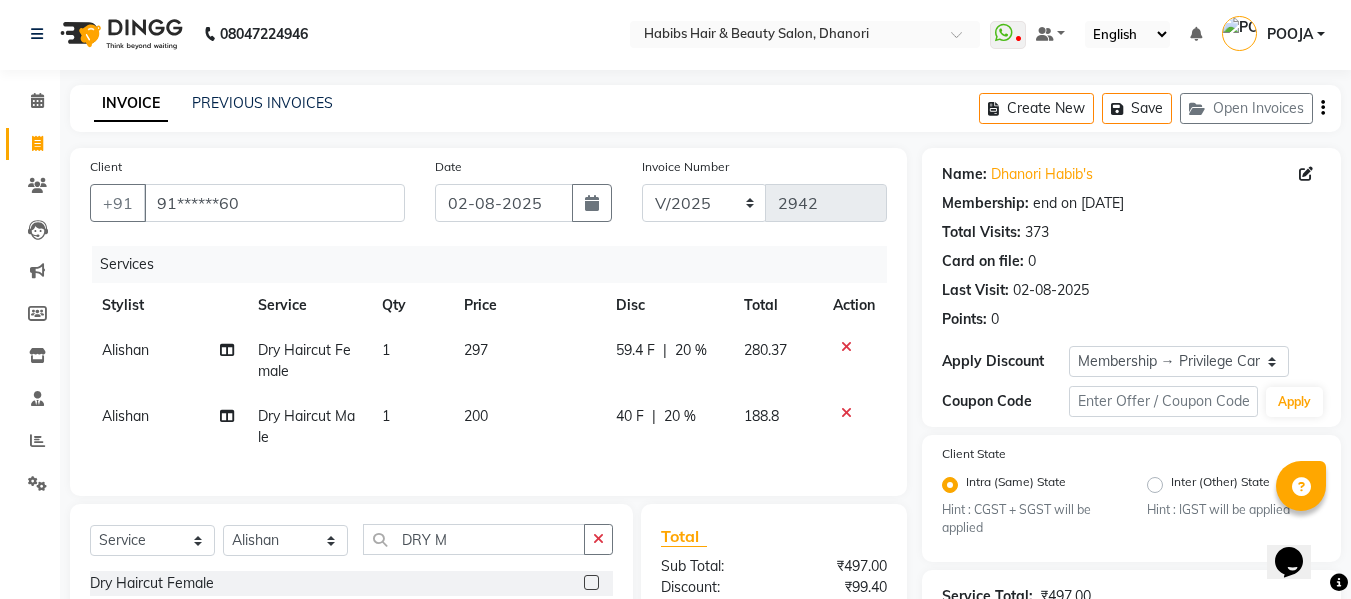 checkbox on "false" 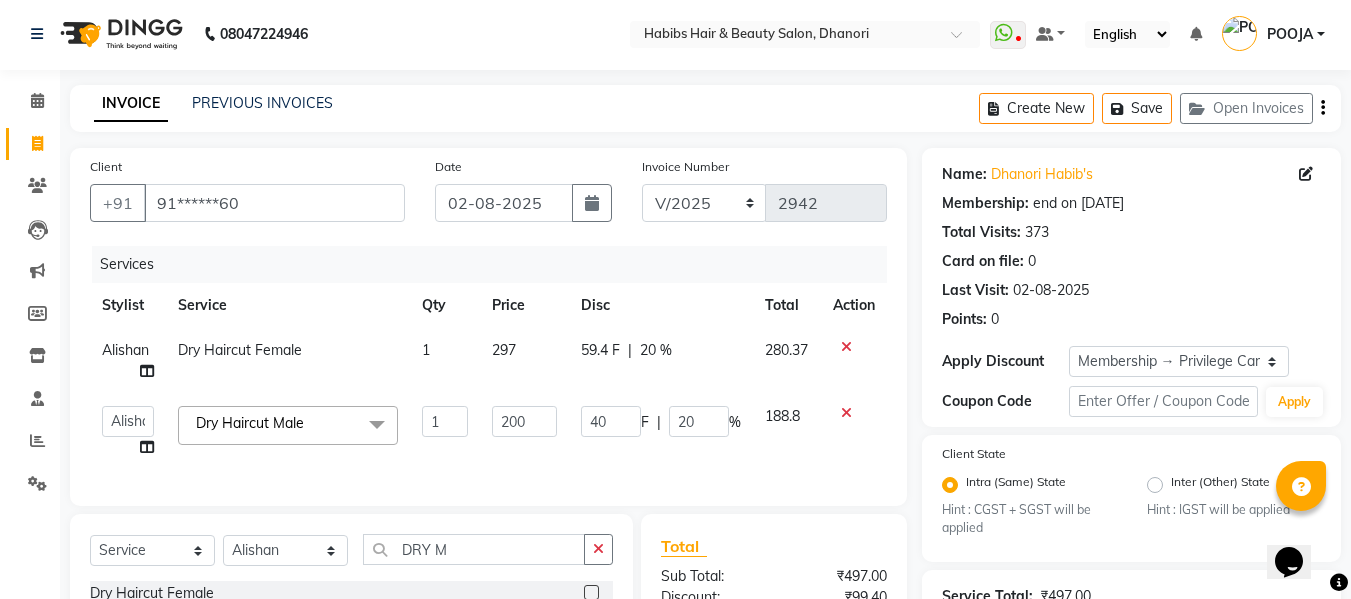 click on "200" 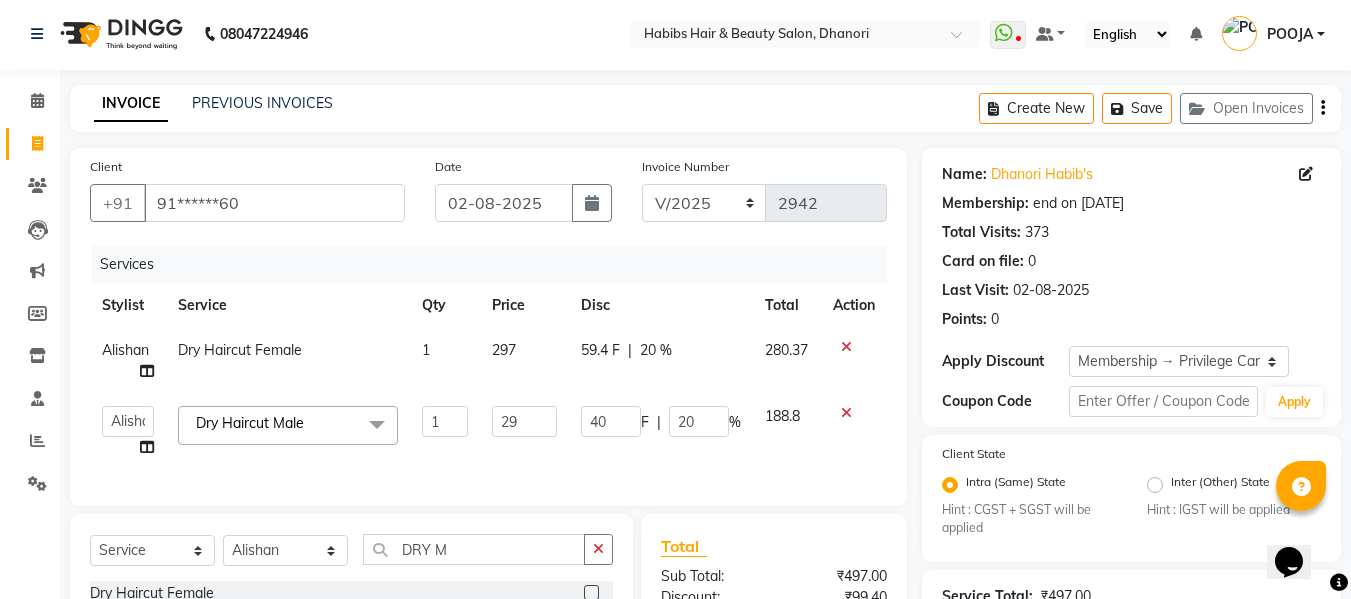 type on "297" 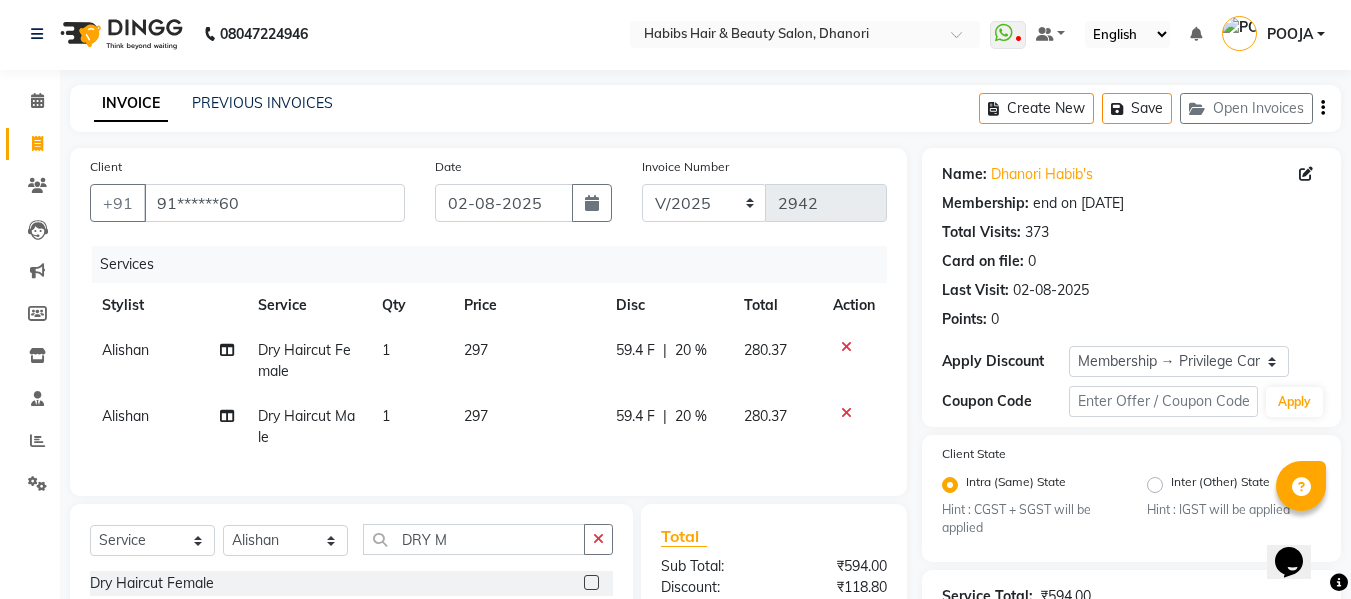 click on "Services Stylist Service Qty Price Disc Total Action [FIRST] Dry Haircut Female 1 297 59.4 F | 20 % 280.37 [FIRST] Dry Haircut Male 1 297 59.4 F | 20 % 280.37" 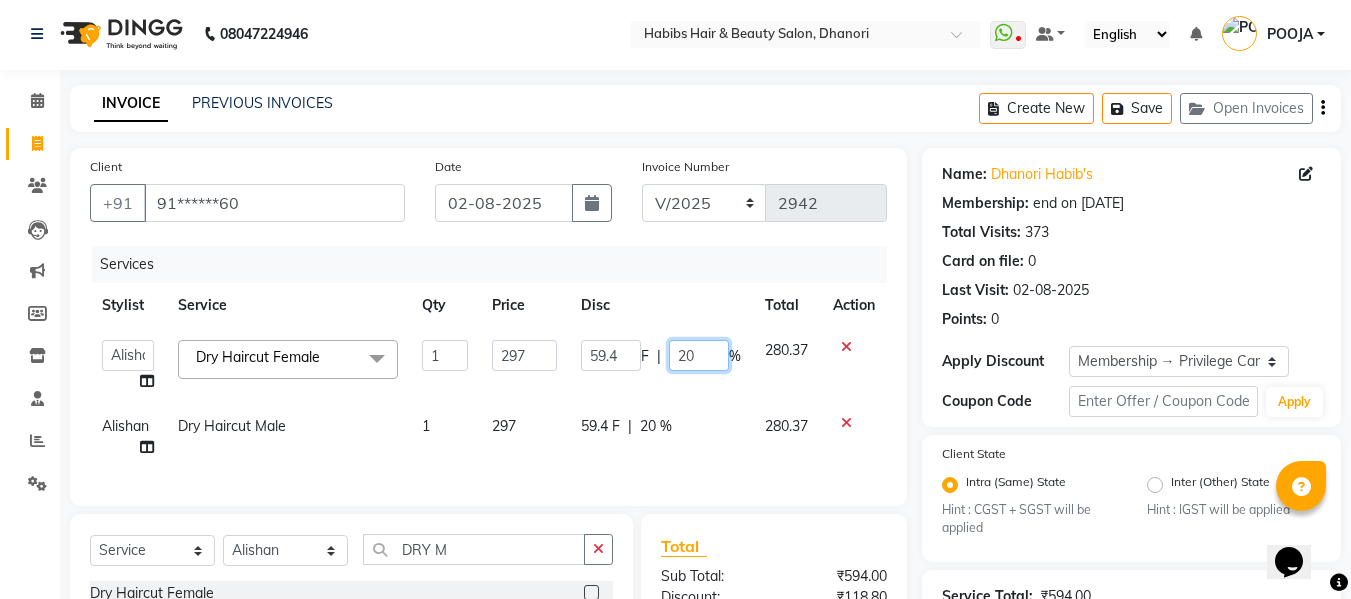 click on "20" 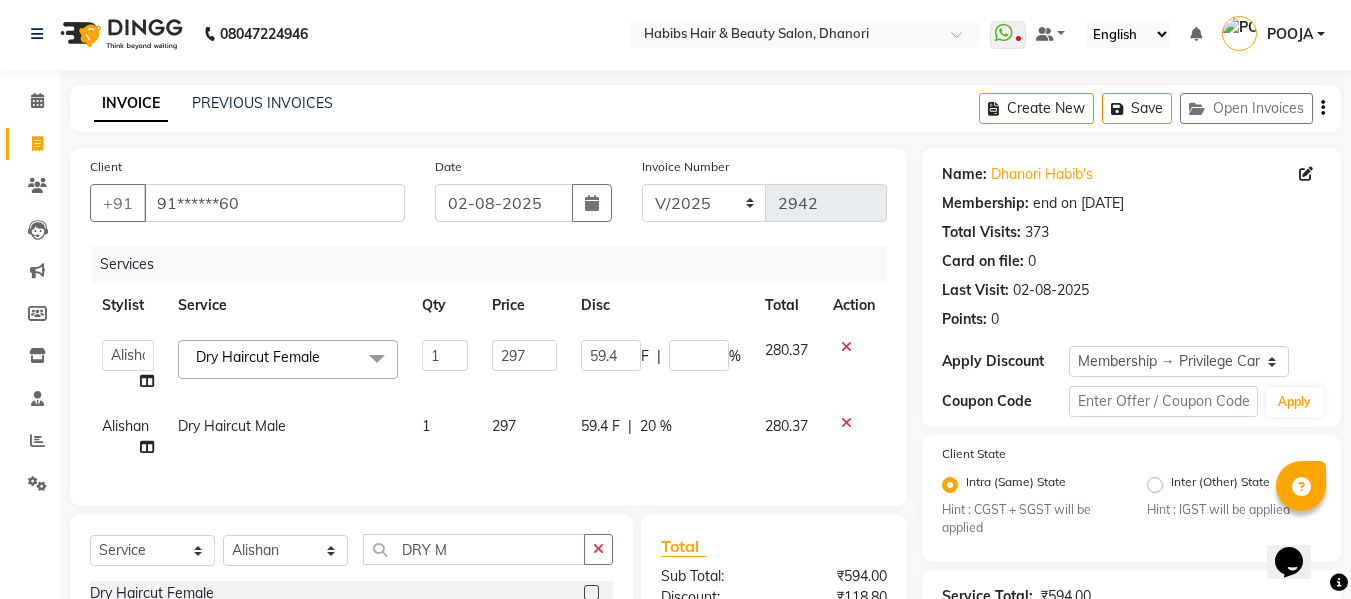 click on "59.4 F | 20 %" 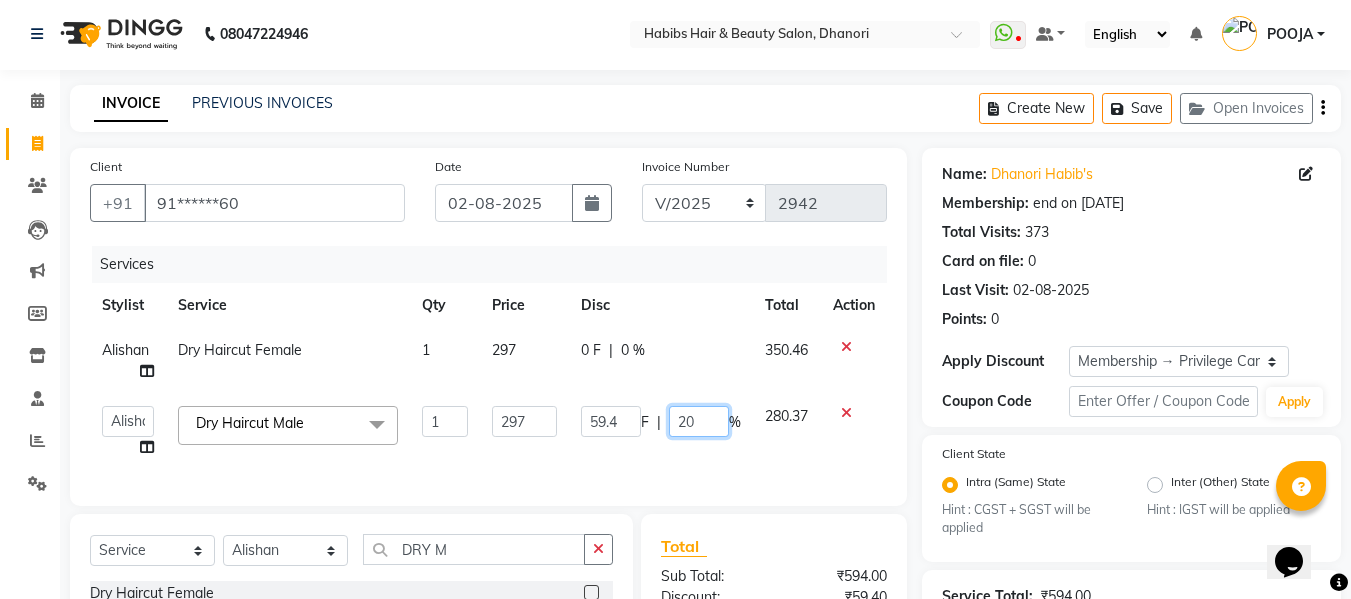 click on "20" 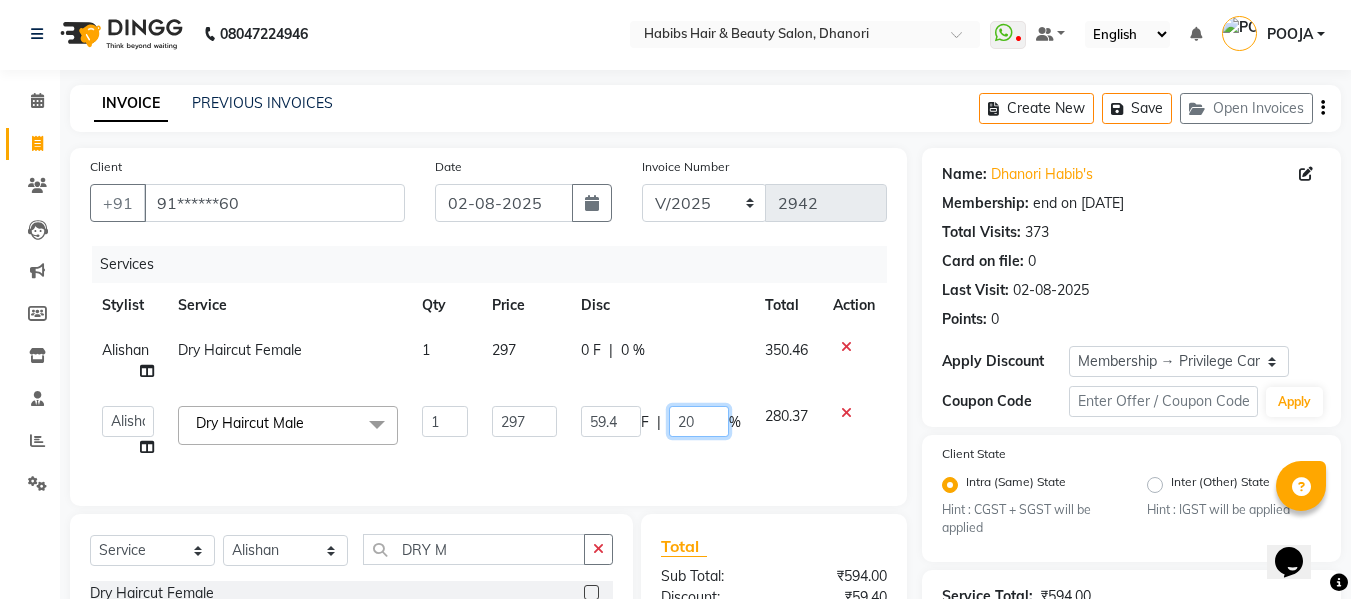 type 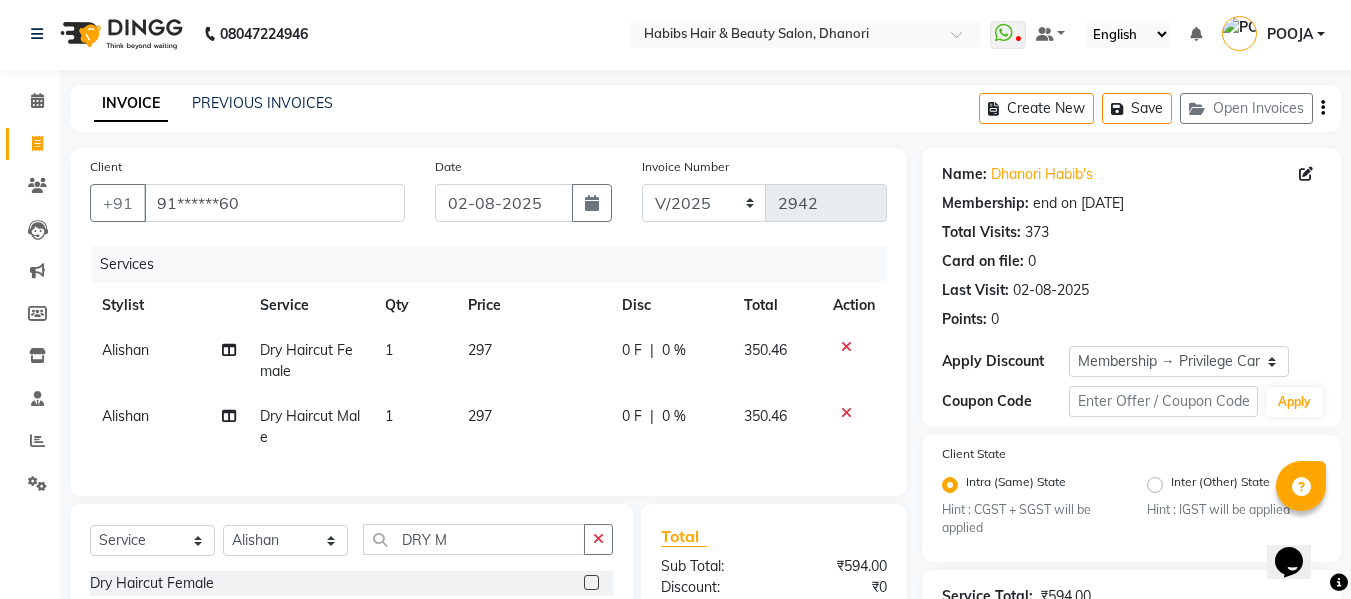 click on "0 F | 0 %" 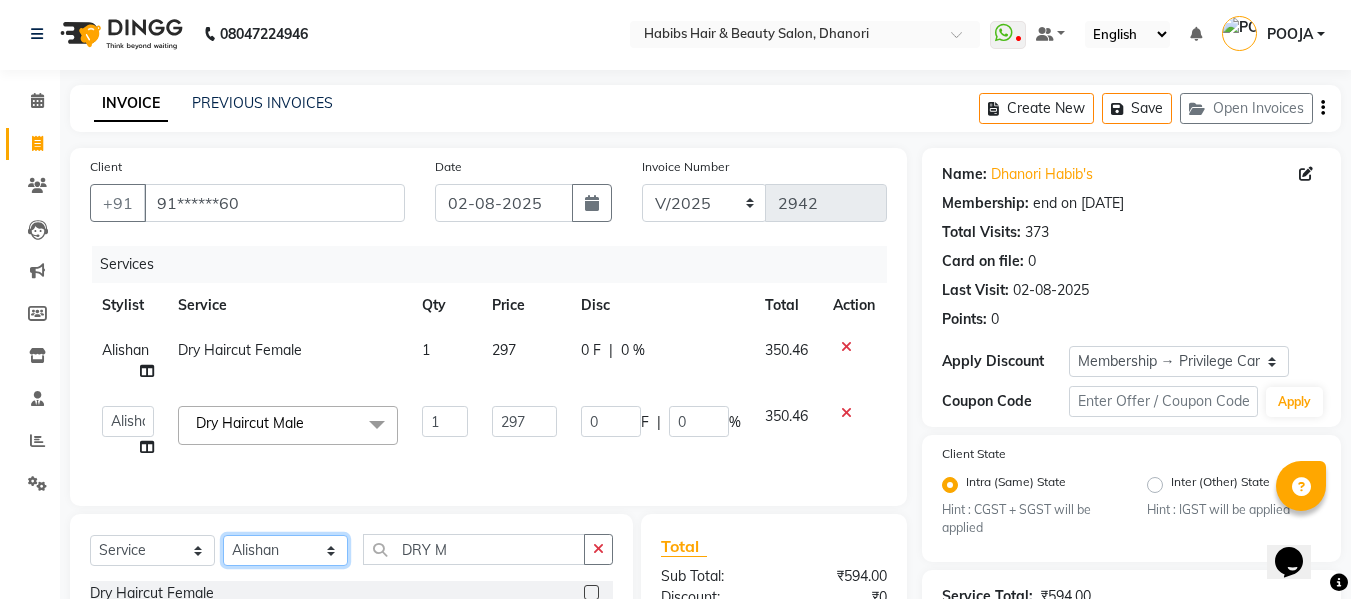 click on "Select Stylist Admin [FIRST] [FIRST] [FIRST] [FIRST] [FIRST] [FIRST] [FIRST] [FIRST] [FIRST] [FIRST] [FIRST] [FIRST] [FIRST]" 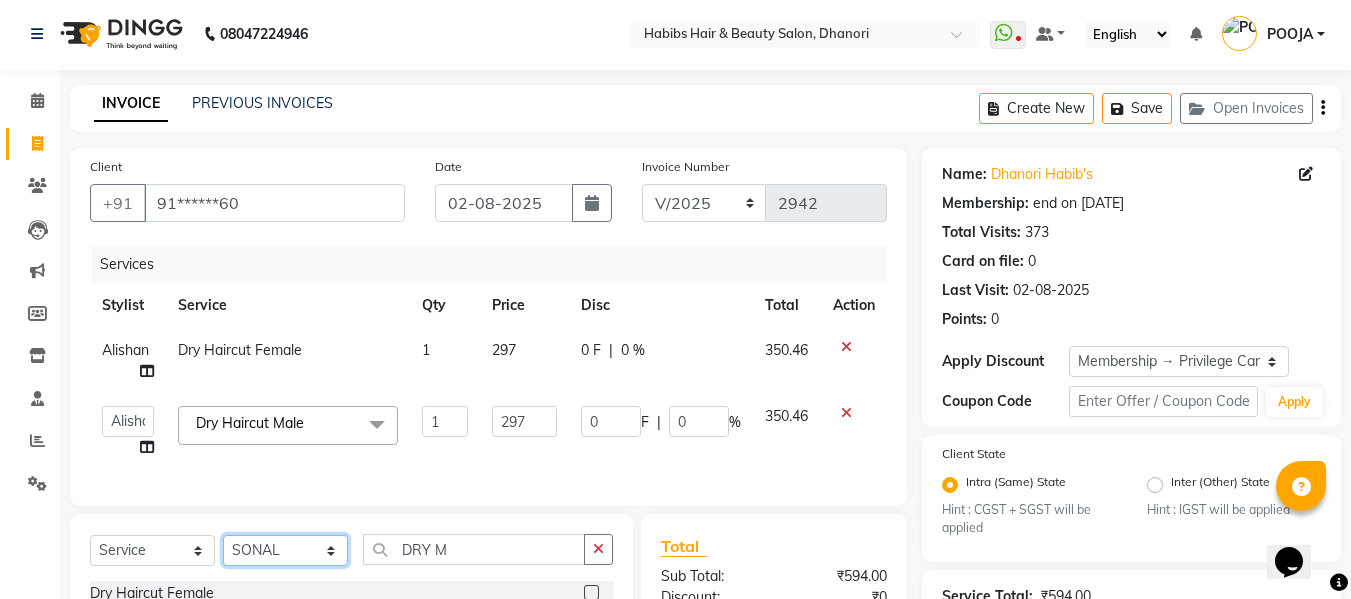 click on "Select Stylist Admin [FIRST] [FIRST] [FIRST] [FIRST] [FIRST] [FIRST] [FIRST] [FIRST] [FIRST] [FIRST] [FIRST] [FIRST] [FIRST]" 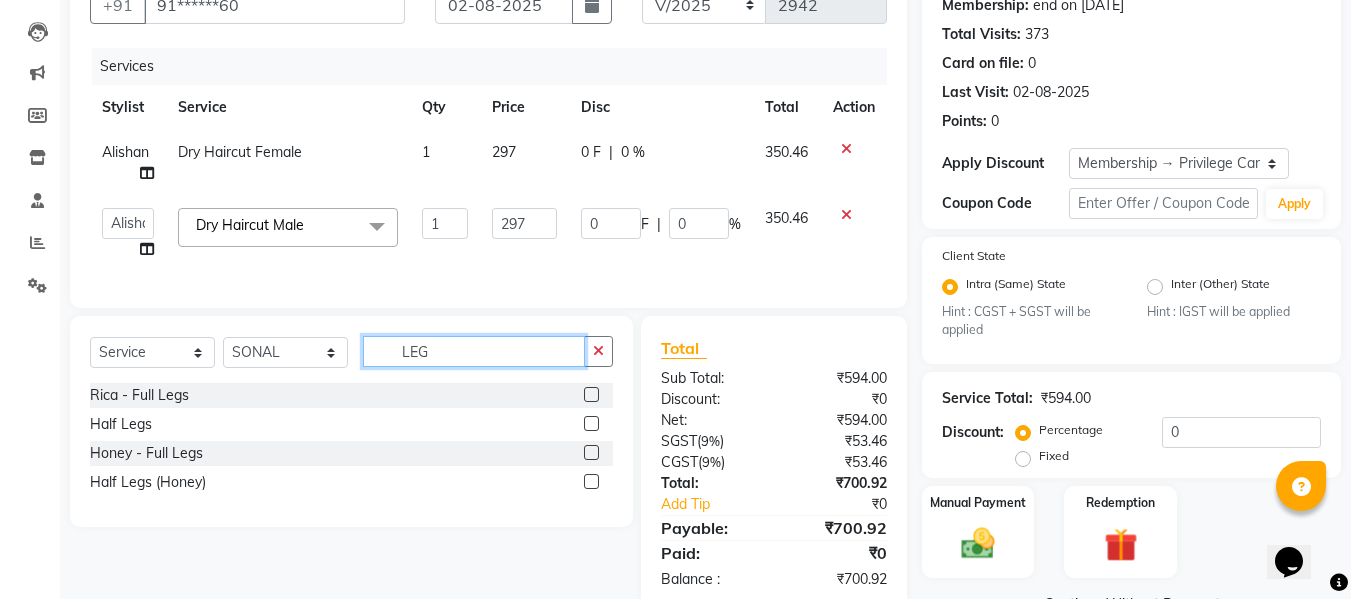 scroll, scrollTop: 256, scrollLeft: 0, axis: vertical 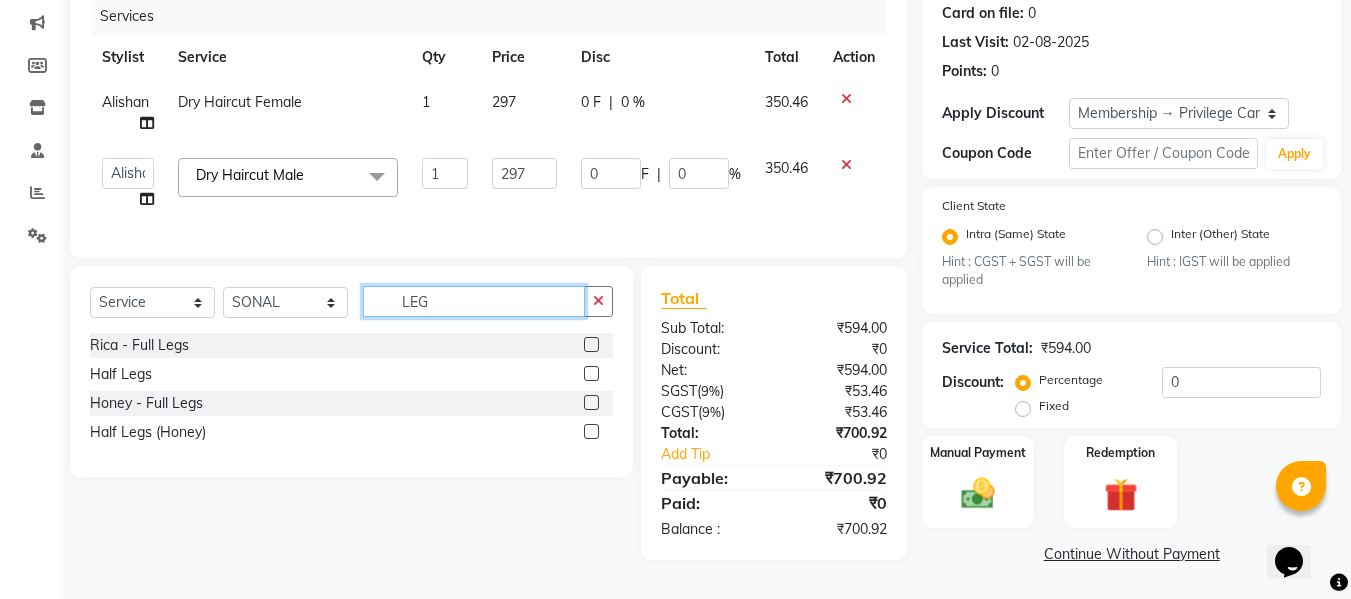 type on "LEG" 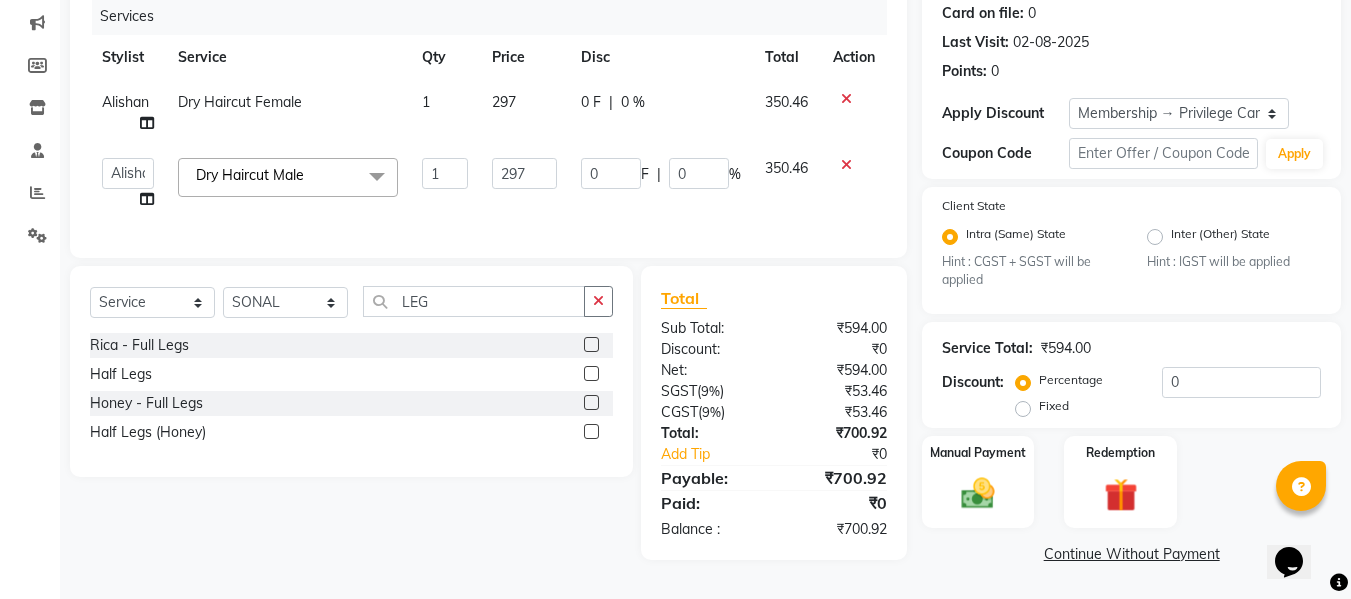 click 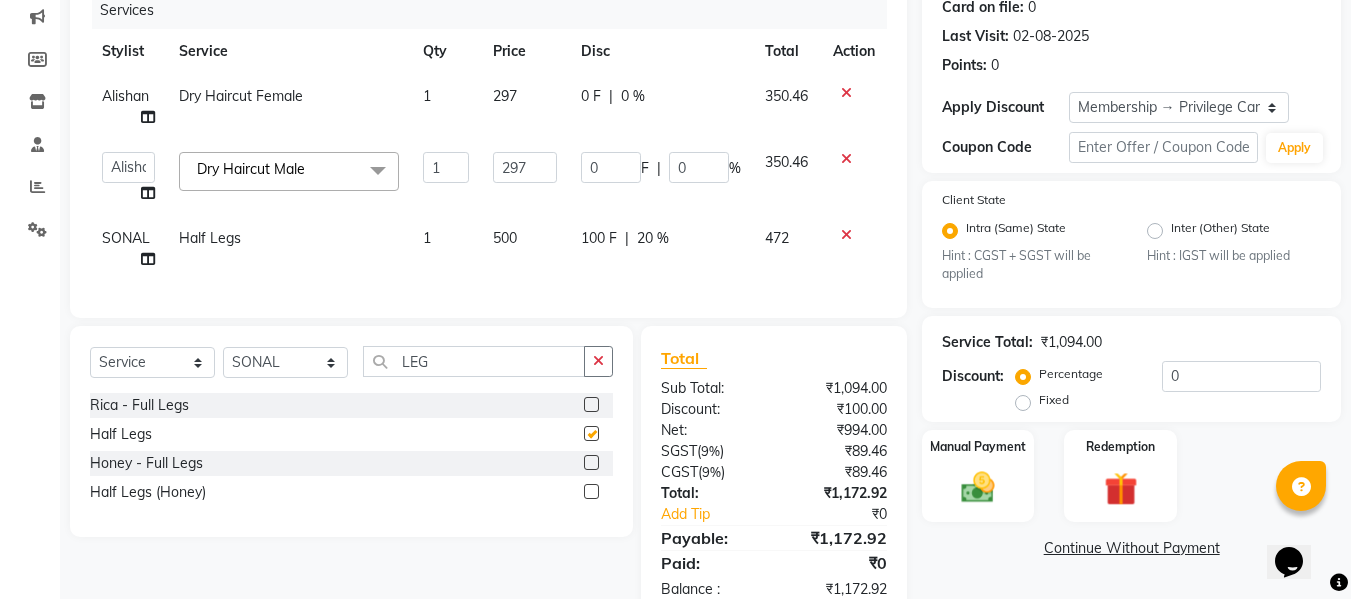 checkbox on "false" 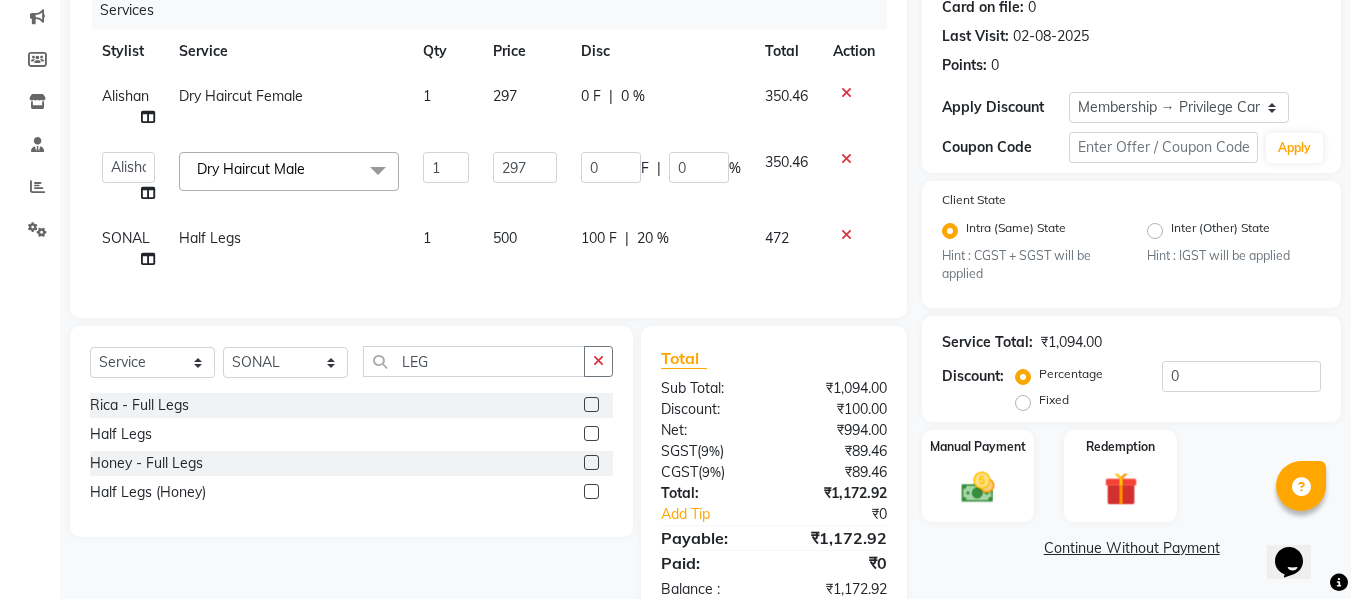click on "500" 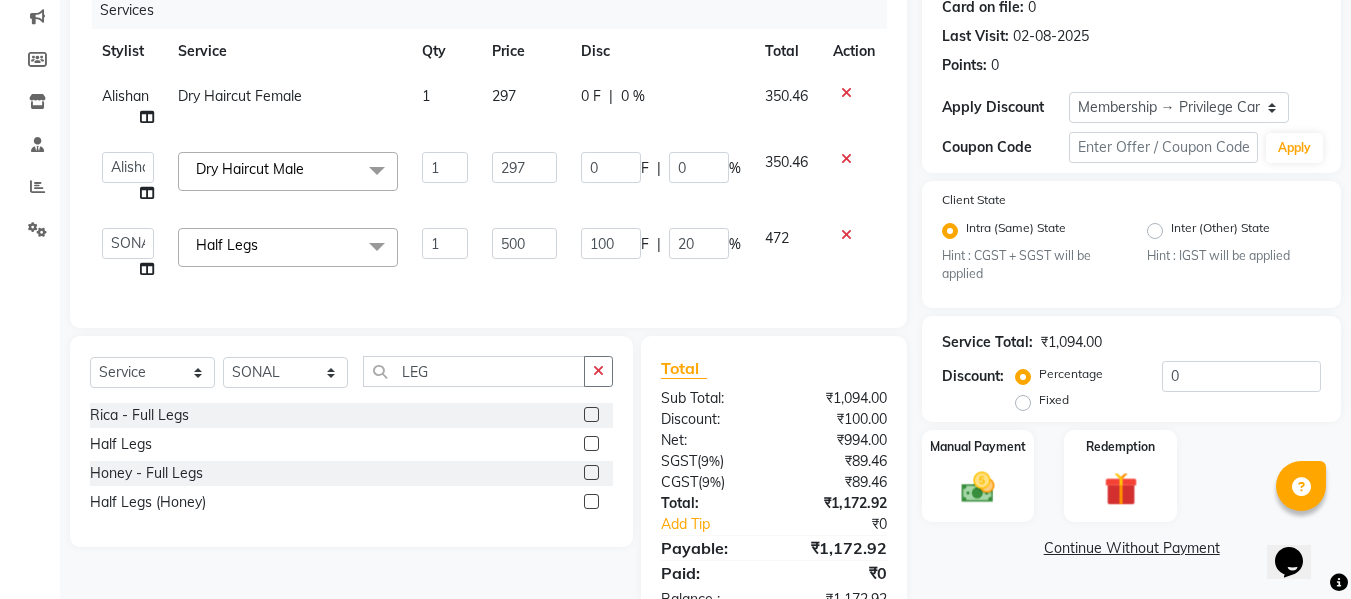 click on "500" 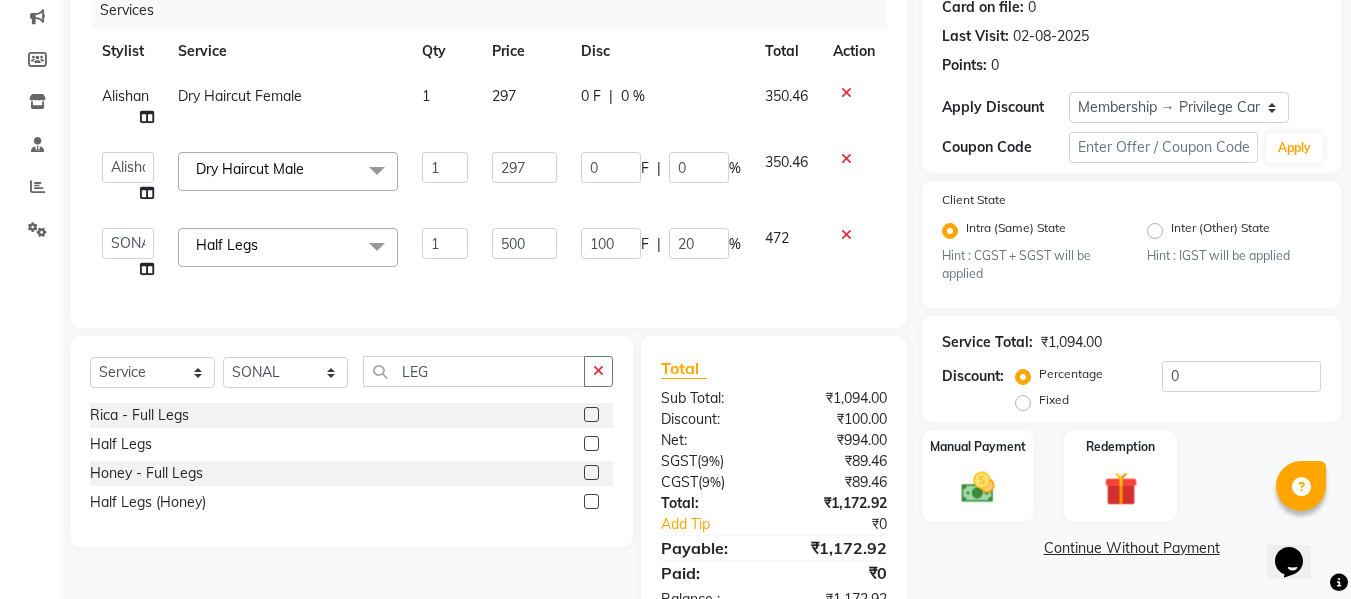 click on "500" 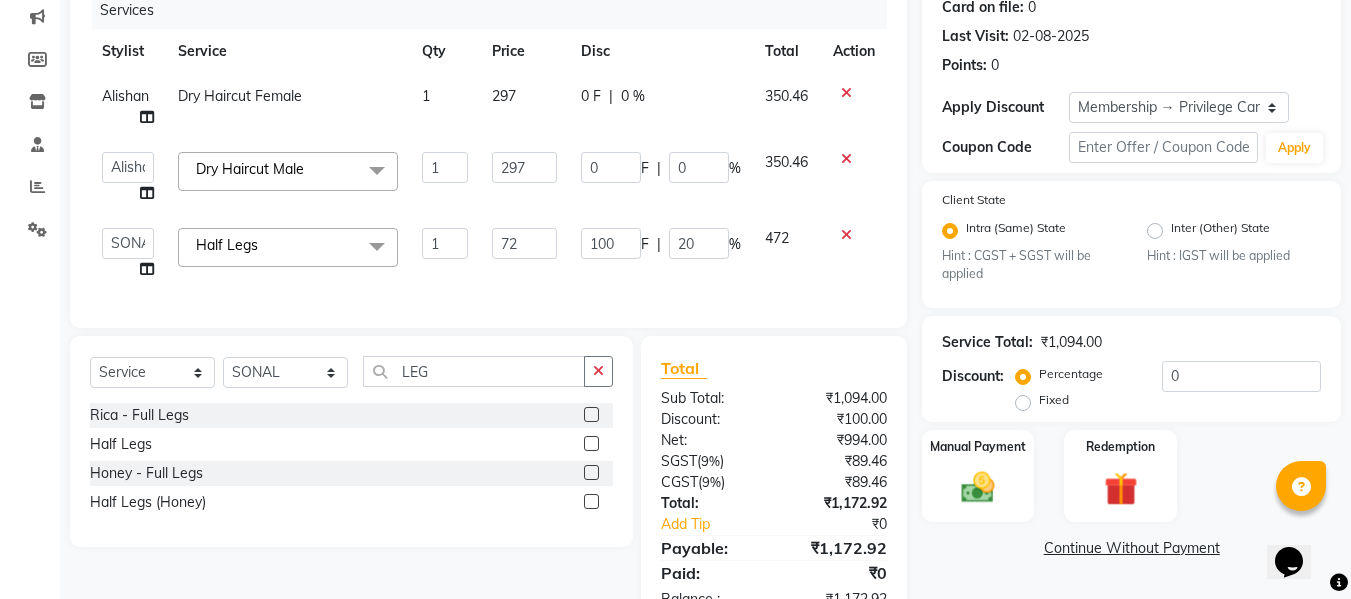 type on "720" 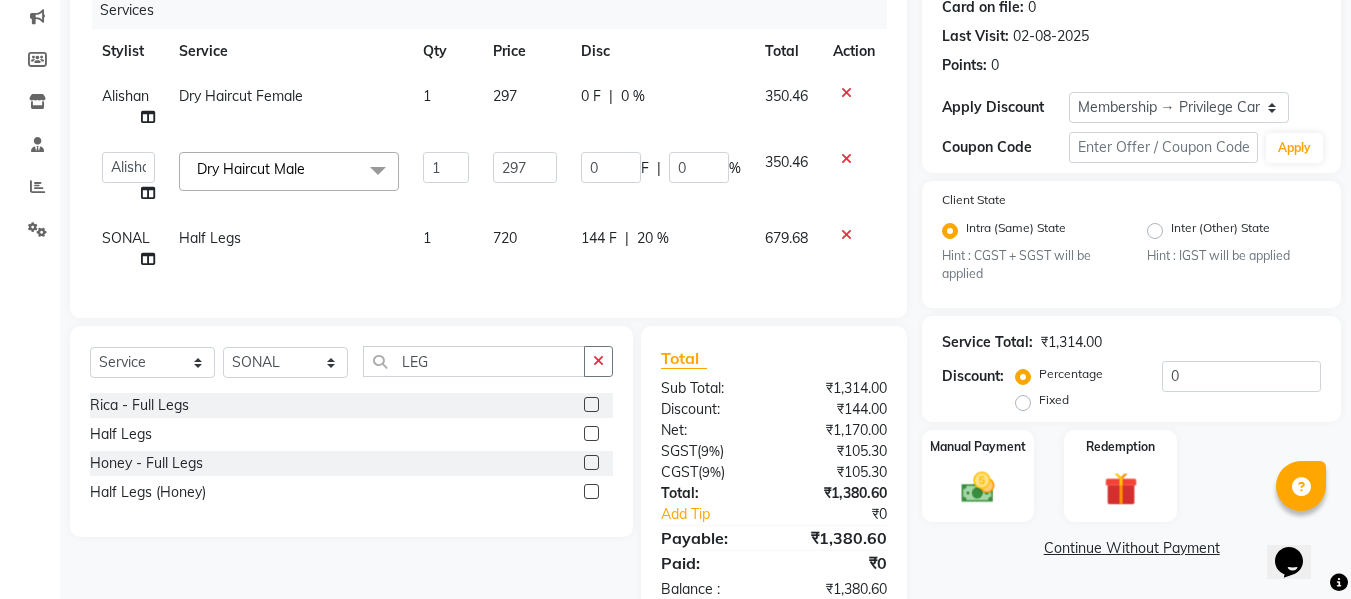 click on "144 F | 20 %" 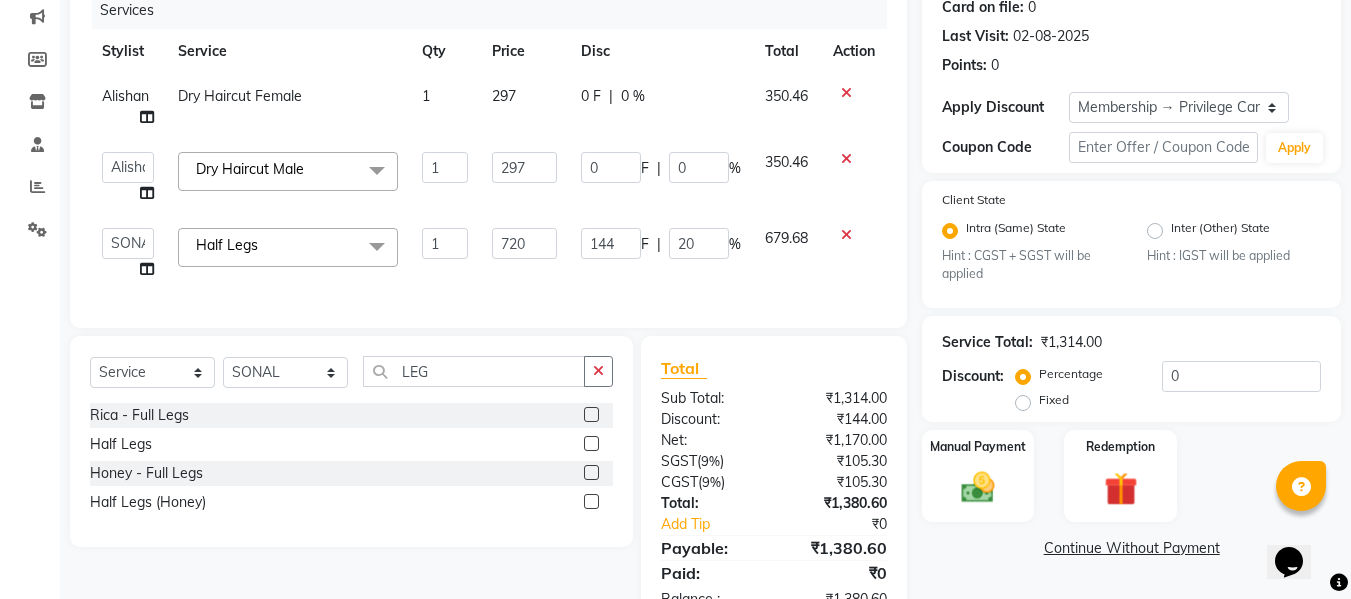 click on "20" 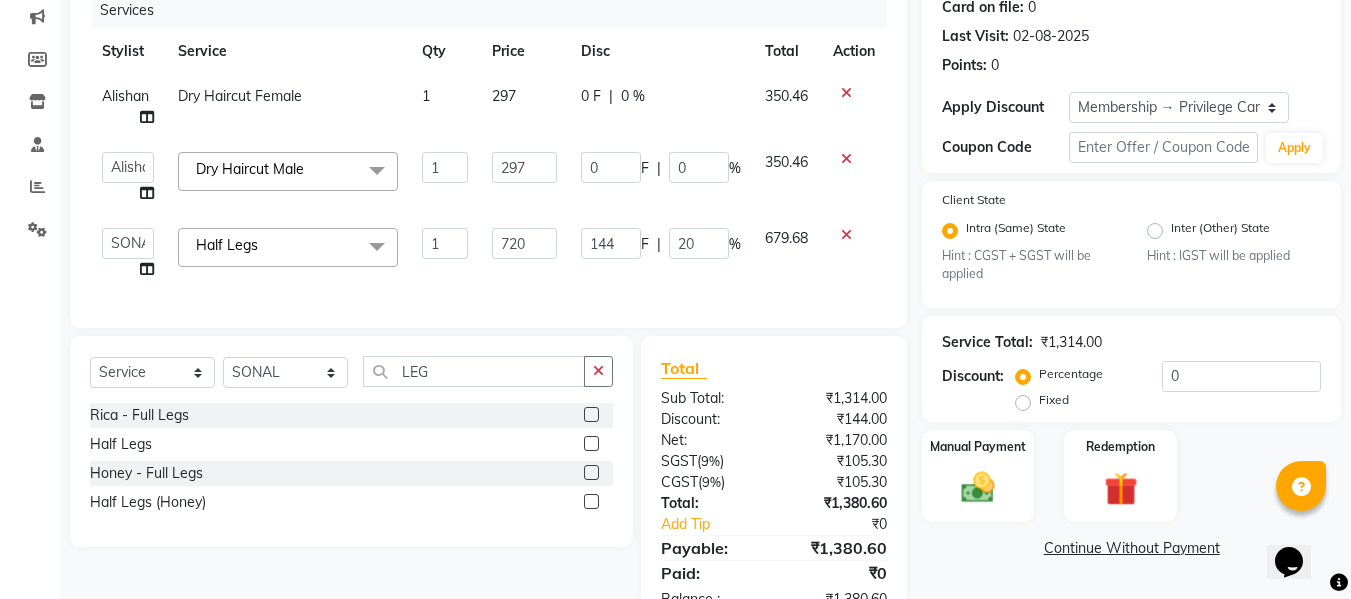 type 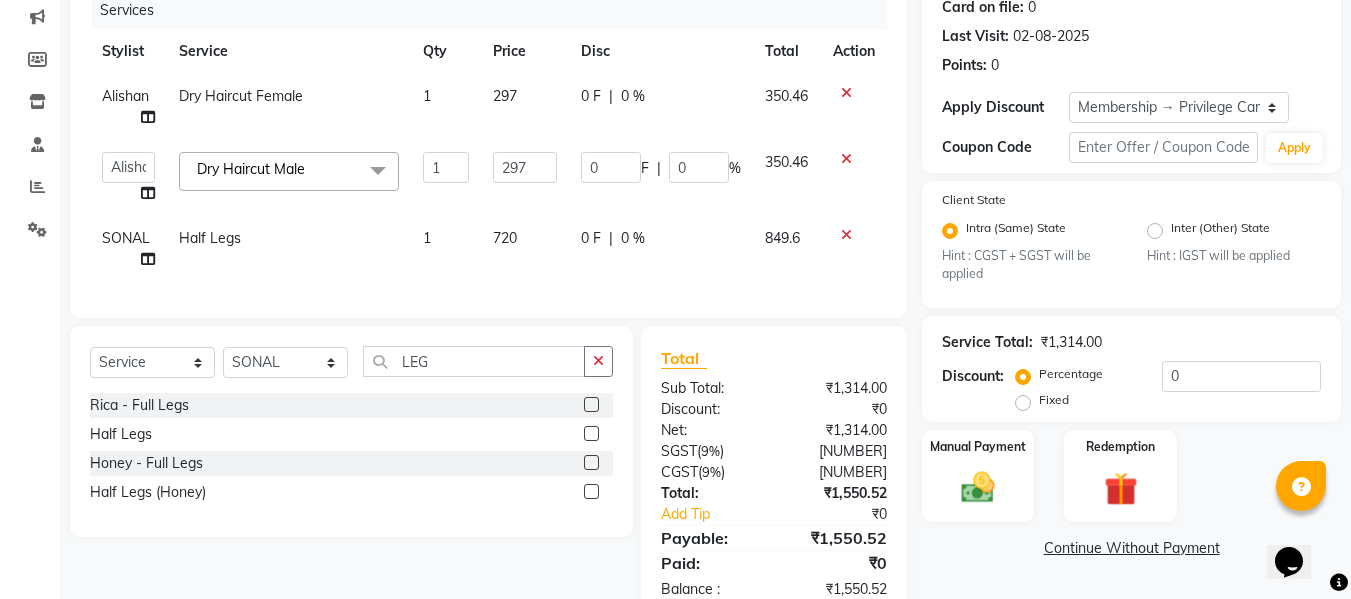 click on "0 F | 0 %" 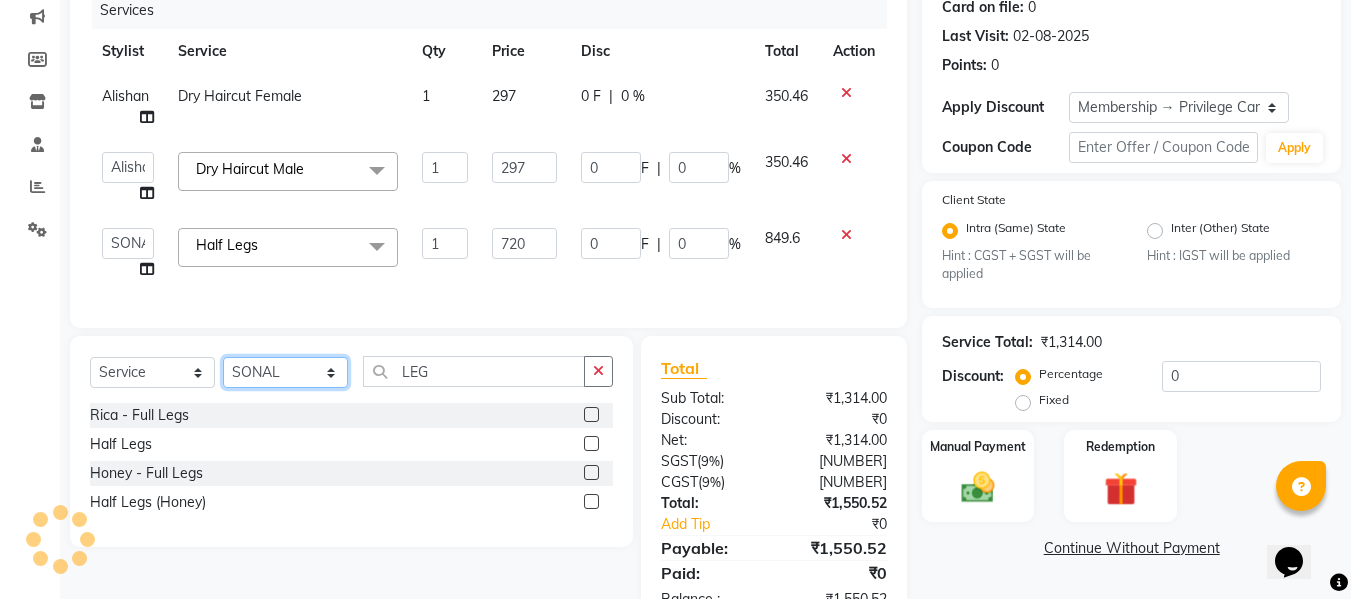 click on "Select Stylist Admin [FIRST] [FIRST] [FIRST] [FIRST] [FIRST] [FIRST] [FIRST] [FIRST] [FIRST] [FIRST] [FIRST] [FIRST] [FIRST]" 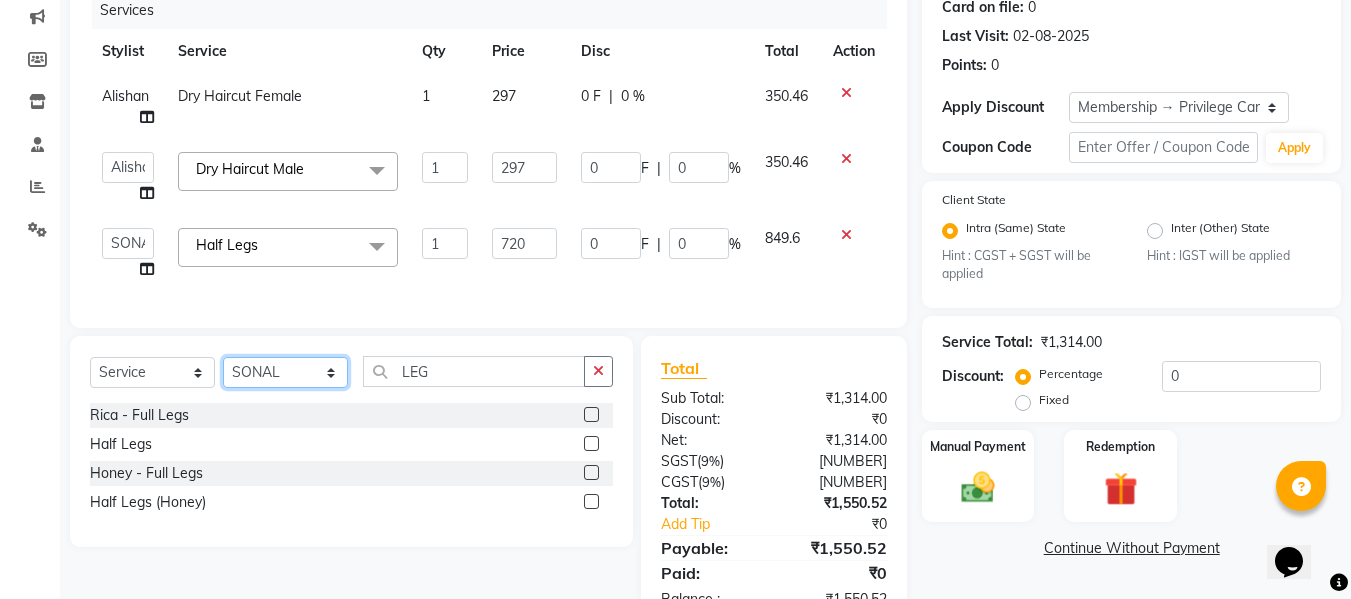select on "70341" 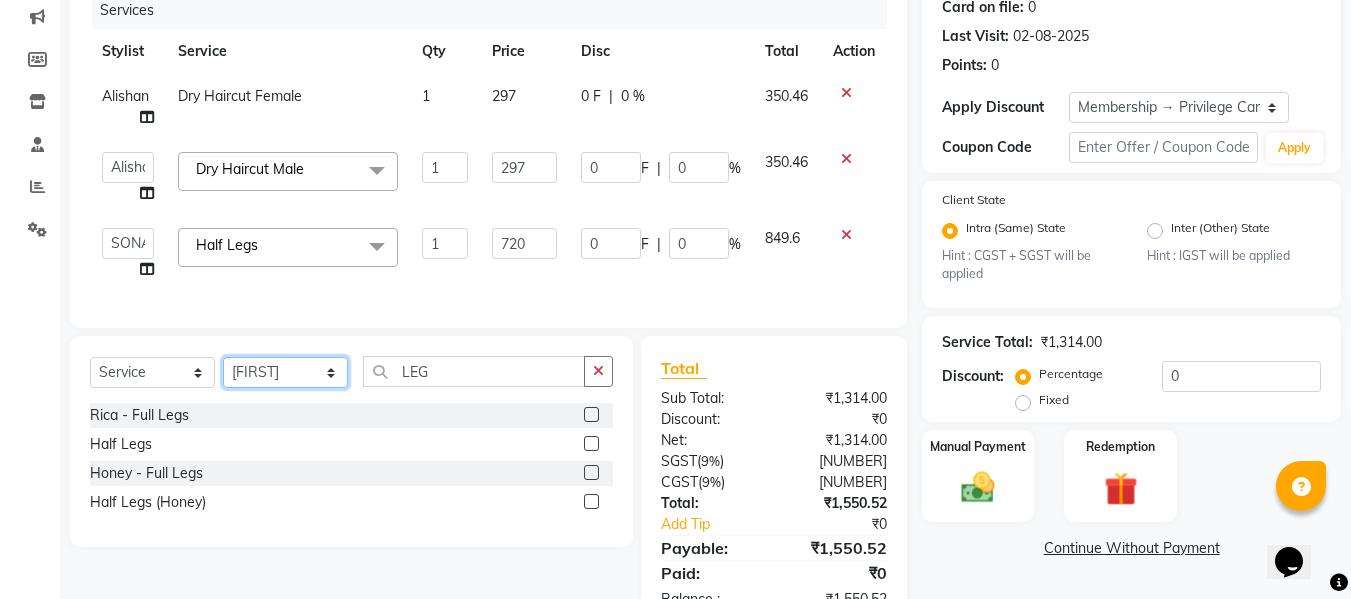 click on "Select Stylist Admin [FIRST] [FIRST] [FIRST] [FIRST] [FIRST] [FIRST] [FIRST] [FIRST] [FIRST] [FIRST] [FIRST] [FIRST] [FIRST]" 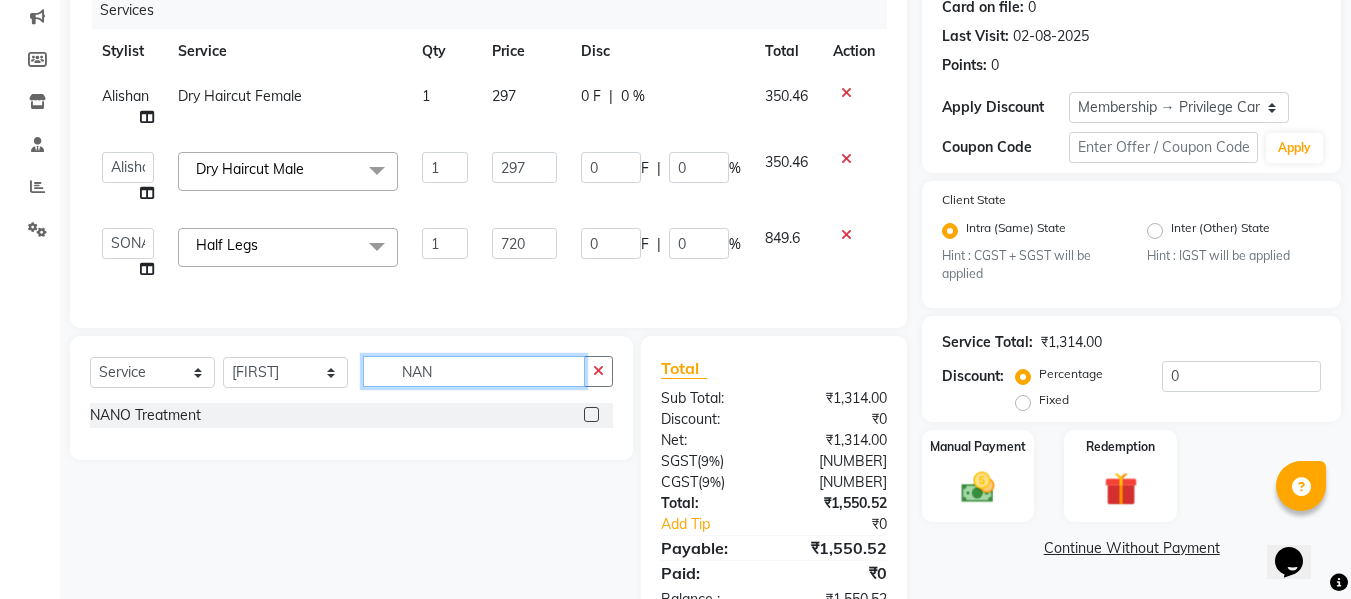 type on "NAN" 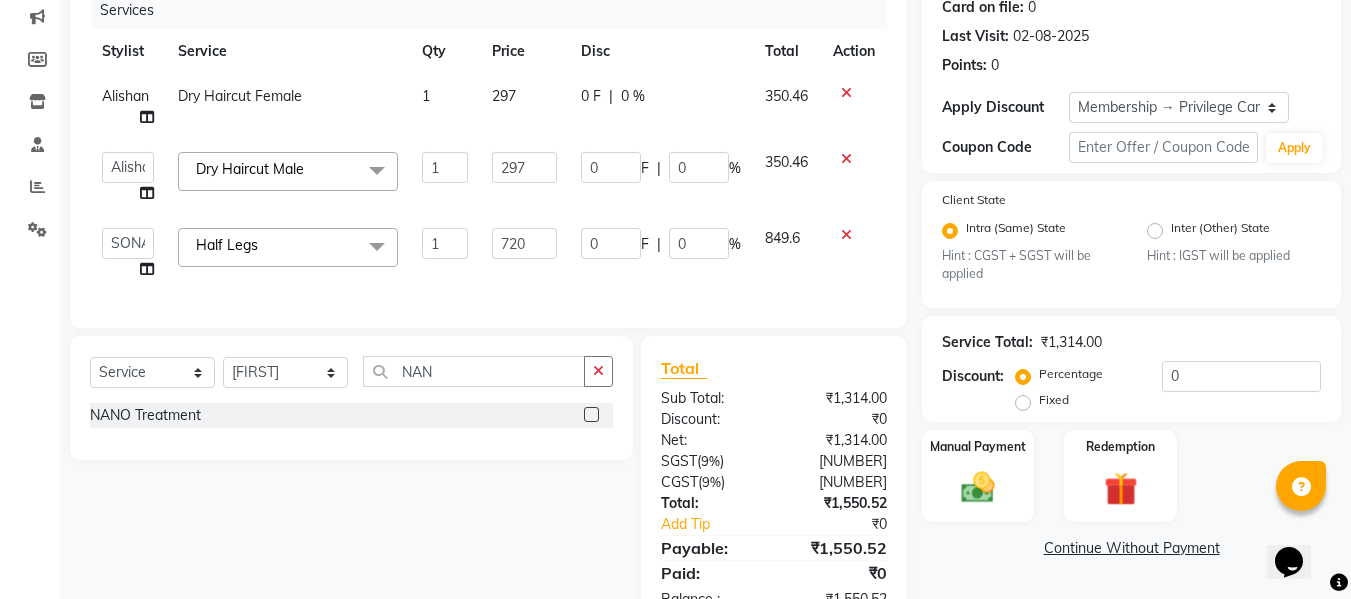 click 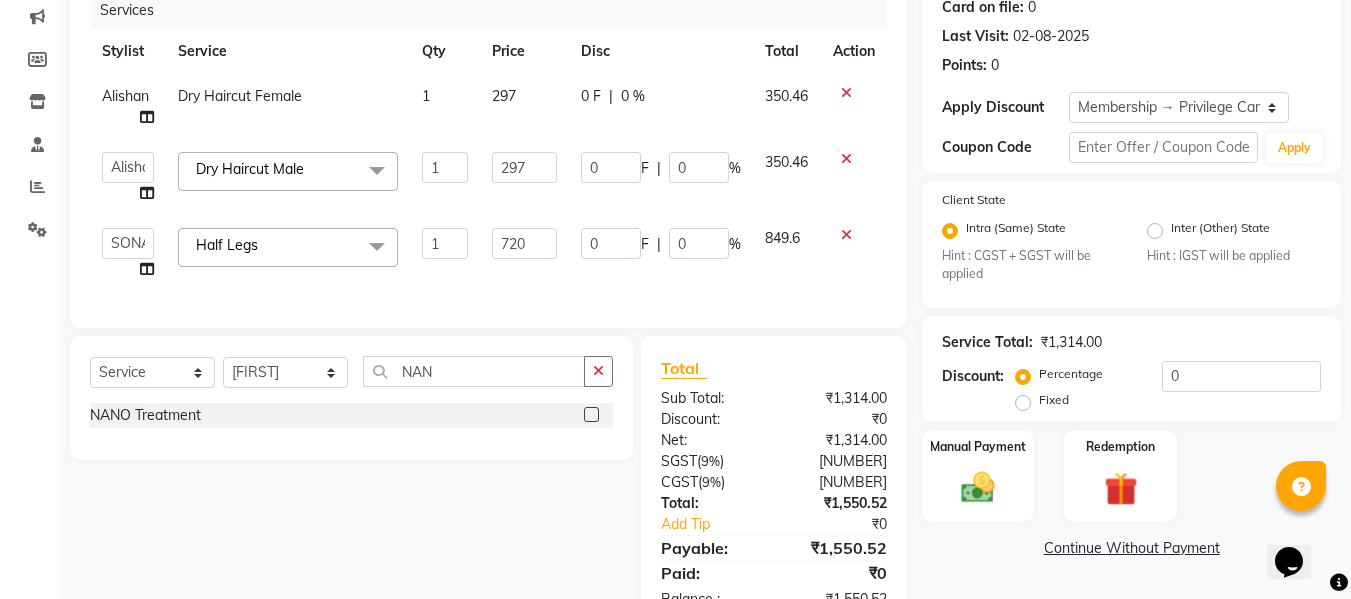 click at bounding box center (590, 415) 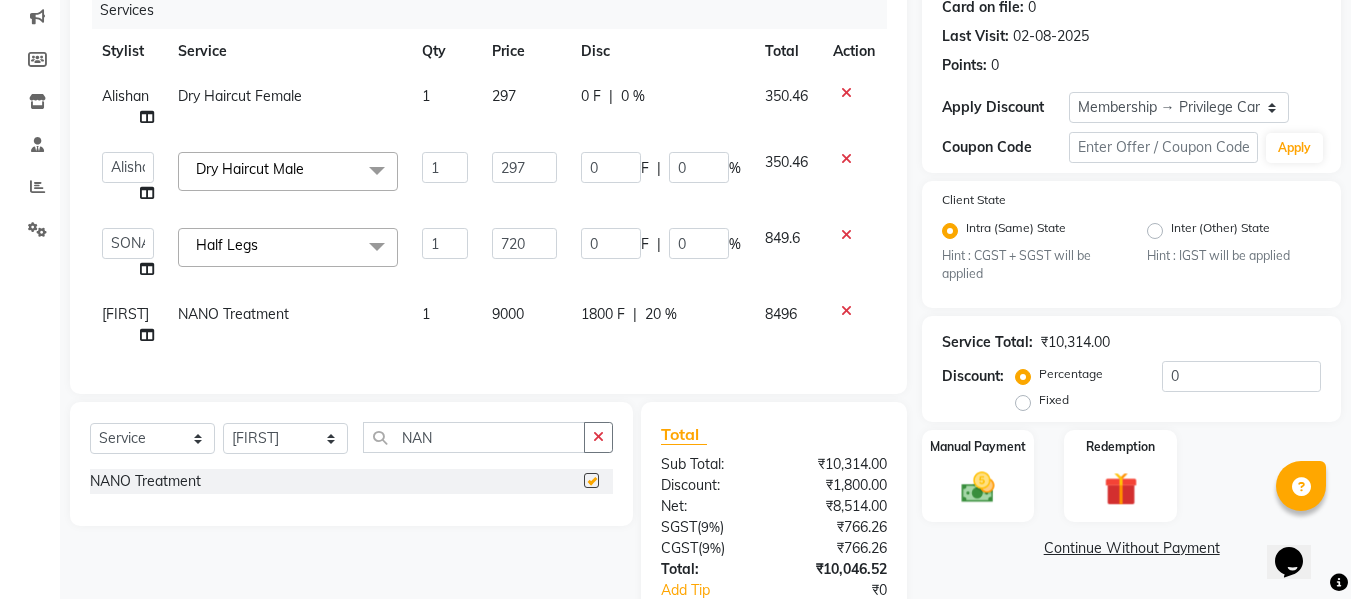 checkbox on "false" 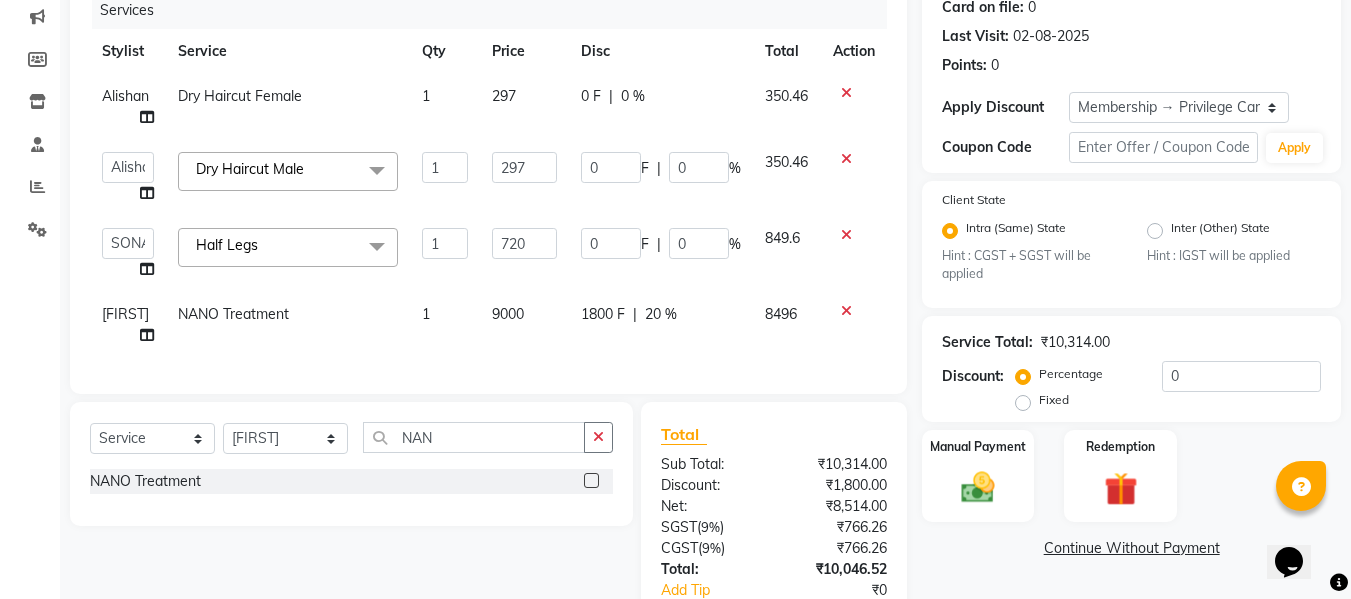 click on "9000" 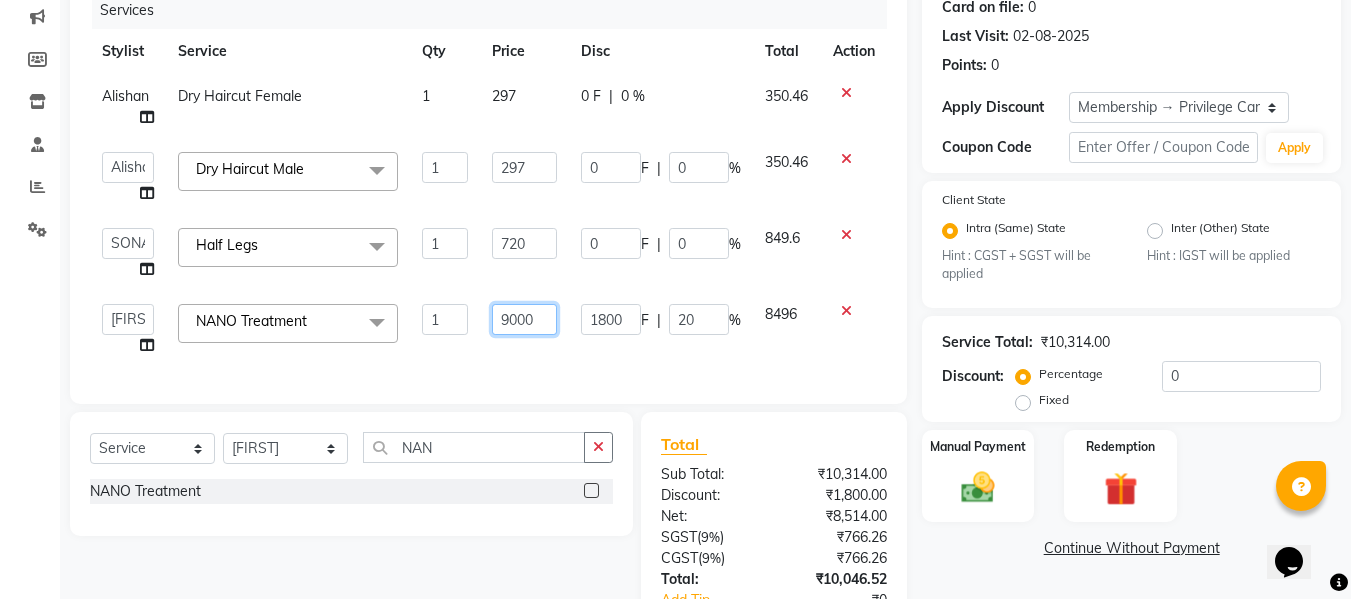 click on "9000" 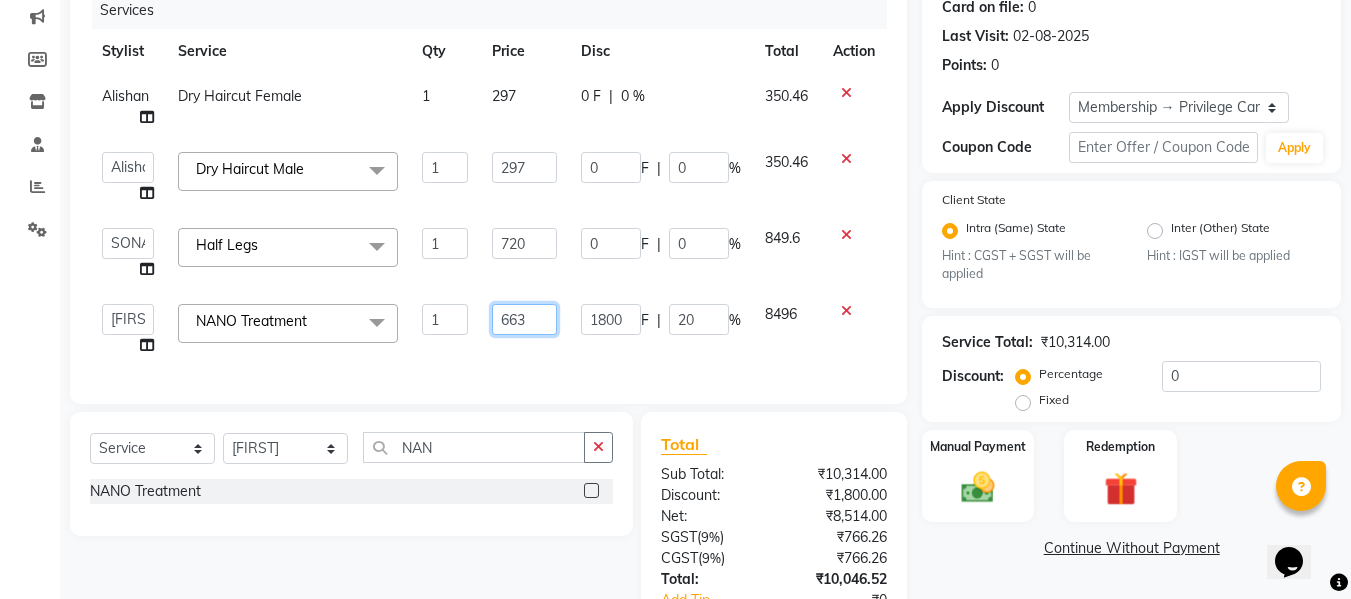type on "6636" 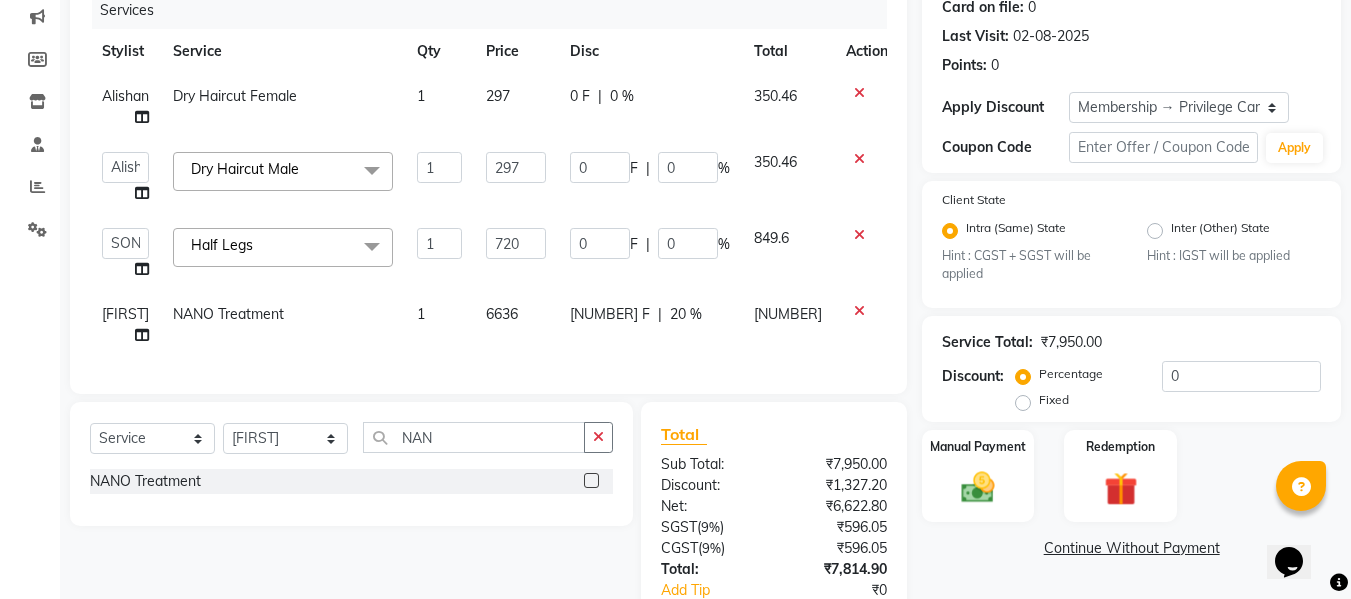click on "[NUMBER] F | 20 %" 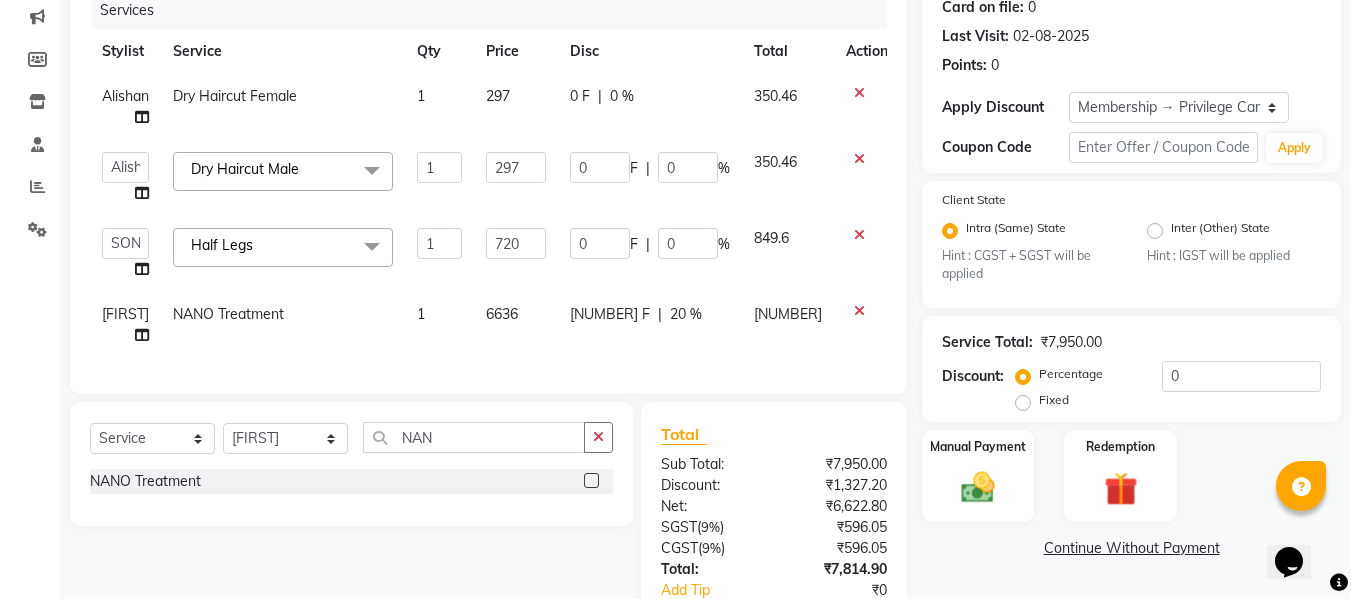 select on "70341" 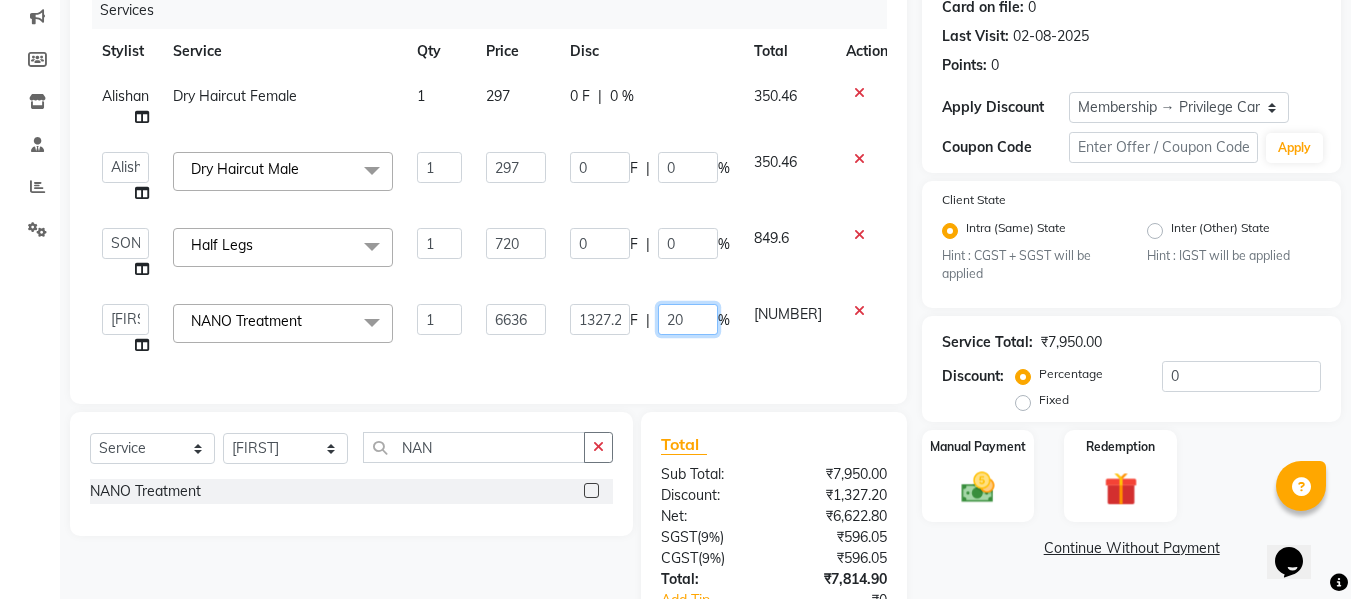 click on "20" 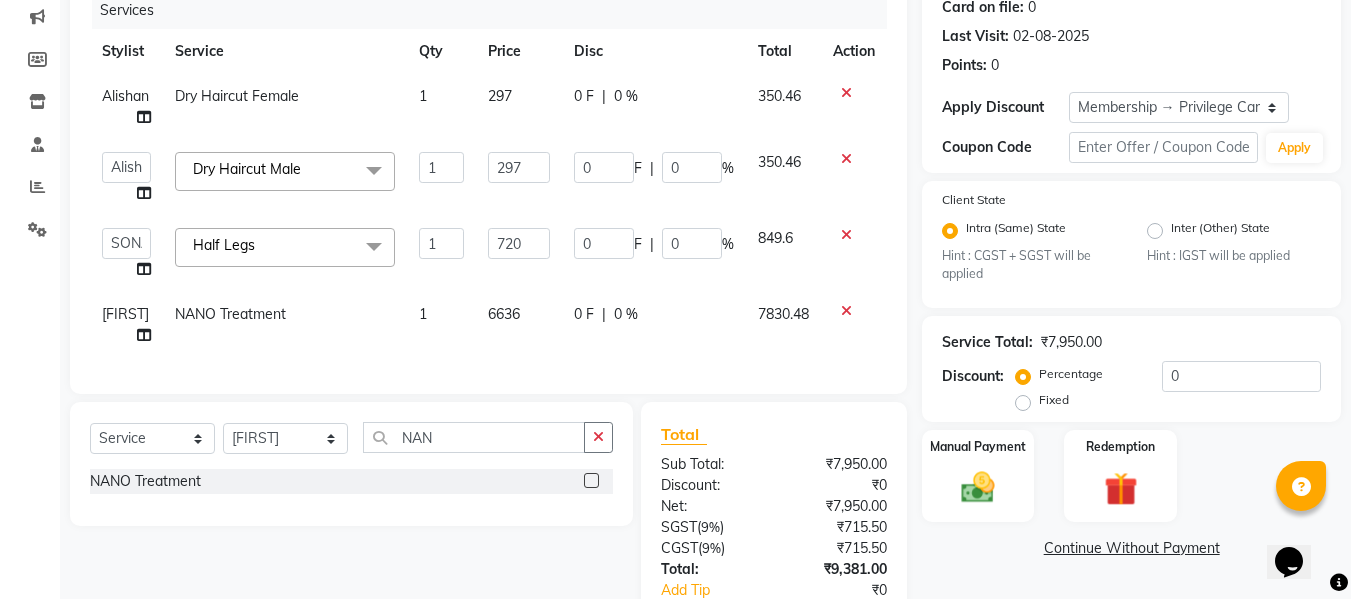 click on "0 F | 0 %" 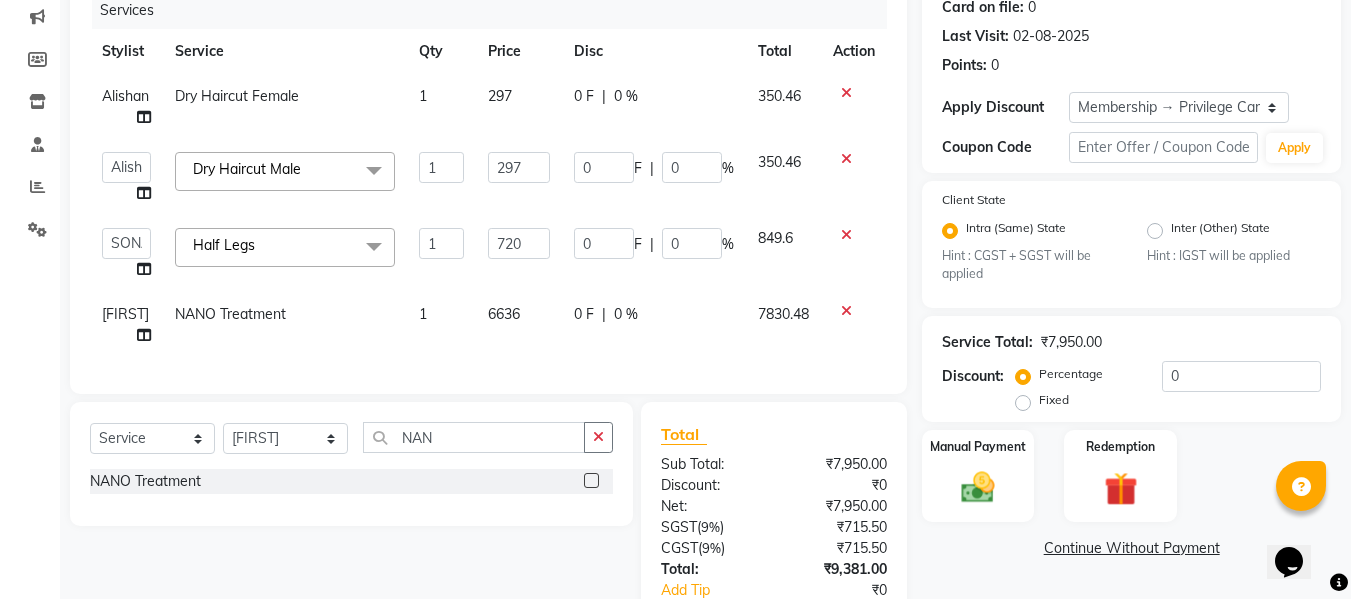 select on "70341" 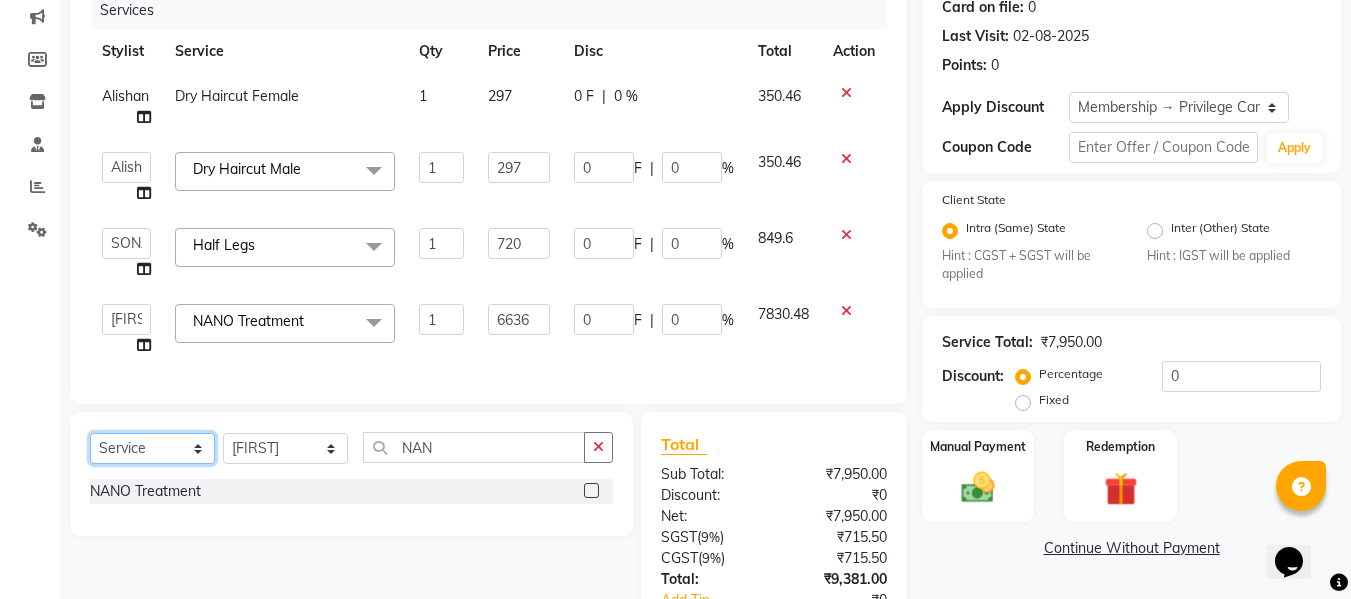 click on "Select  Service  Product  Membership  Package Voucher Prepaid Gift Card" 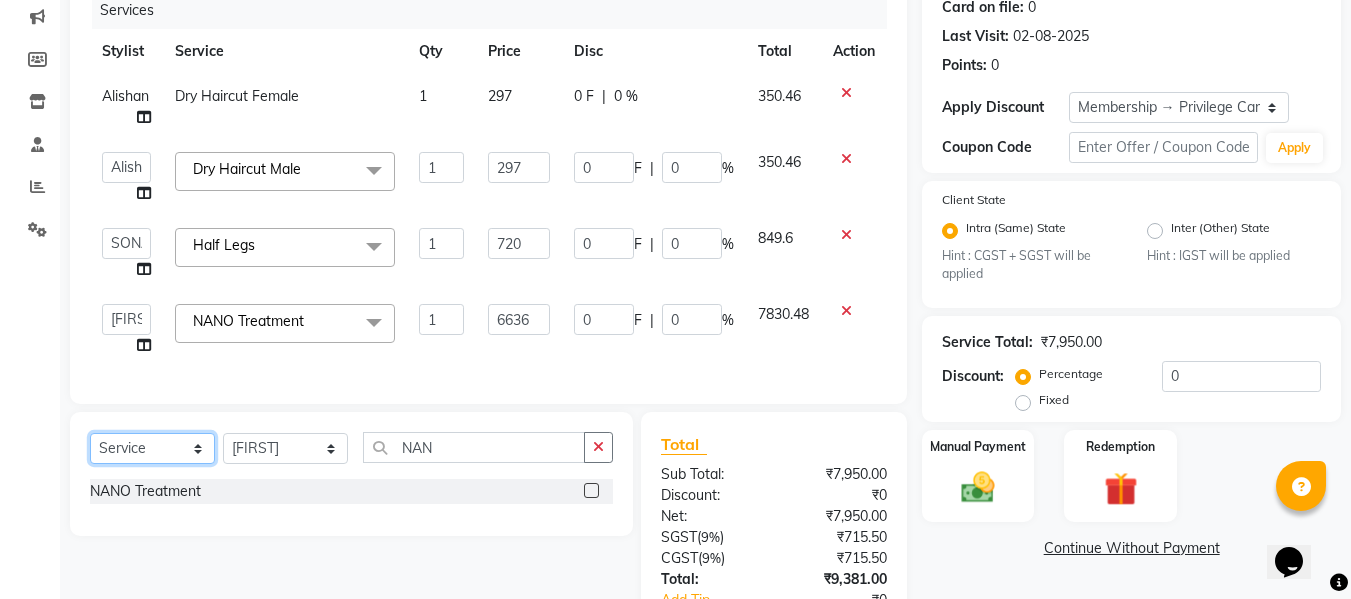 select on "product" 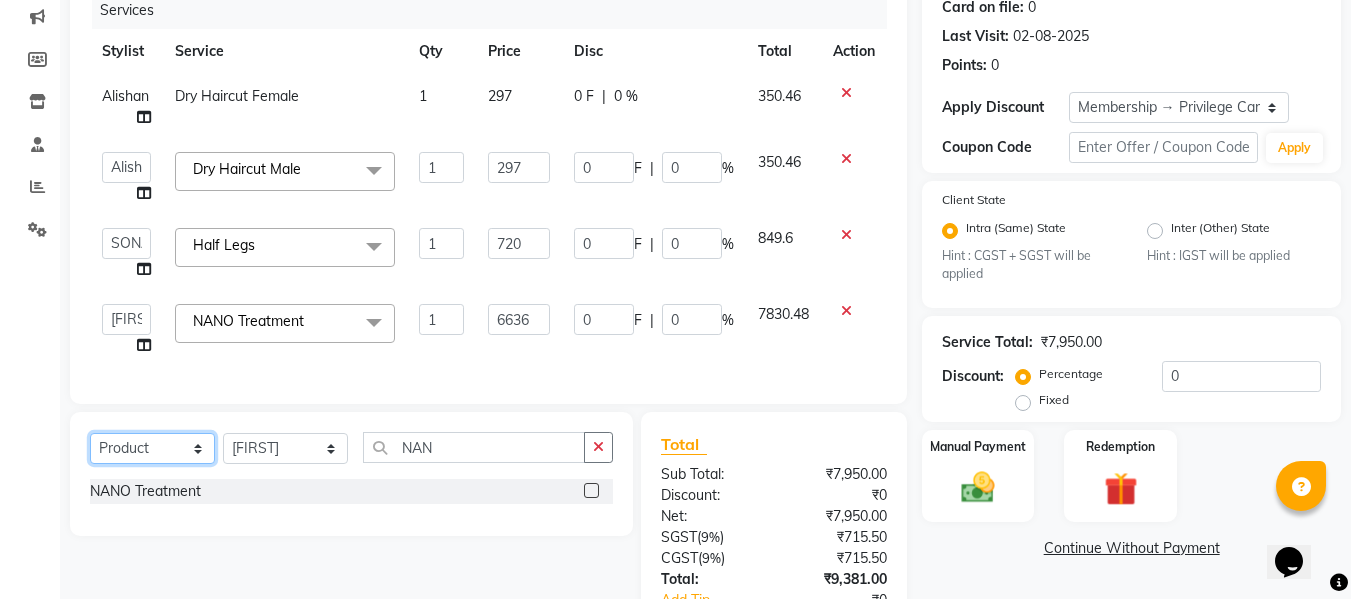 click on "Select  Service  Product  Membership  Package Voucher Prepaid Gift Card" 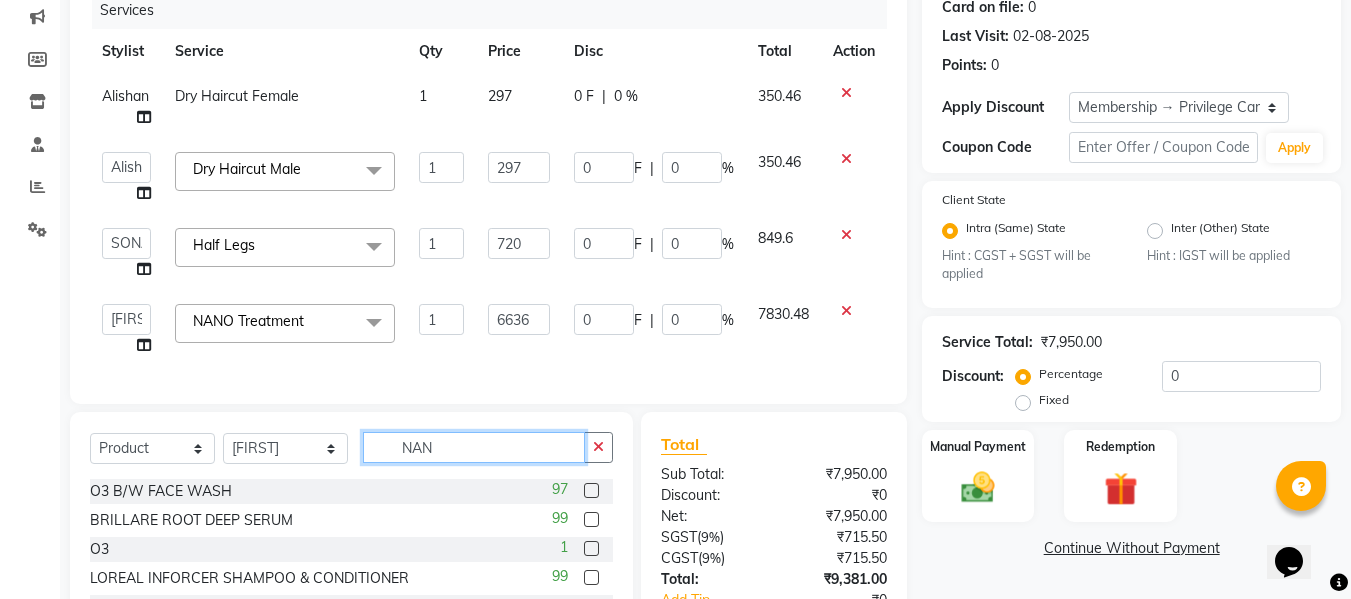 click on "NAN" 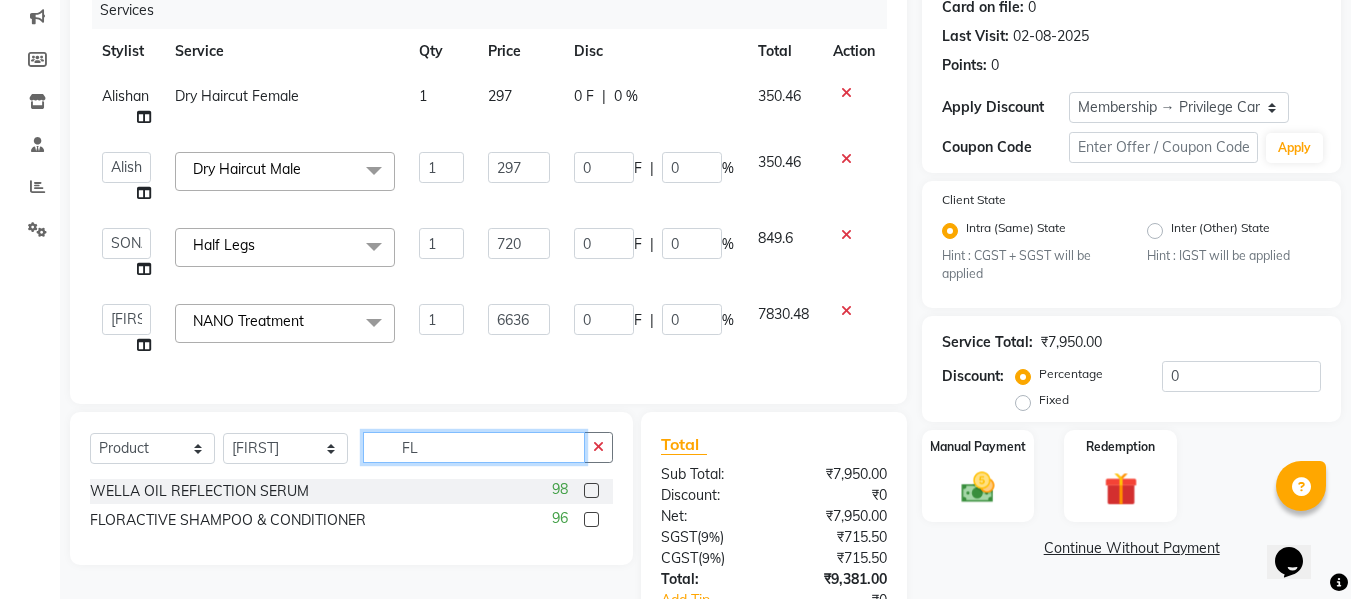 type on "FL" 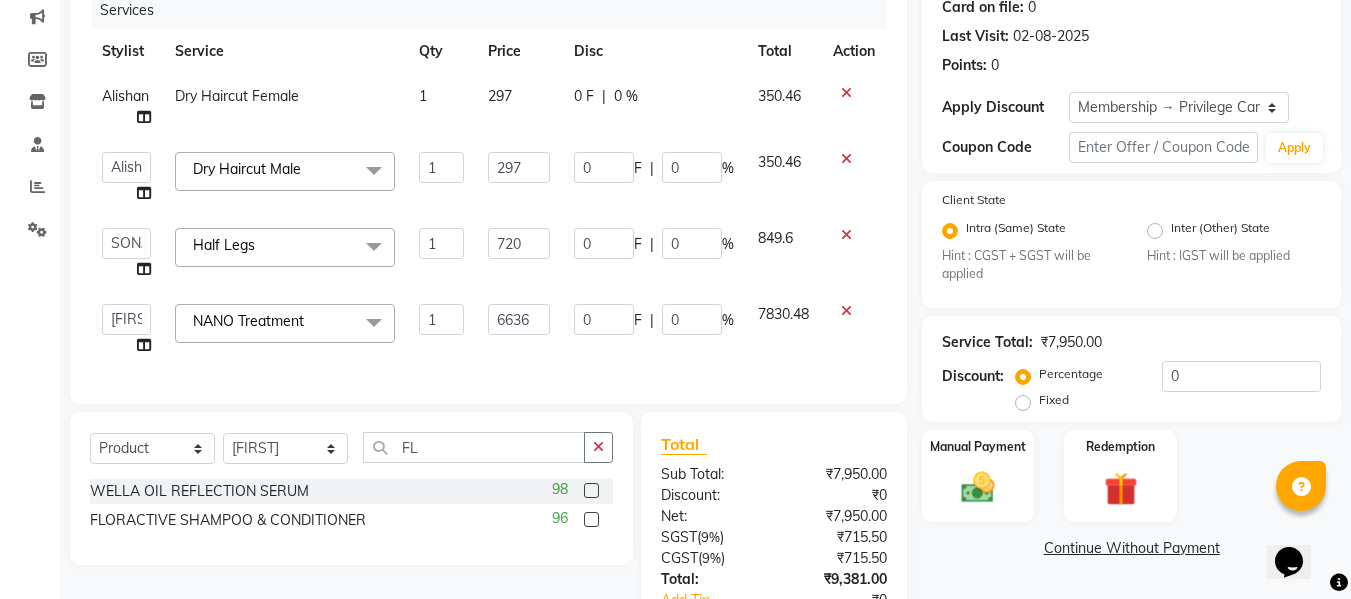 click 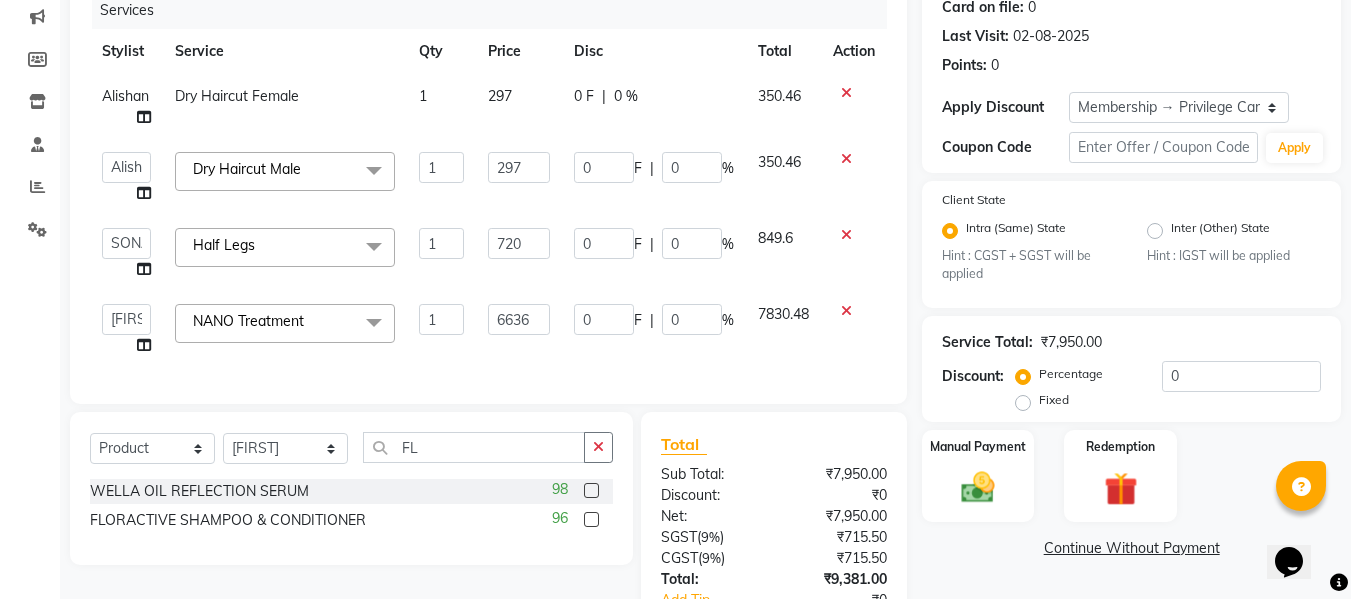 click at bounding box center [590, 520] 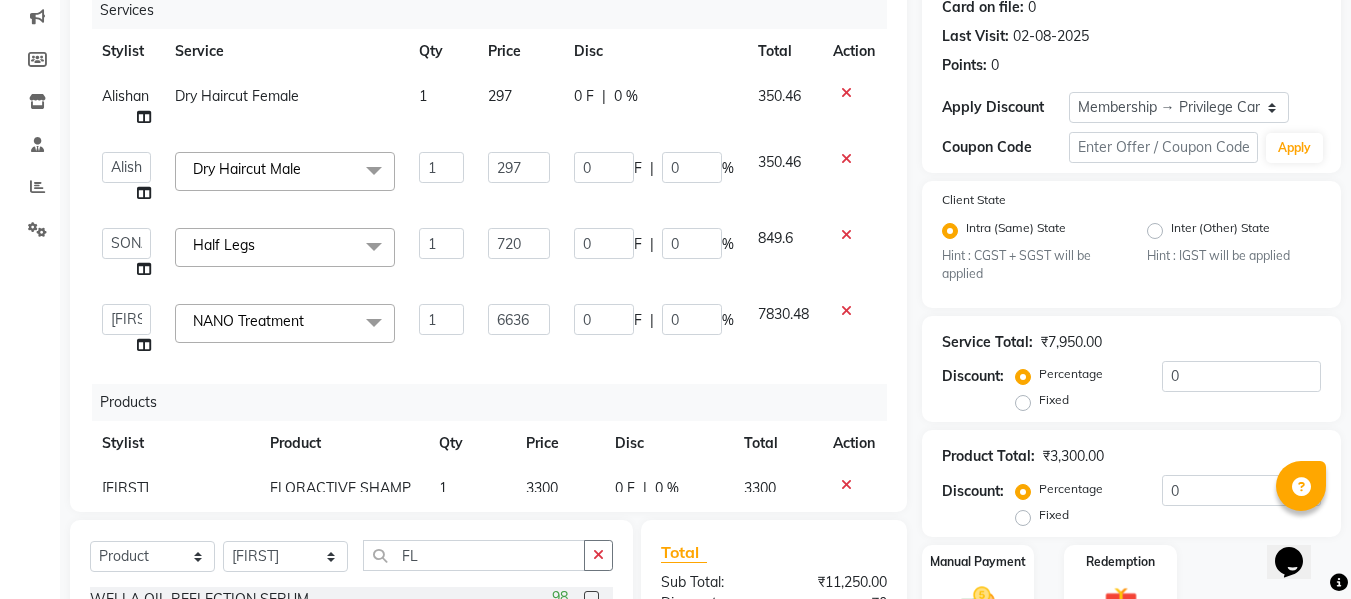checkbox on "false" 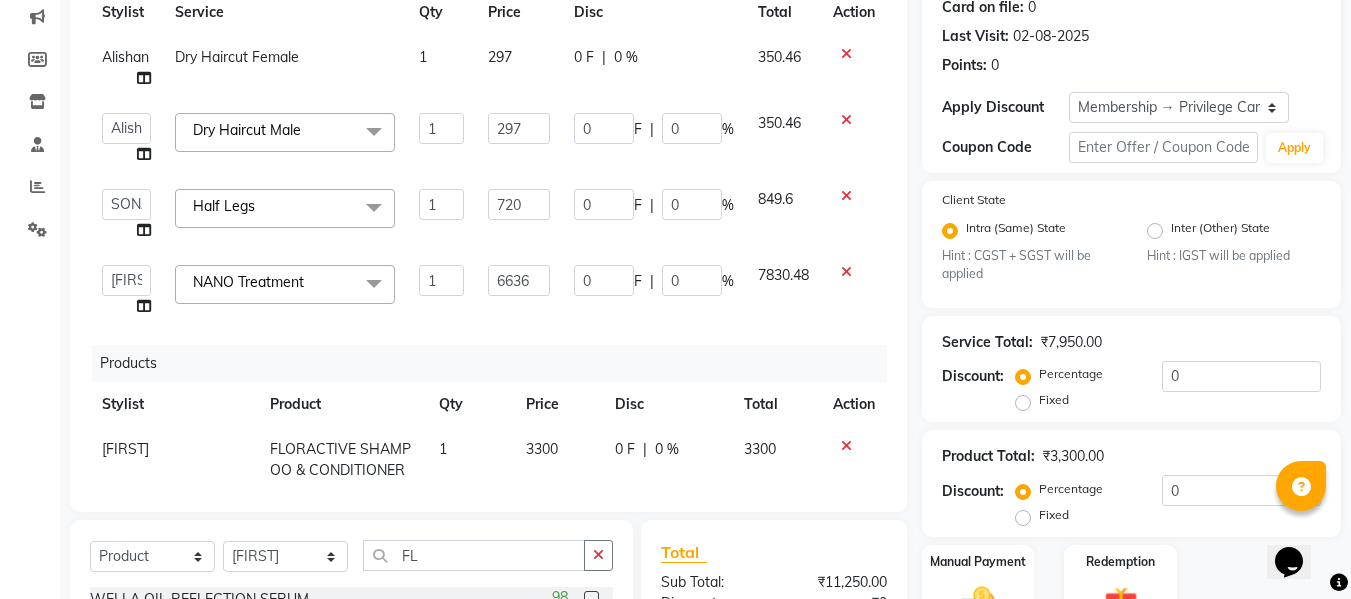 scroll, scrollTop: 71, scrollLeft: 0, axis: vertical 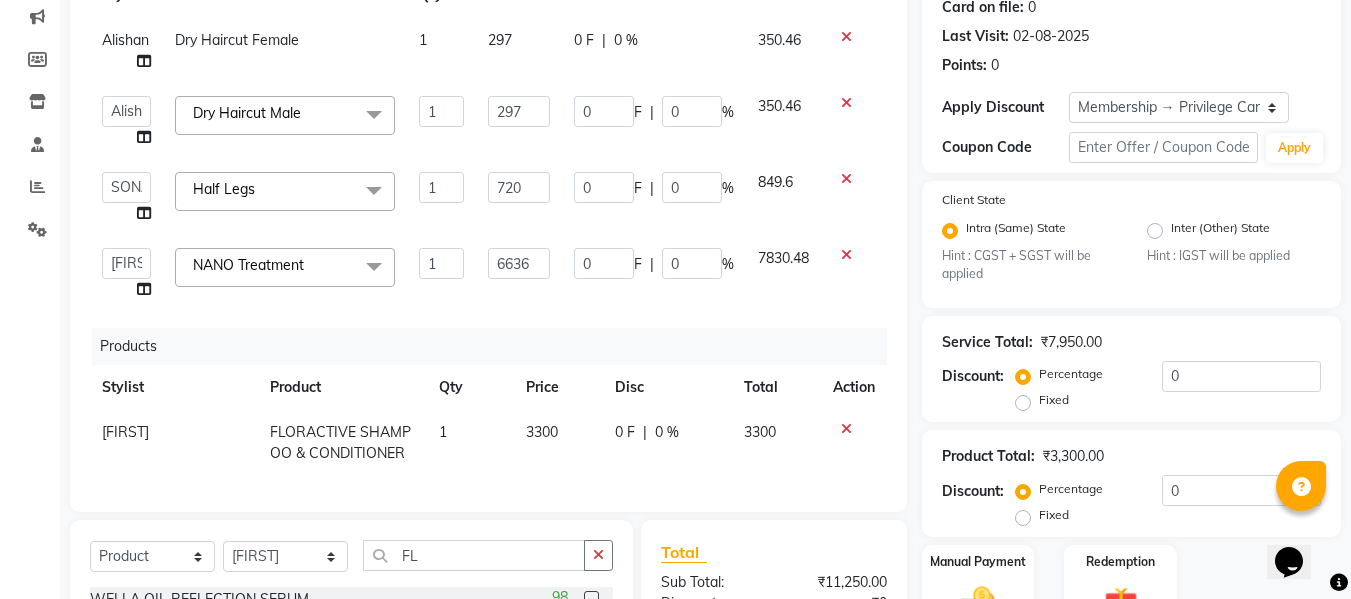 click on "3300" 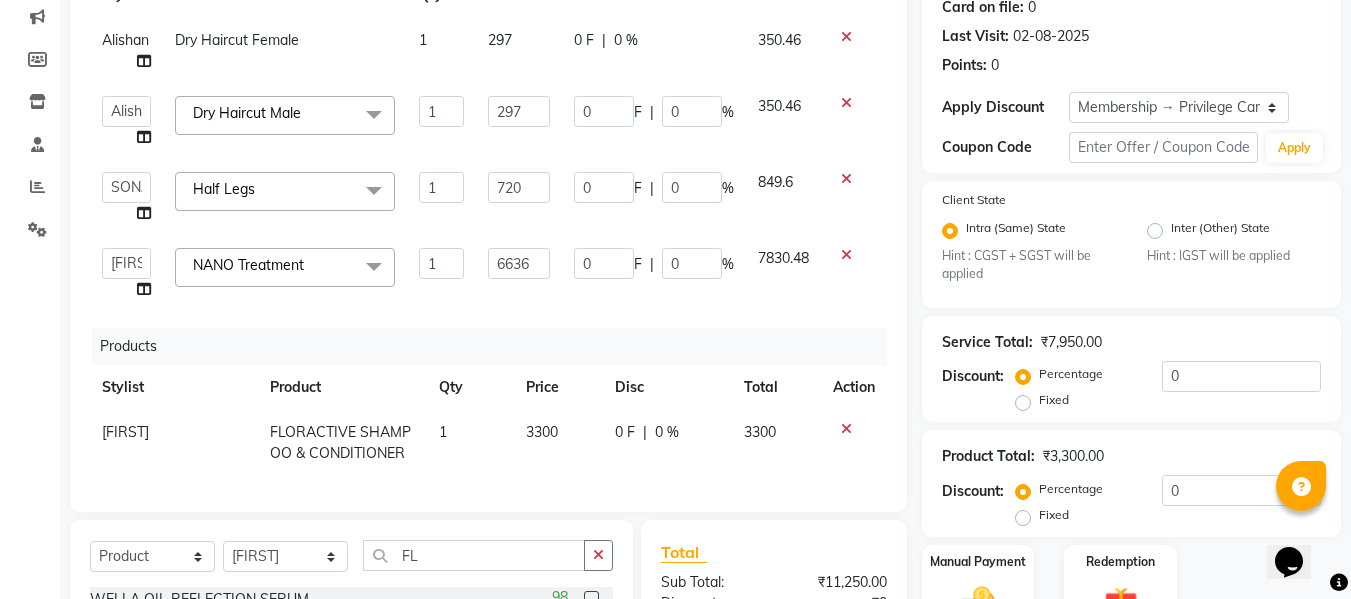 select on "70341" 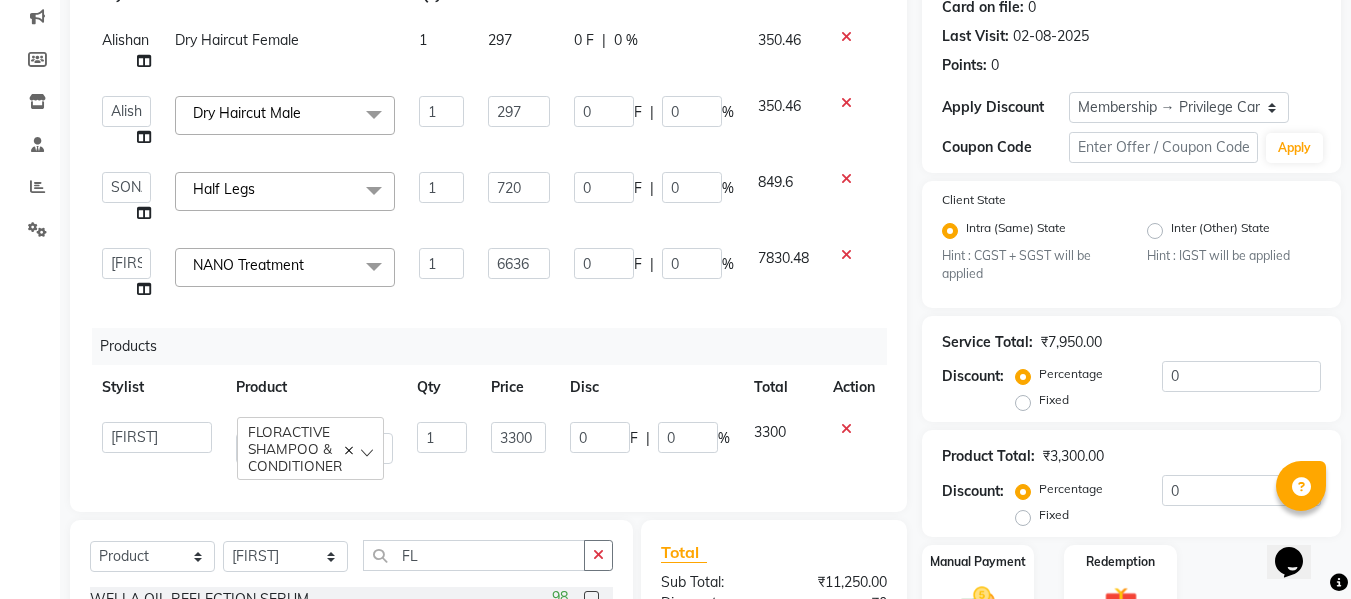 click on "0 F | 0 %" 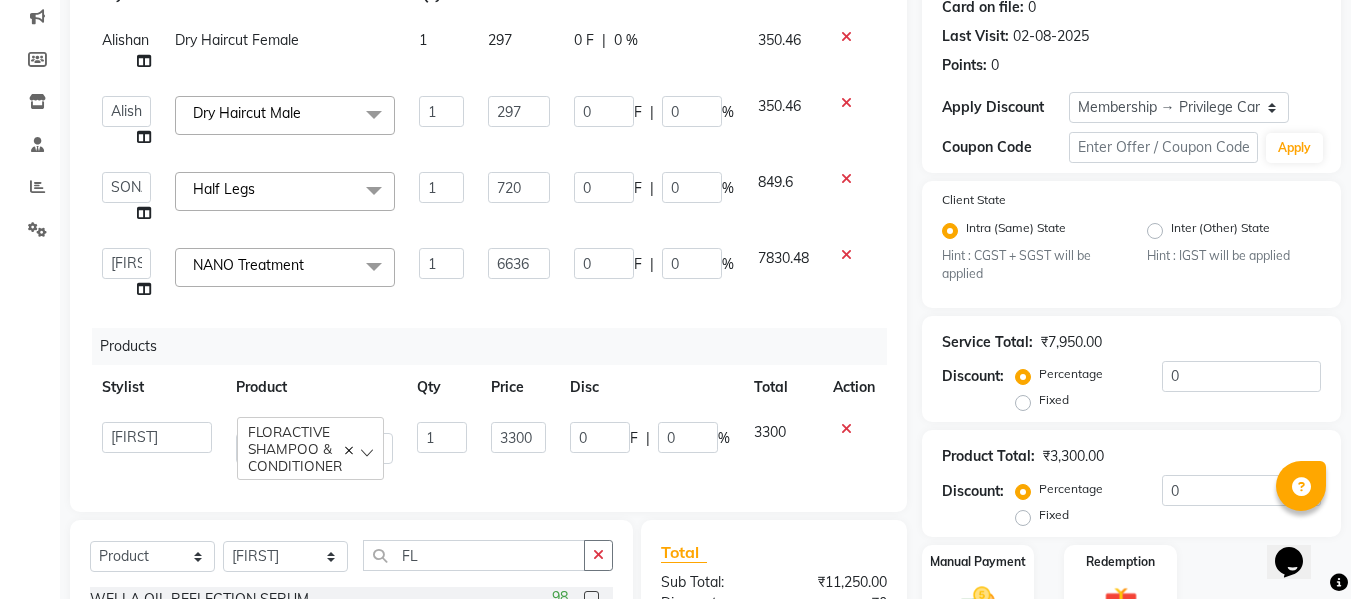 click on "0 F | 0 %" 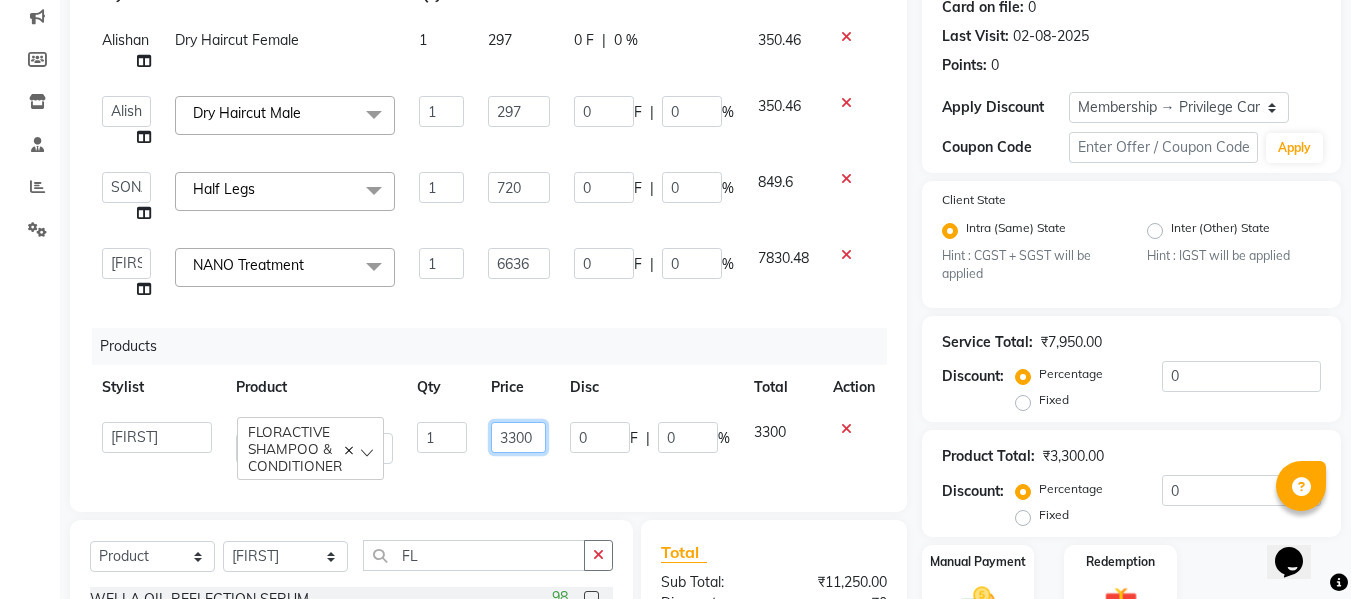 click on "3300" 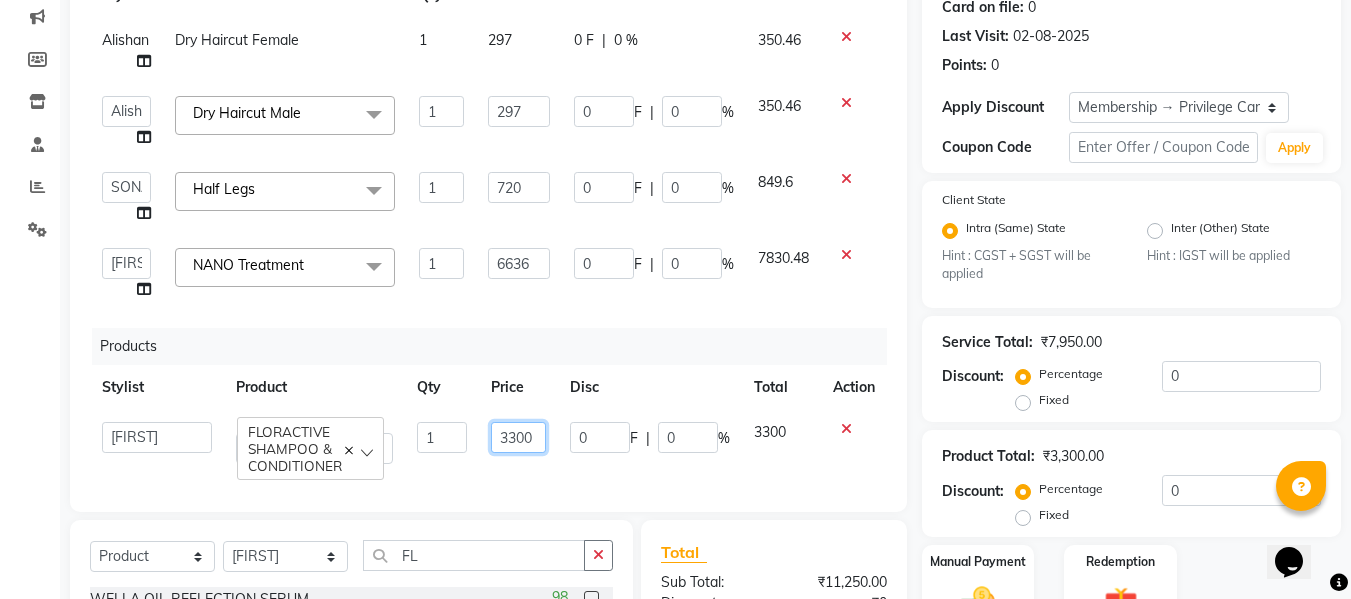 click on "3300" 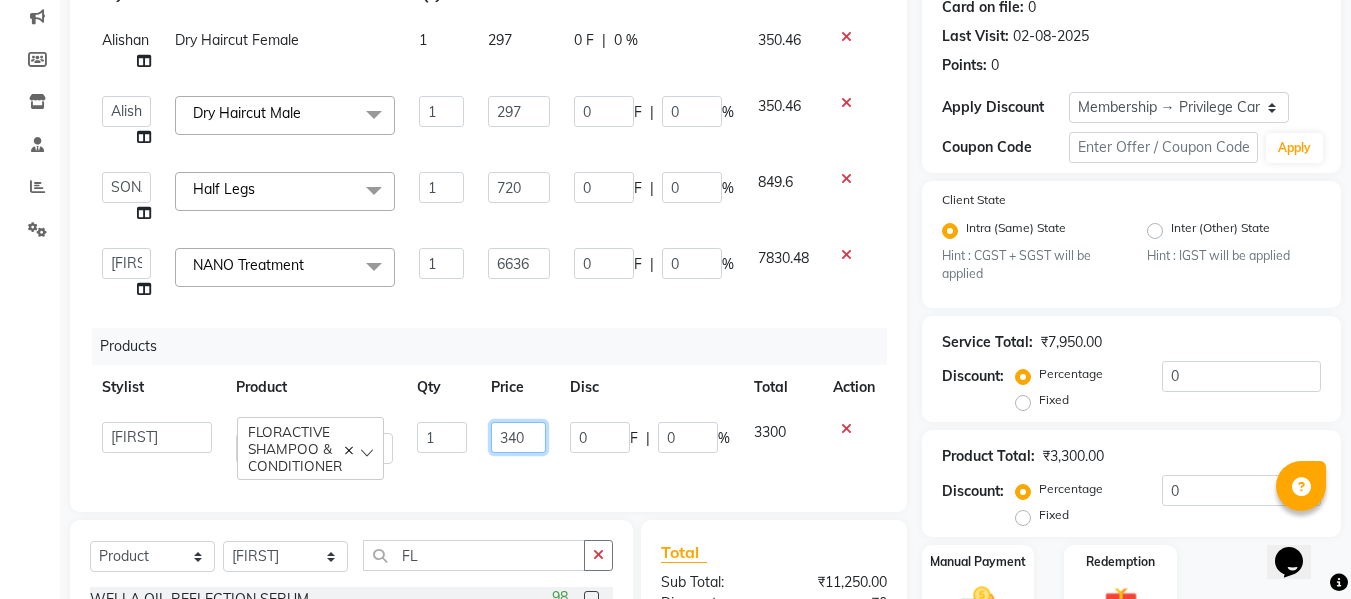 type on "3400" 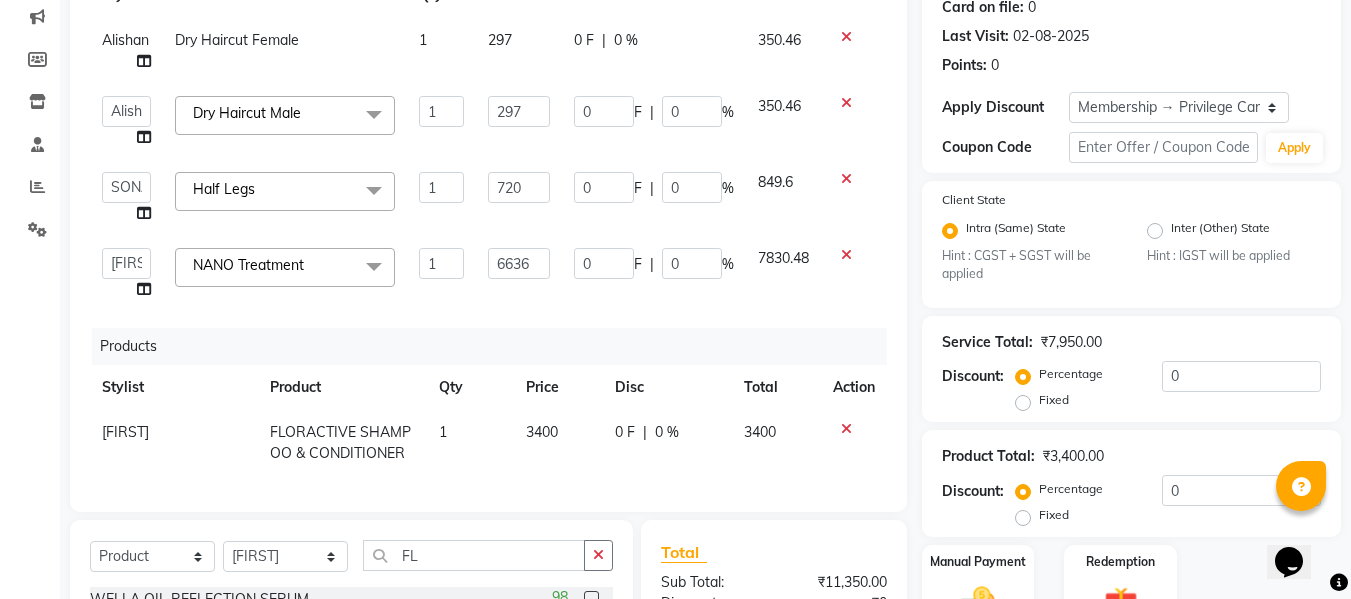 click on "IRFAN FLORACTIVE SHAMPOO & CONDITIONER 1 3400 0 F | 0 % 3400" 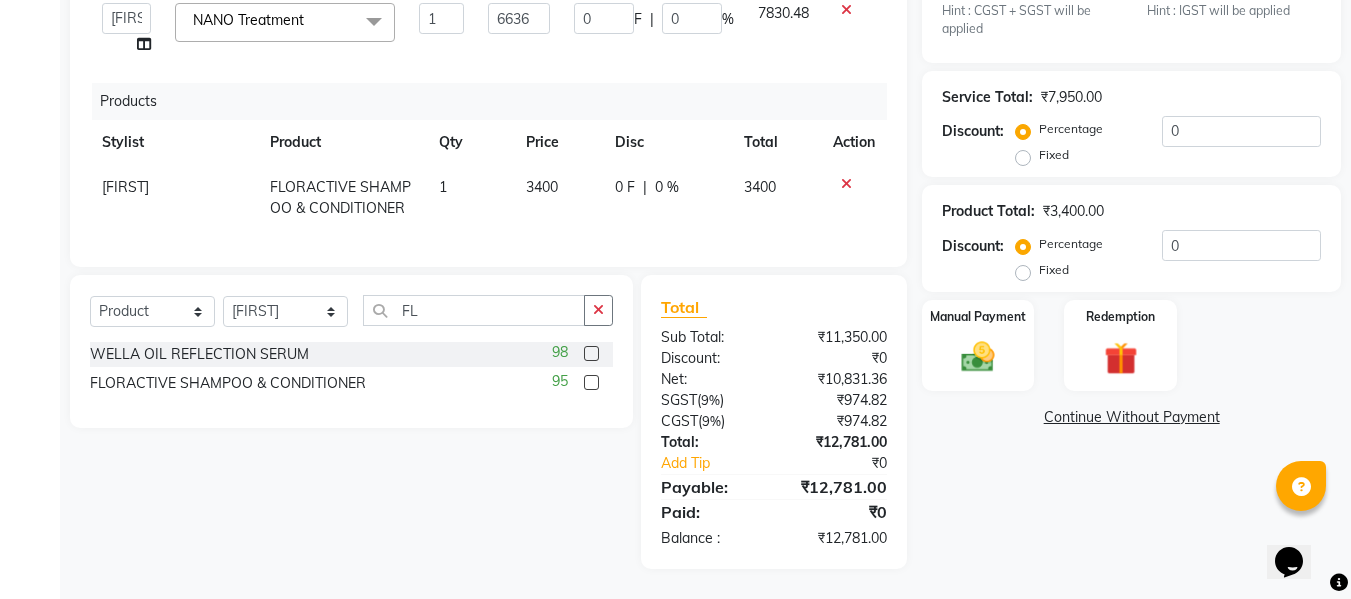 scroll, scrollTop: 0, scrollLeft: 0, axis: both 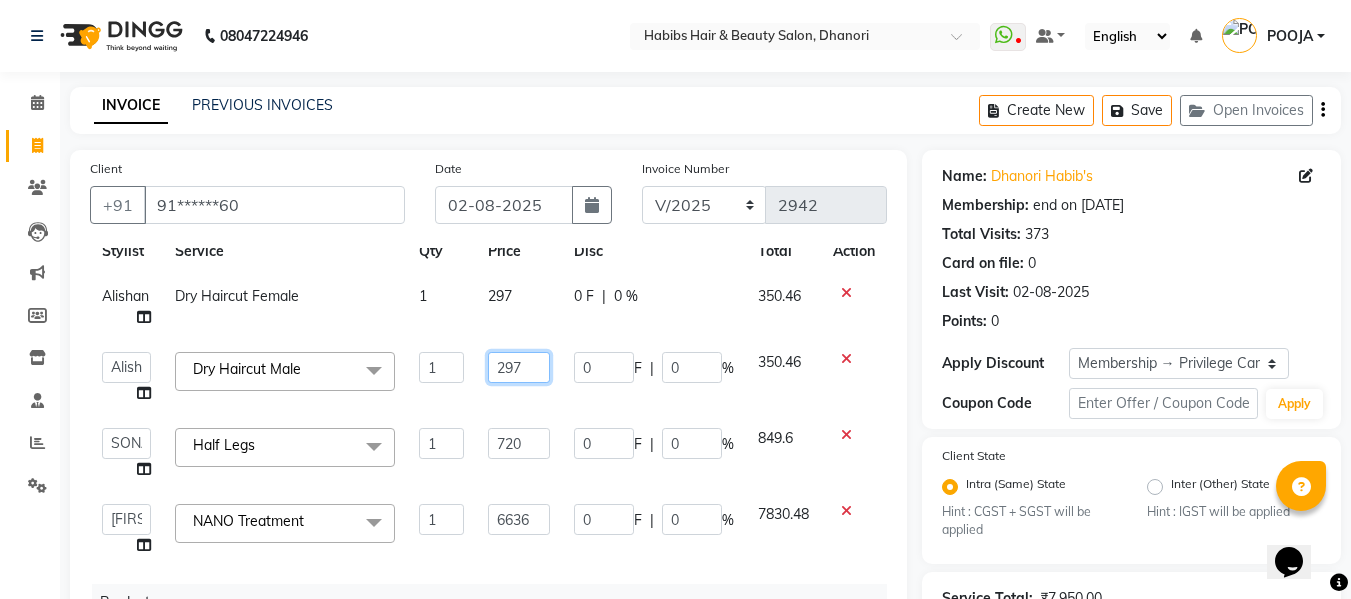 click on "297" 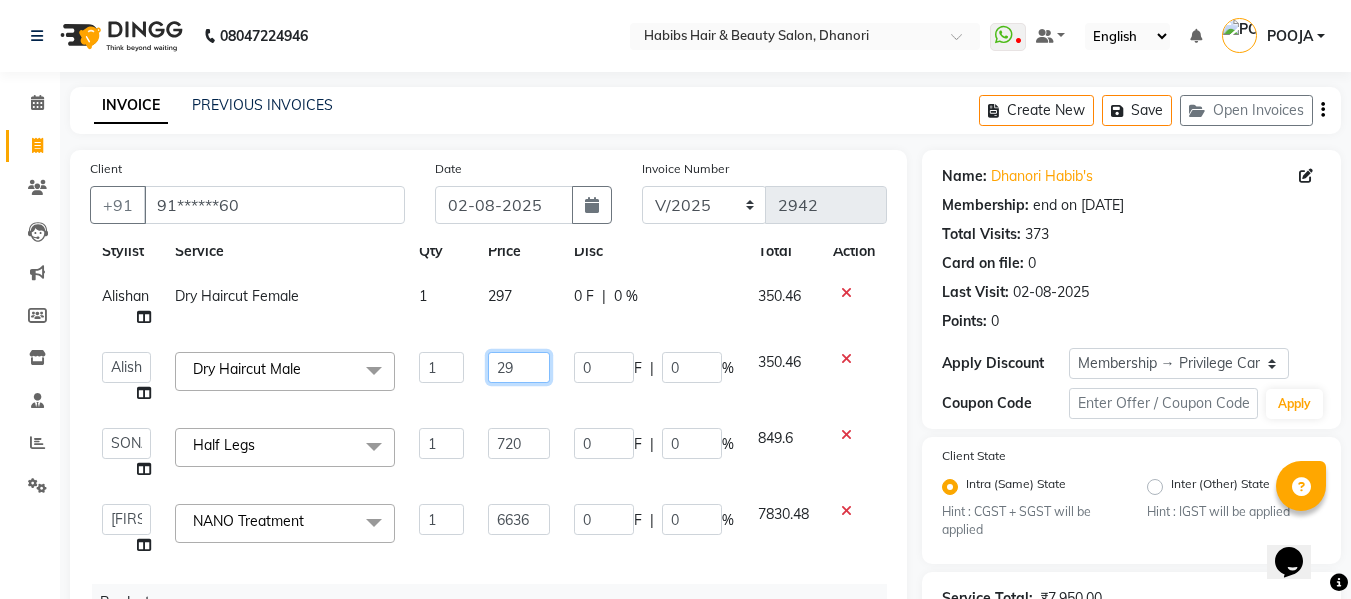 type on "297" 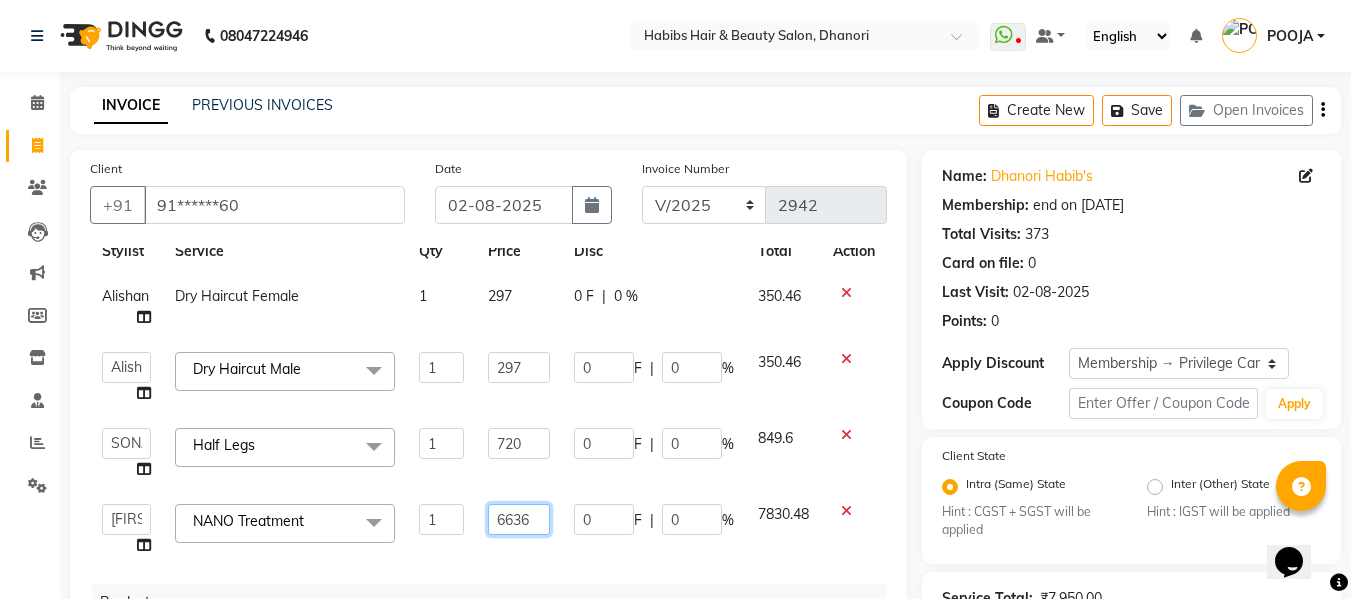 scroll, scrollTop: 61, scrollLeft: 0, axis: vertical 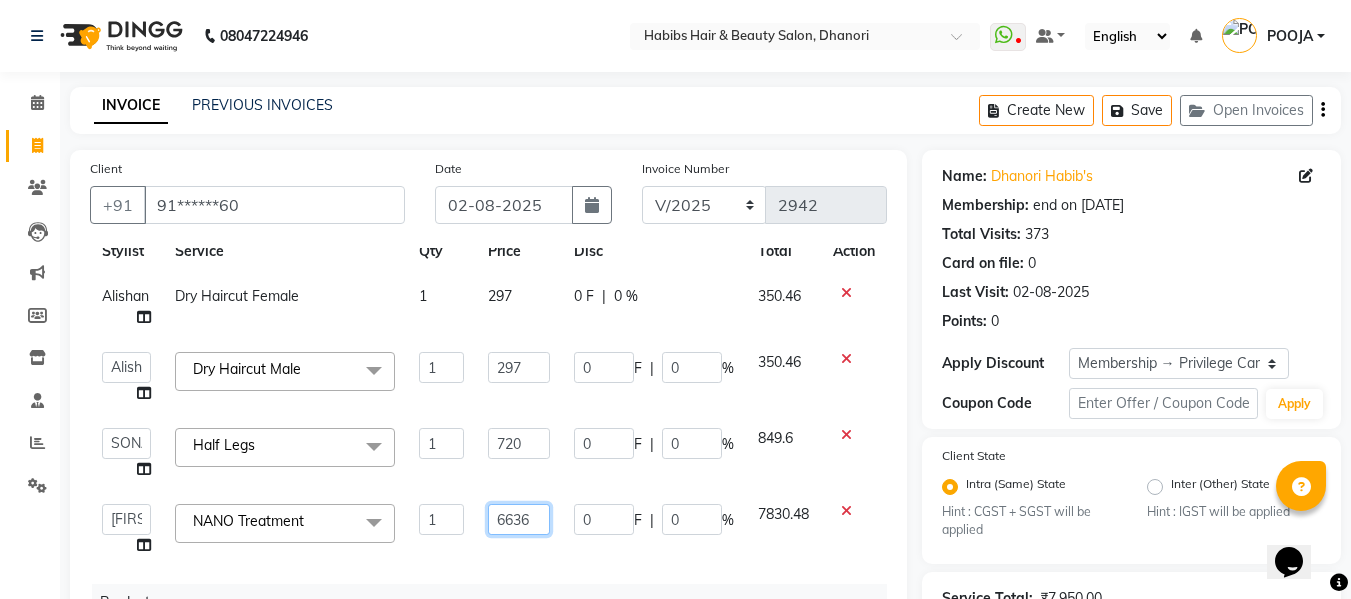 click on "6636" 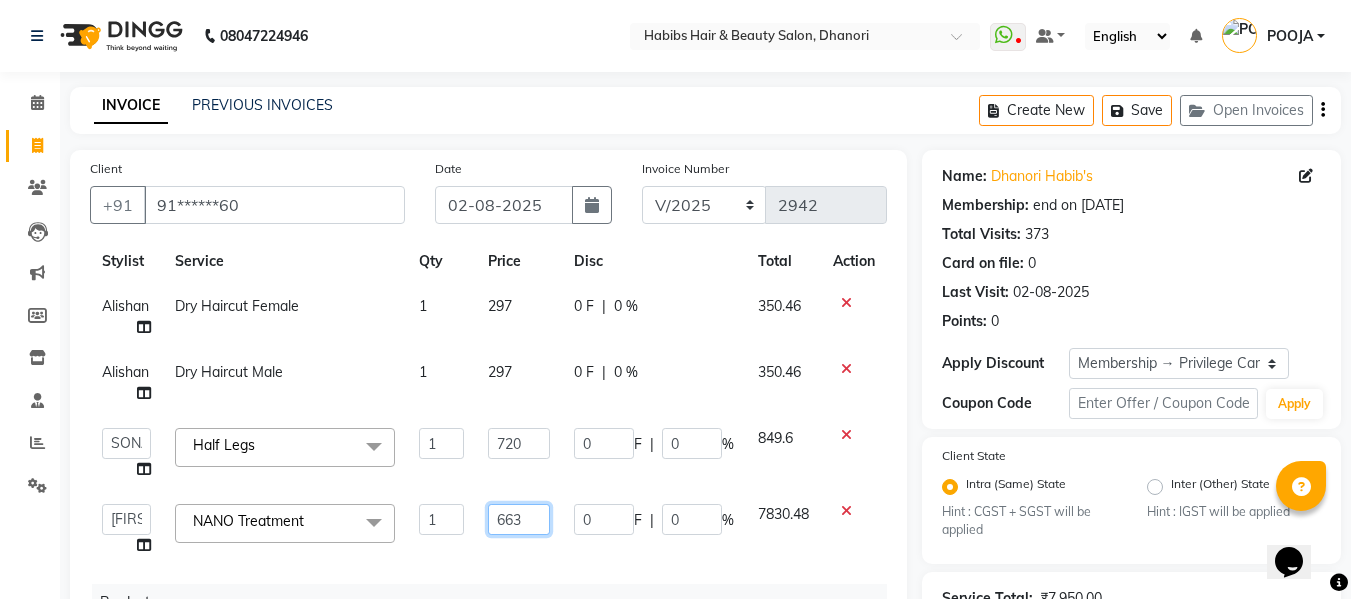 type on "6635" 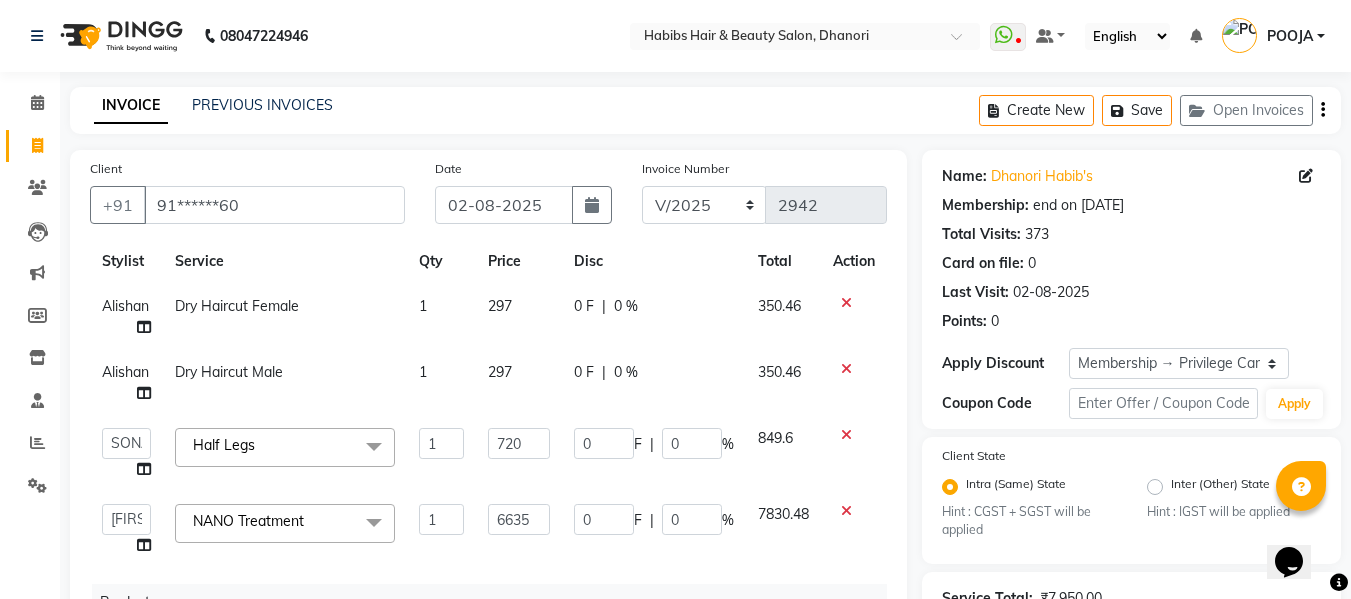 scroll, scrollTop: 51, scrollLeft: 0, axis: vertical 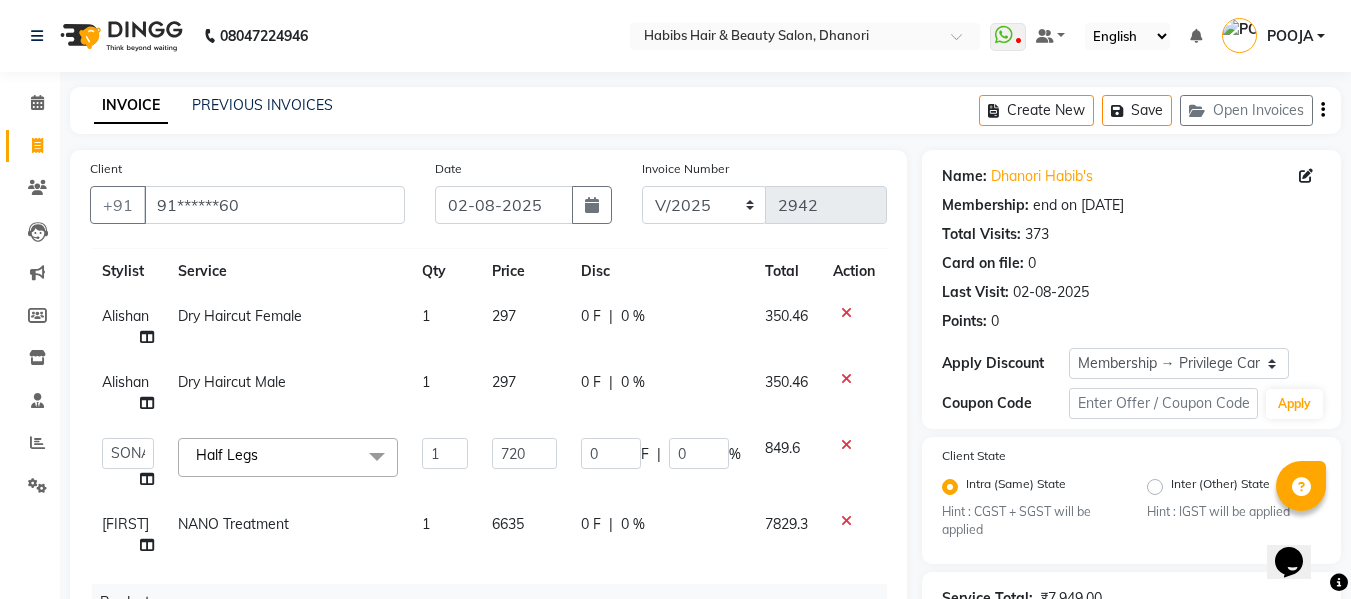 click on "Products" 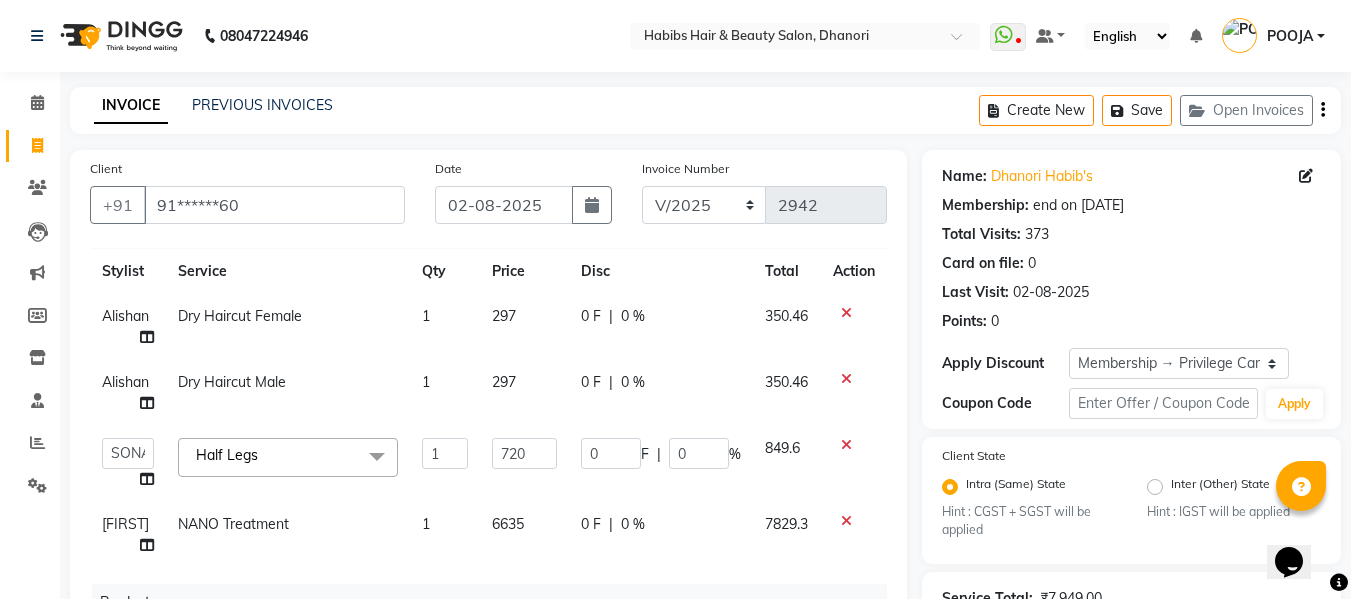 scroll, scrollTop: 501, scrollLeft: 0, axis: vertical 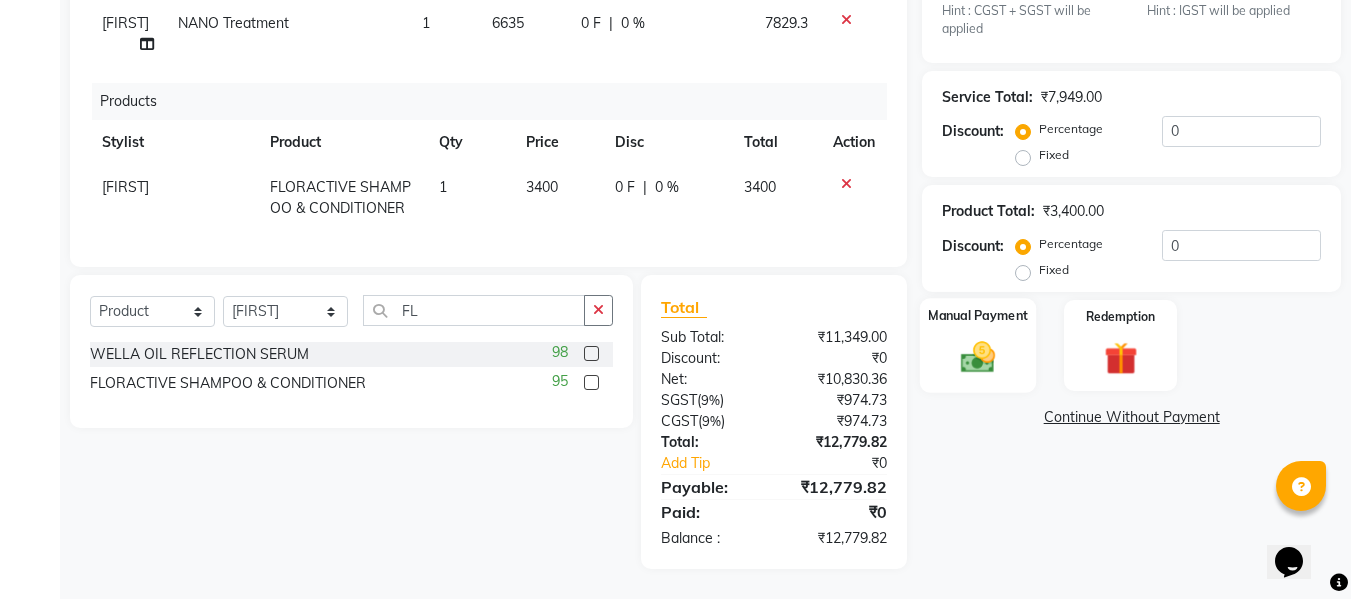click 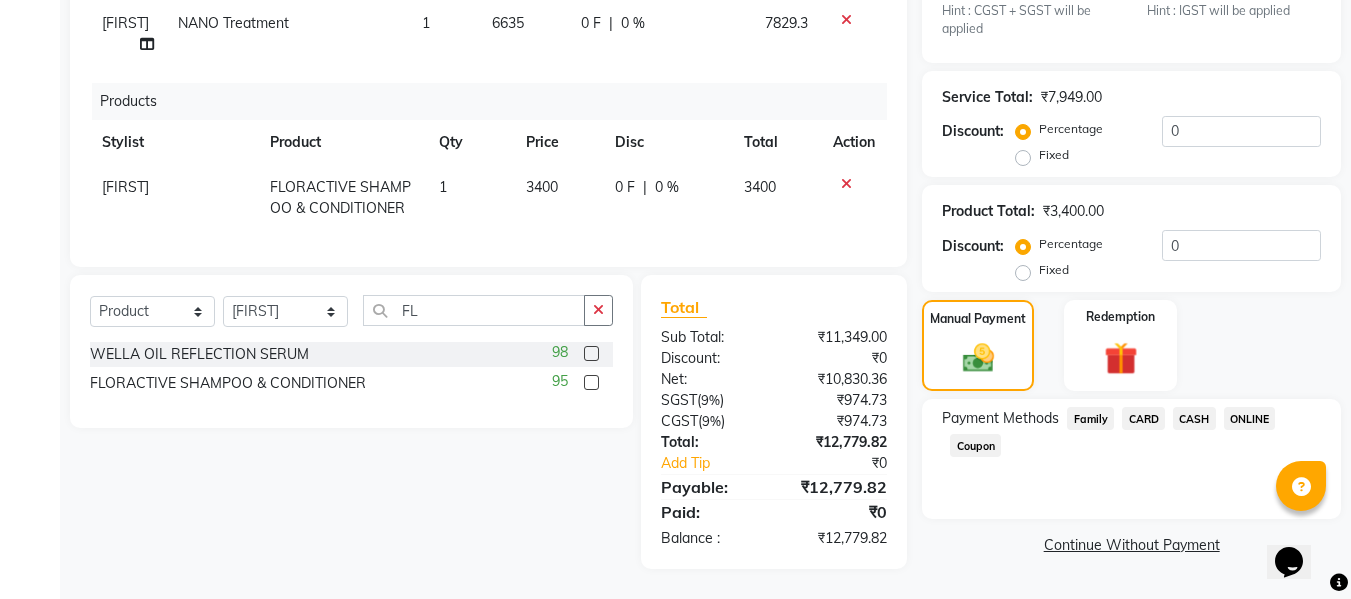 click on "CARD" 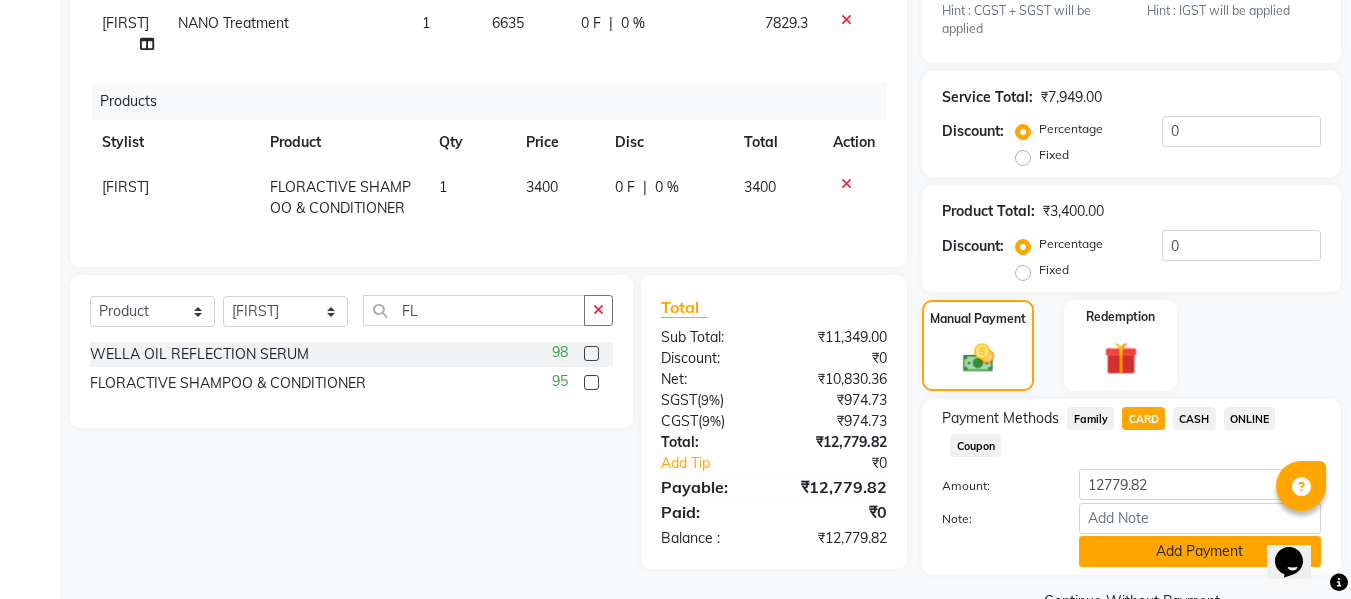 click on "Add Payment" 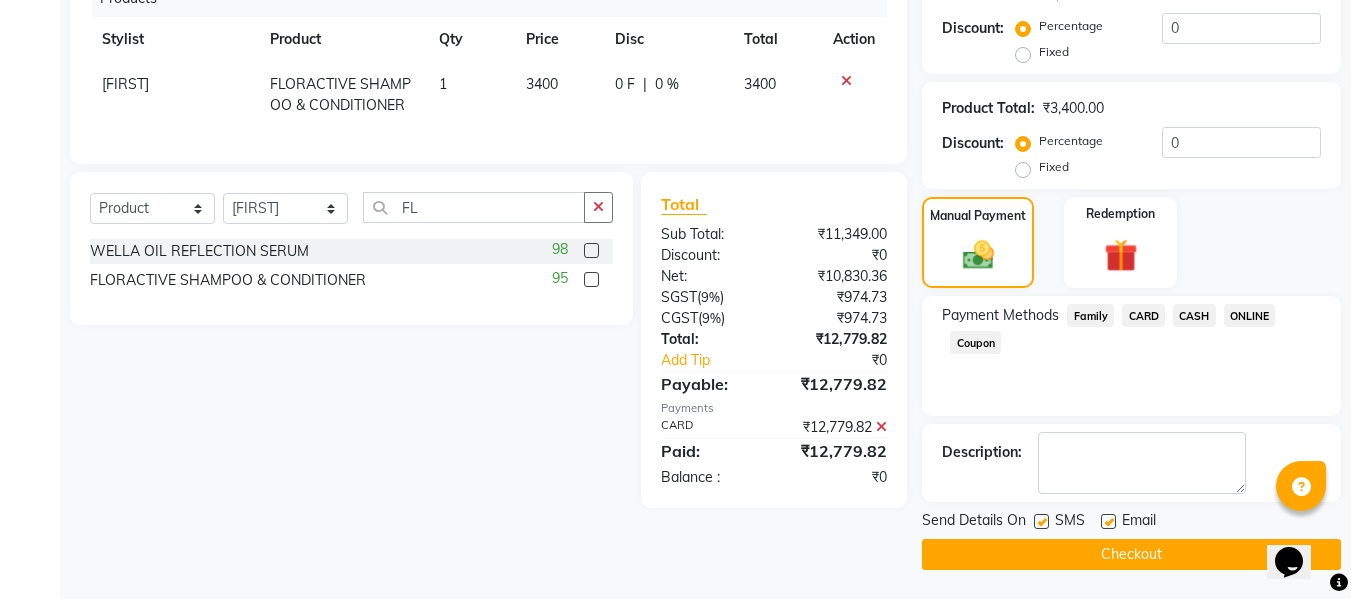 scroll, scrollTop: 605, scrollLeft: 0, axis: vertical 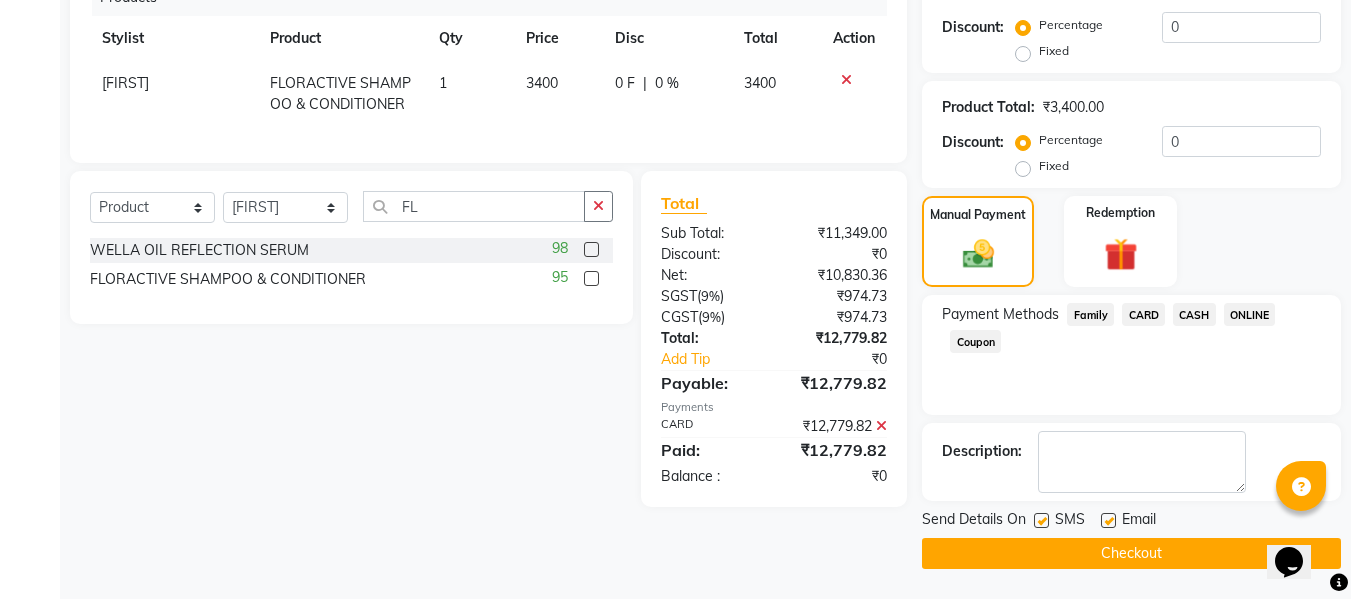 click on "Checkout" 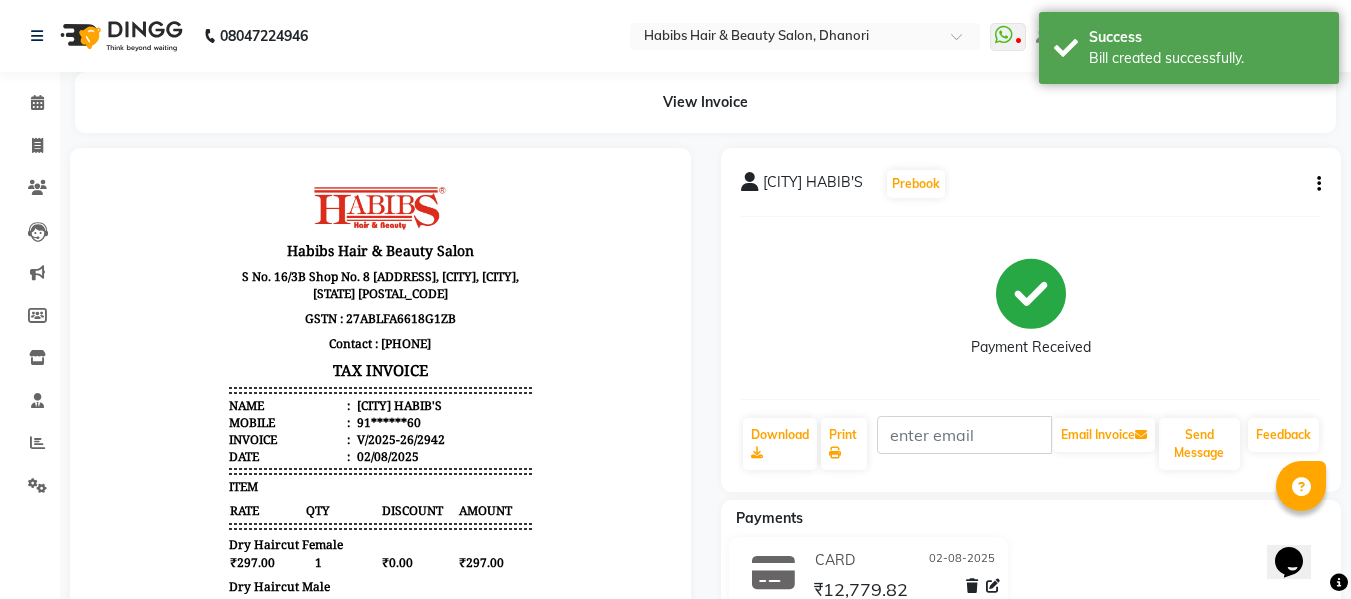scroll, scrollTop: 0, scrollLeft: 0, axis: both 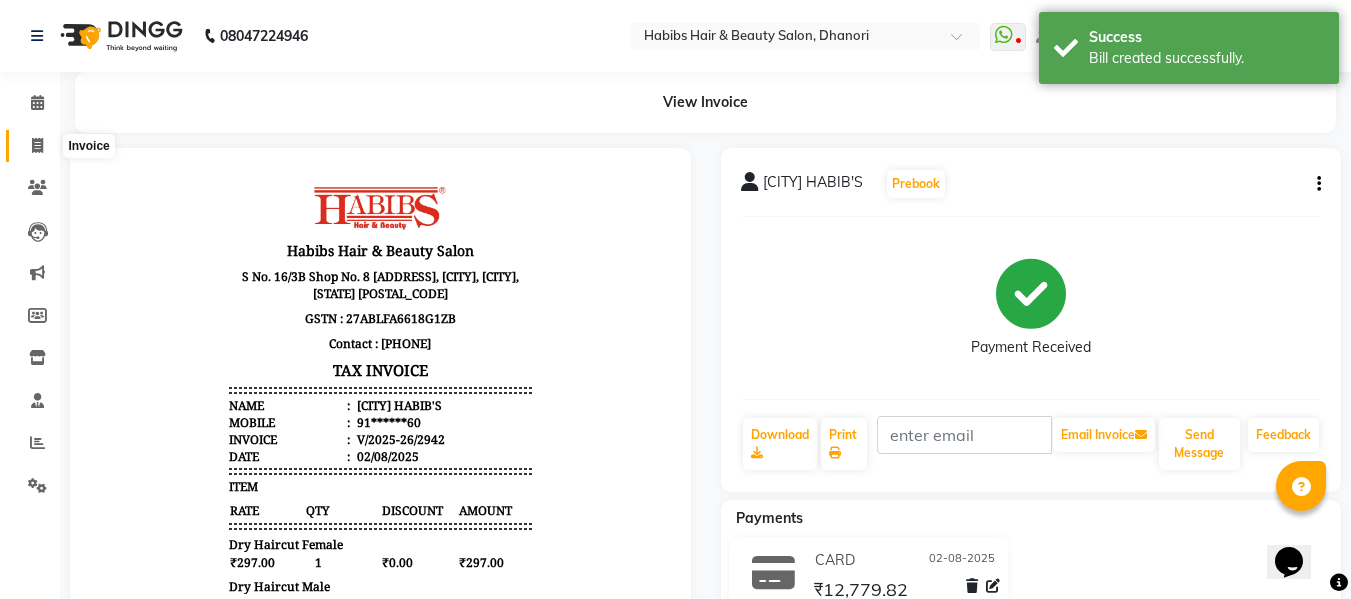click 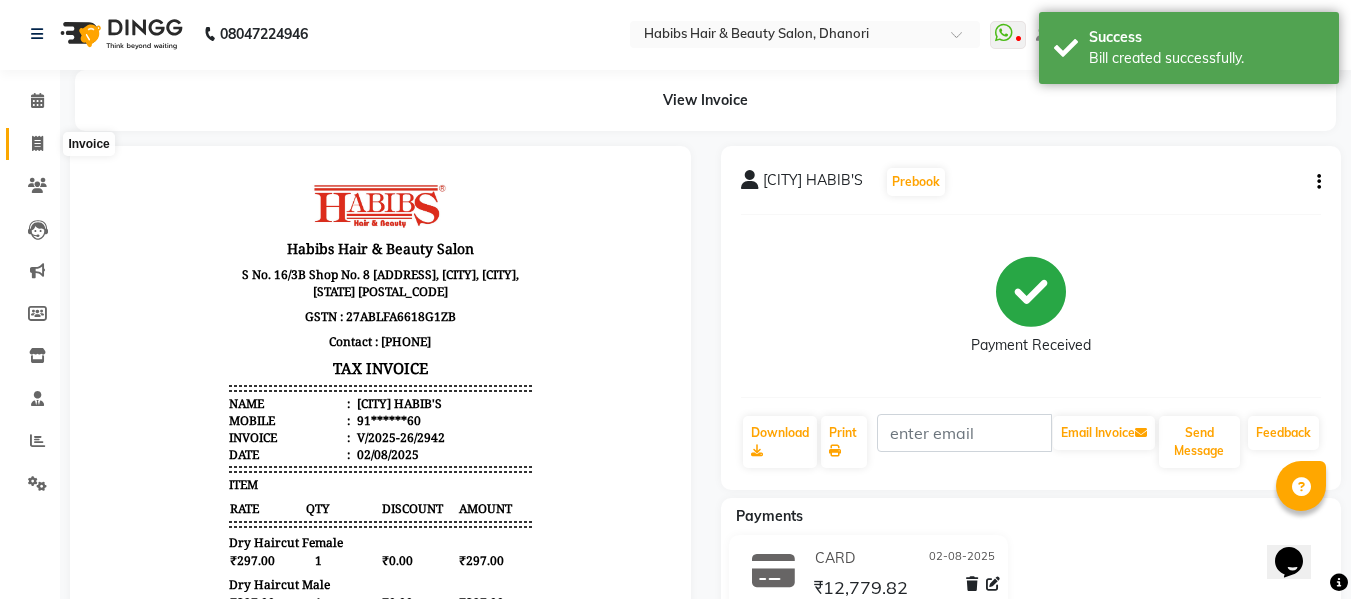 select on "4967" 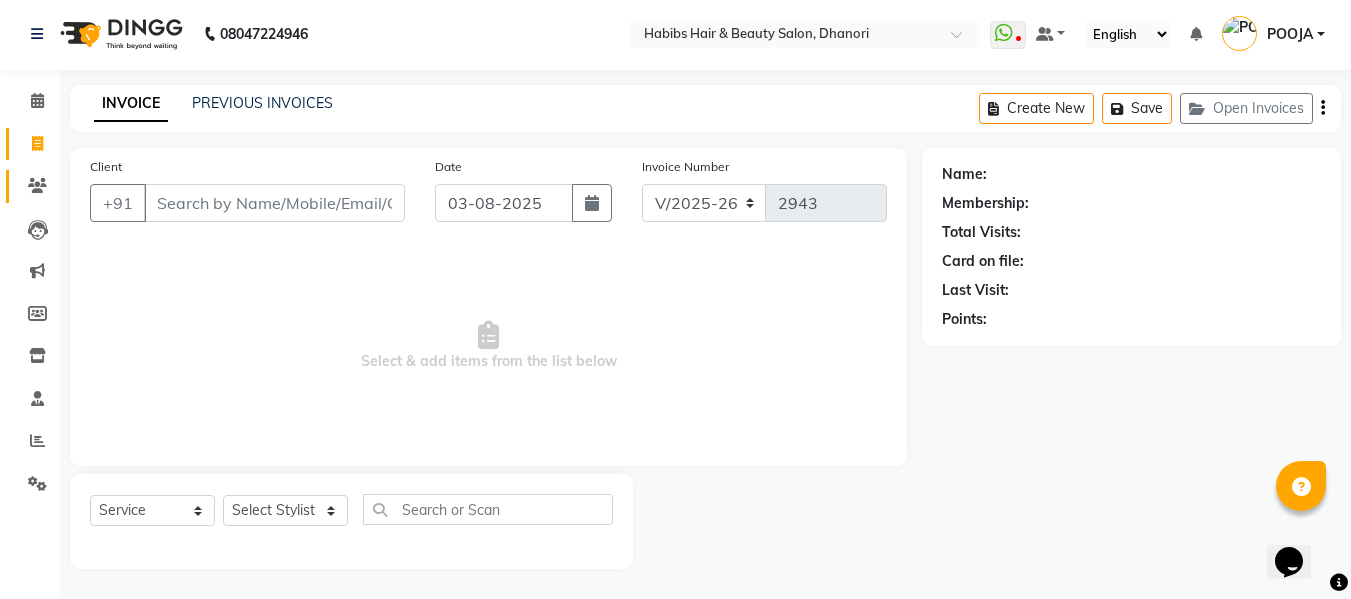 click 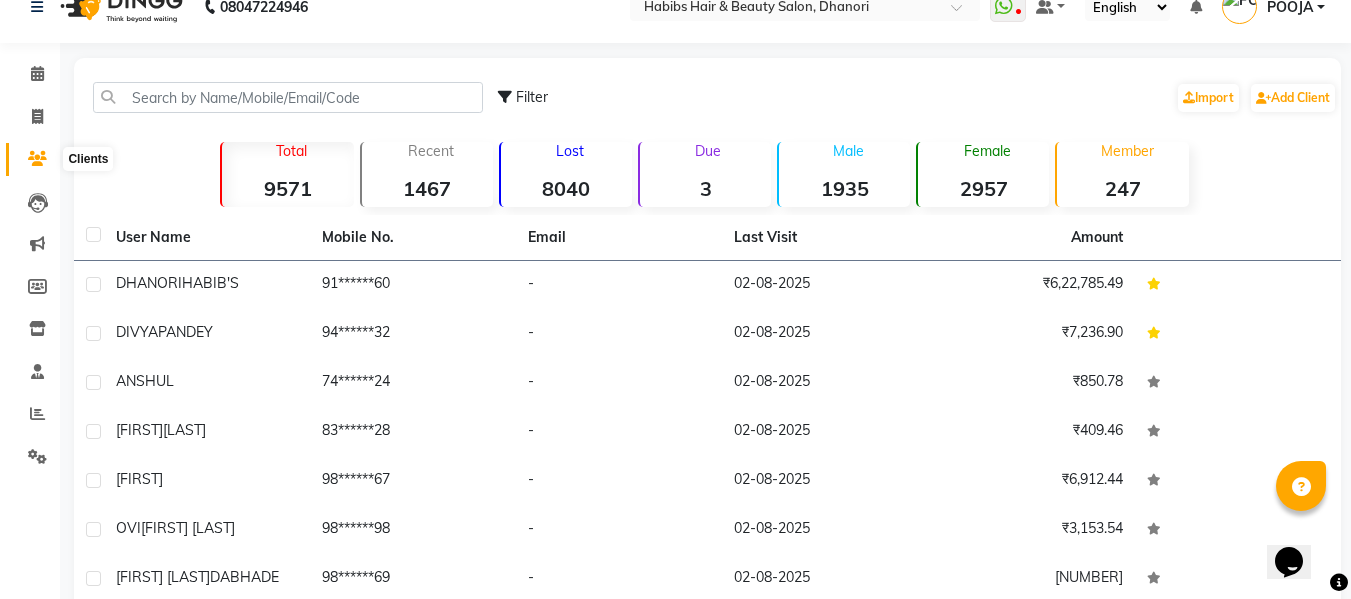scroll, scrollTop: 0, scrollLeft: 0, axis: both 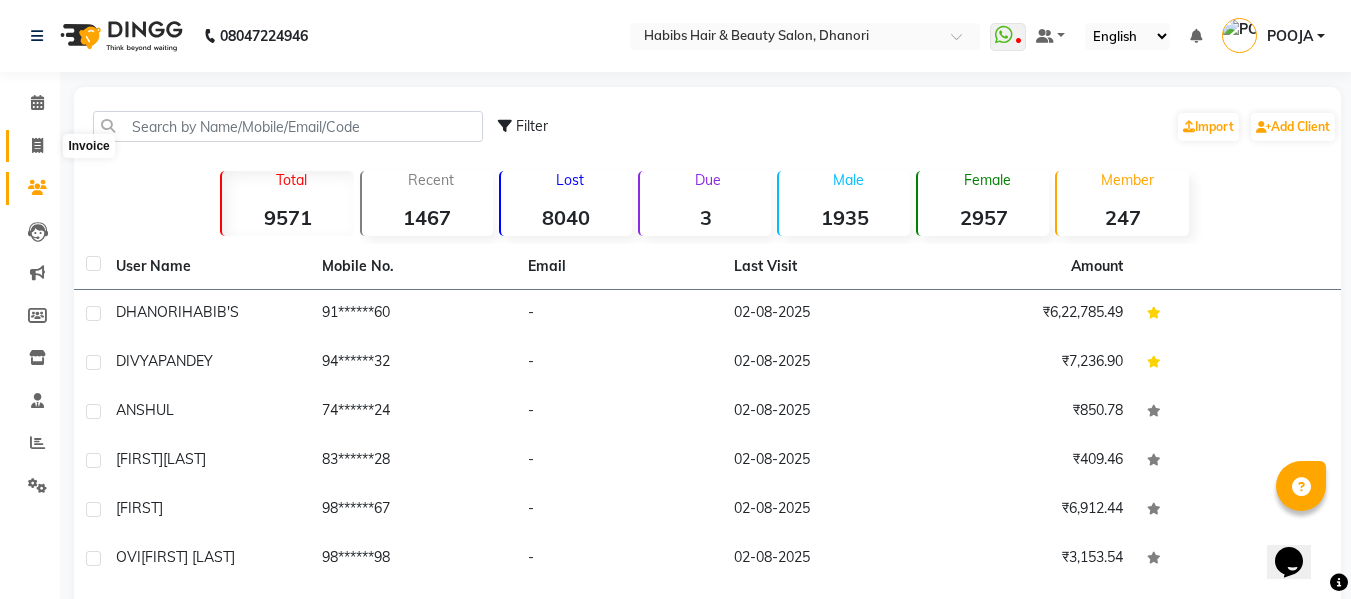 click 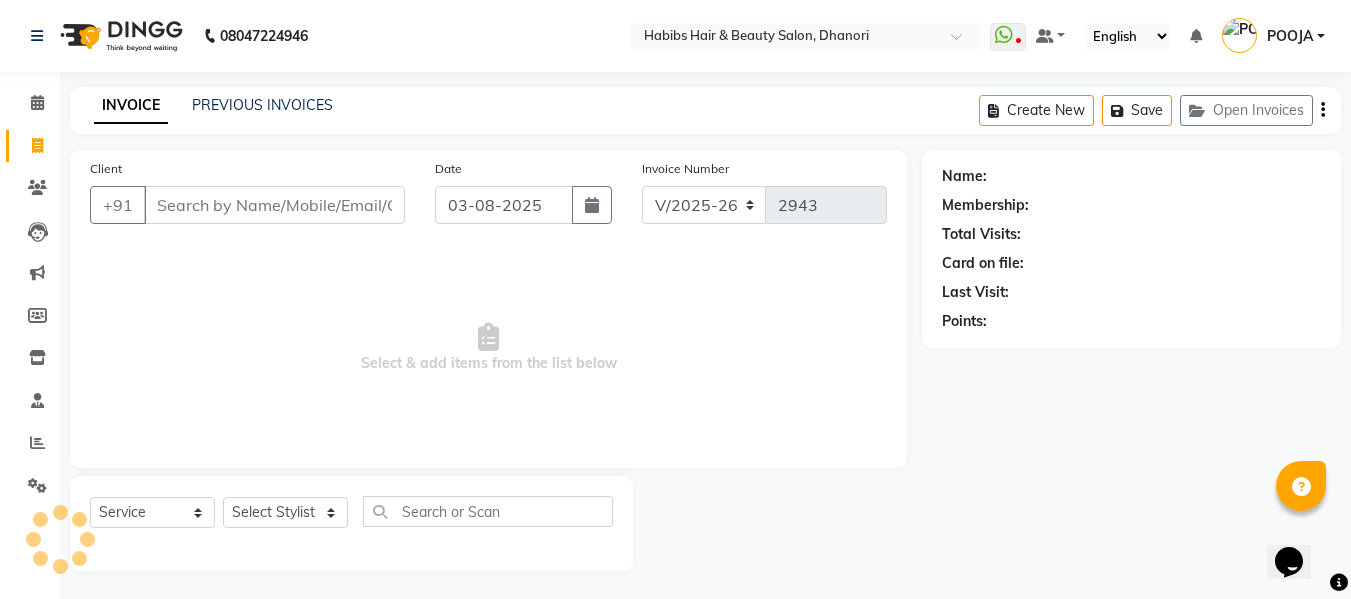 scroll, scrollTop: 2, scrollLeft: 0, axis: vertical 